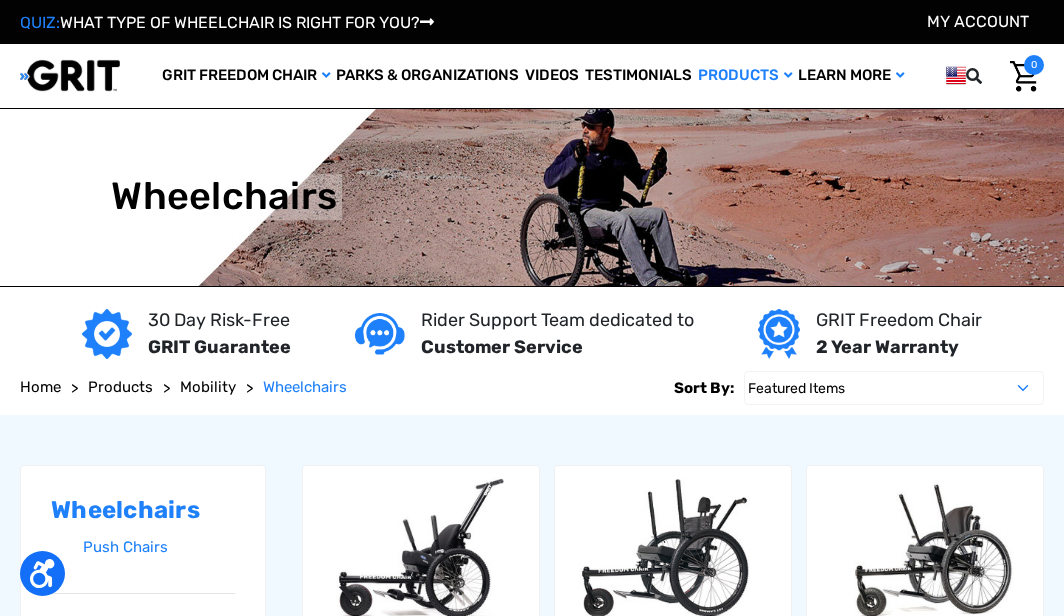 scroll, scrollTop: 0, scrollLeft: 0, axis: both 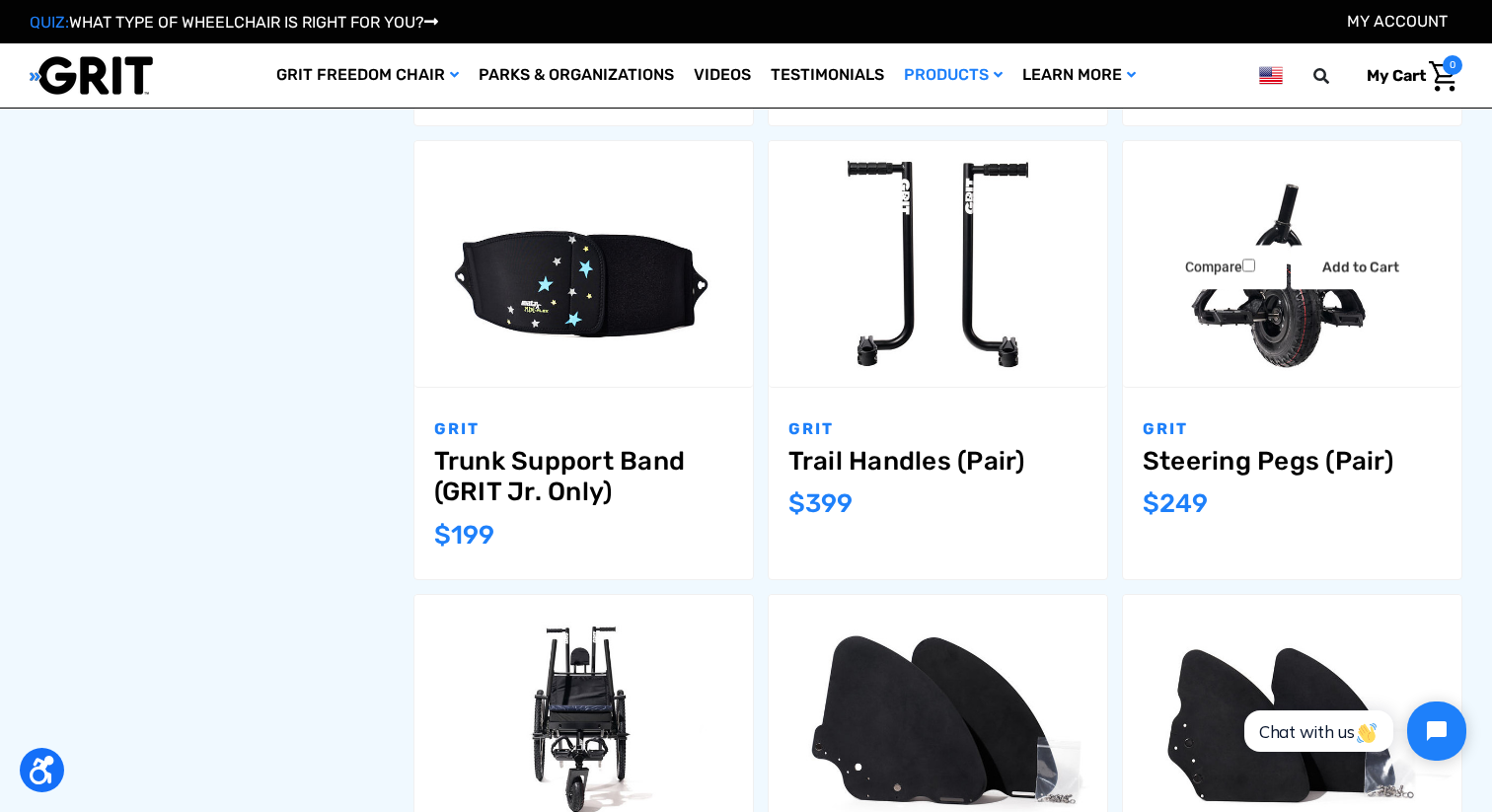 click on "Steering Pegs (Pair)" at bounding box center [1292, 461] 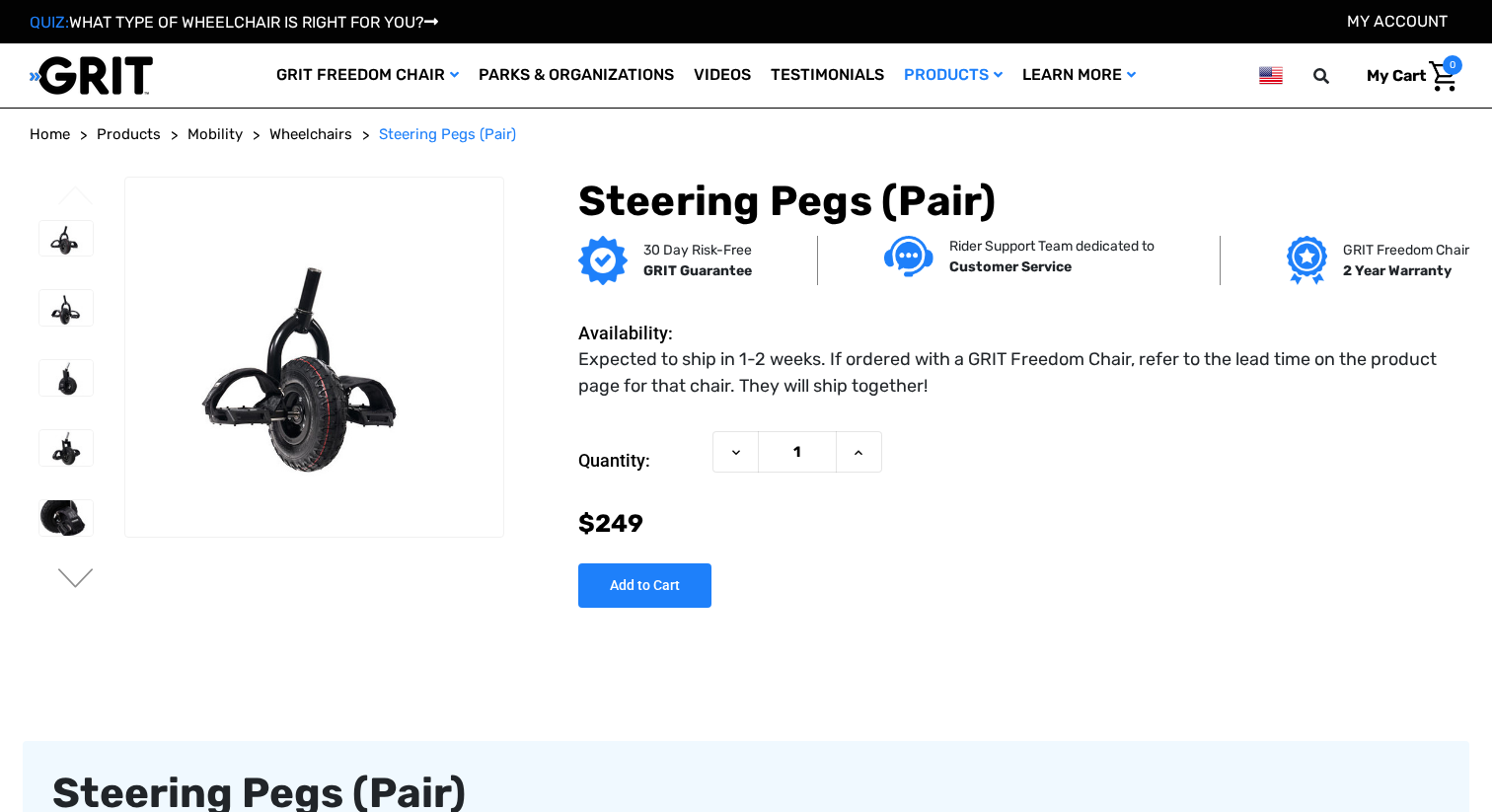 scroll, scrollTop: 0, scrollLeft: 0, axis: both 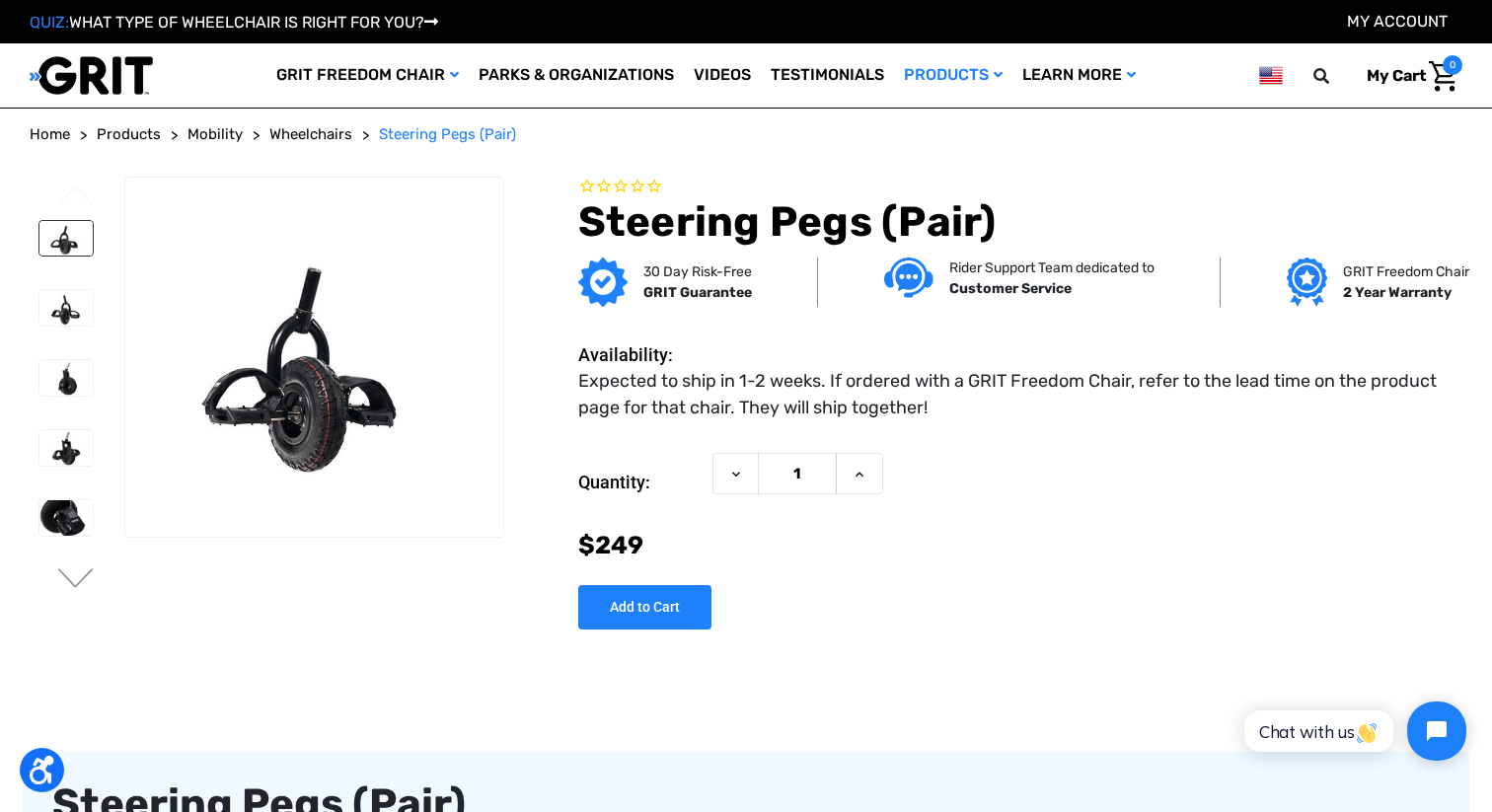 click at bounding box center [66, 239] 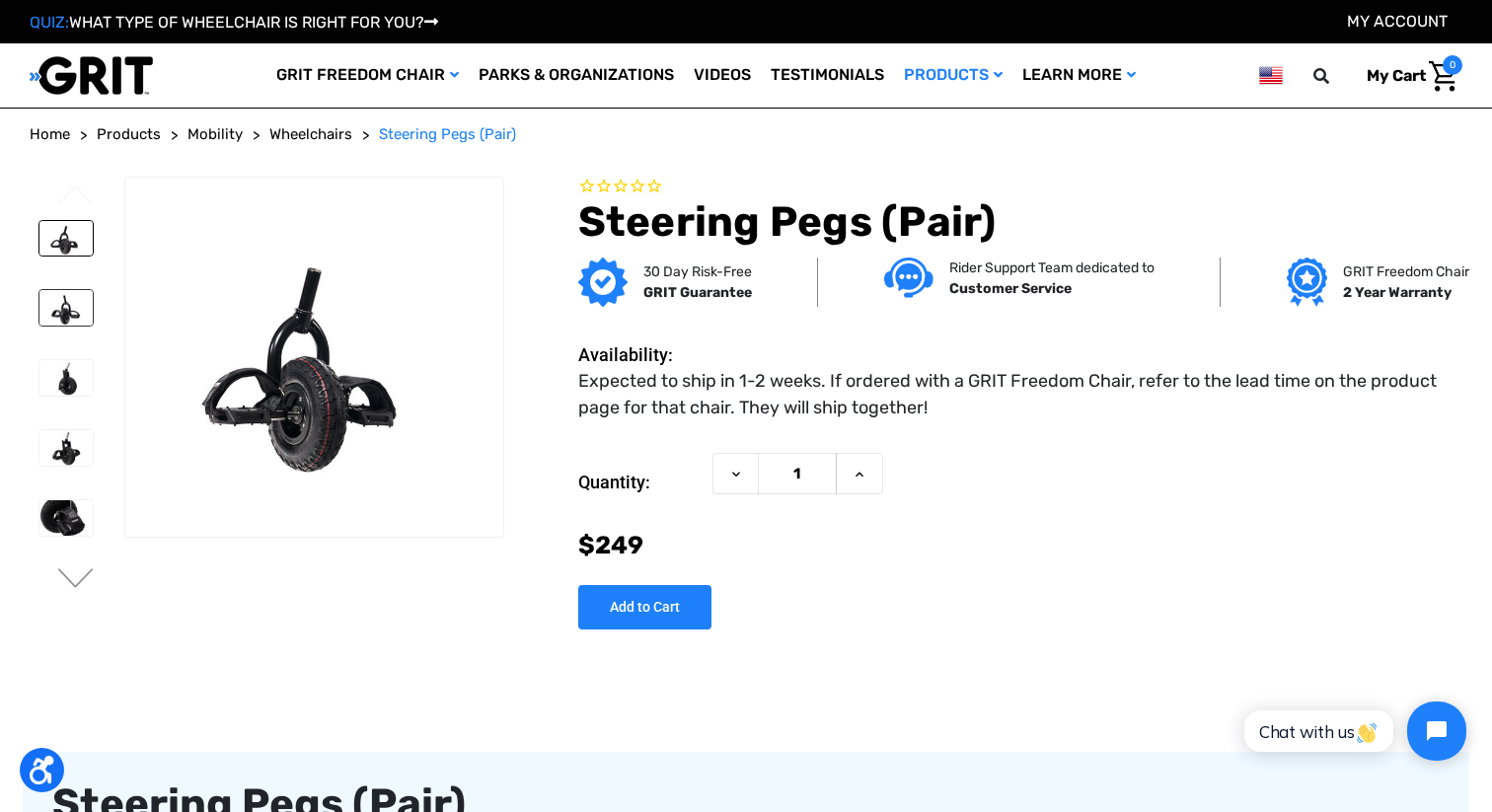 click at bounding box center [66, 308] 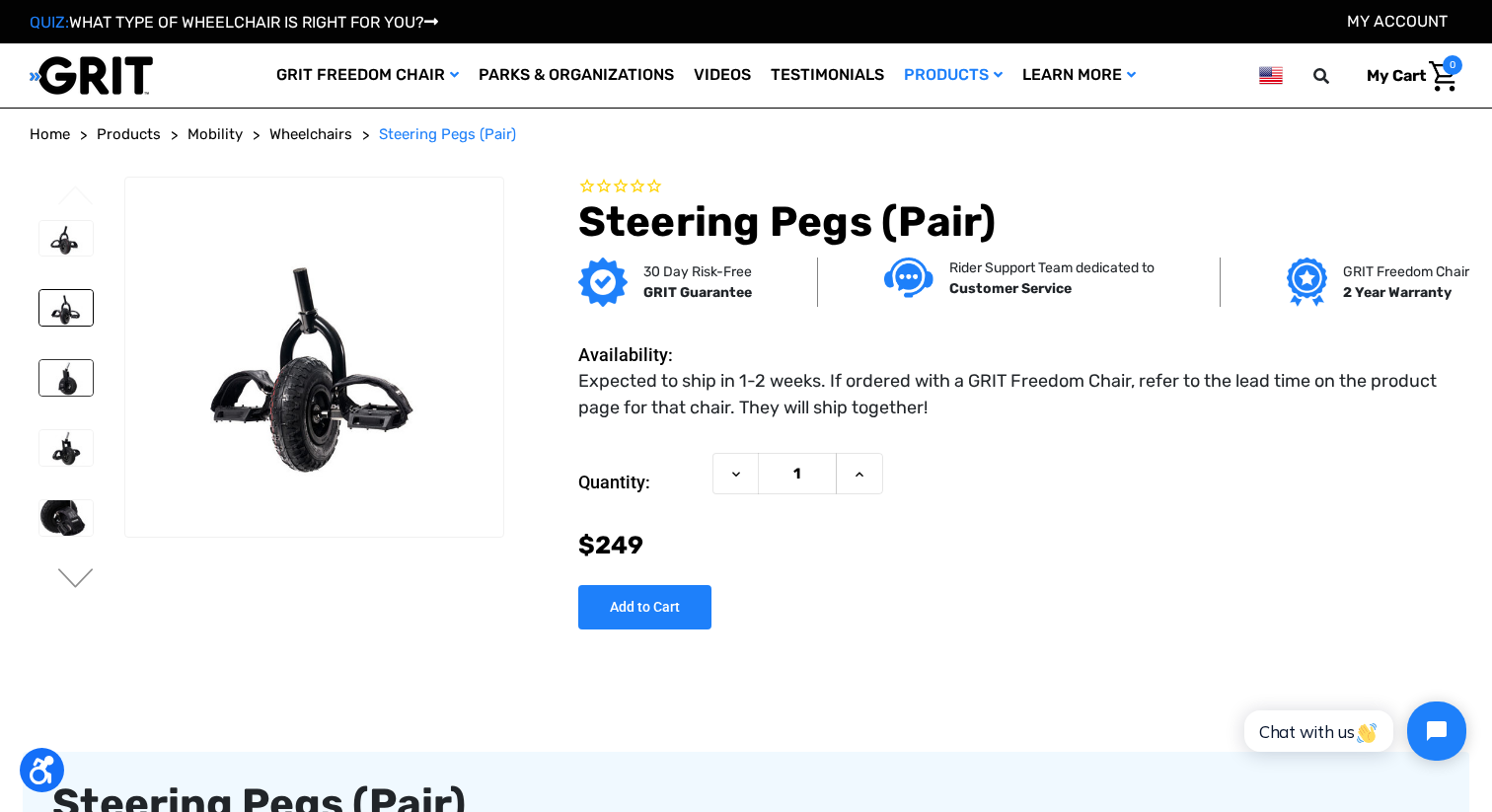click at bounding box center [66, 378] 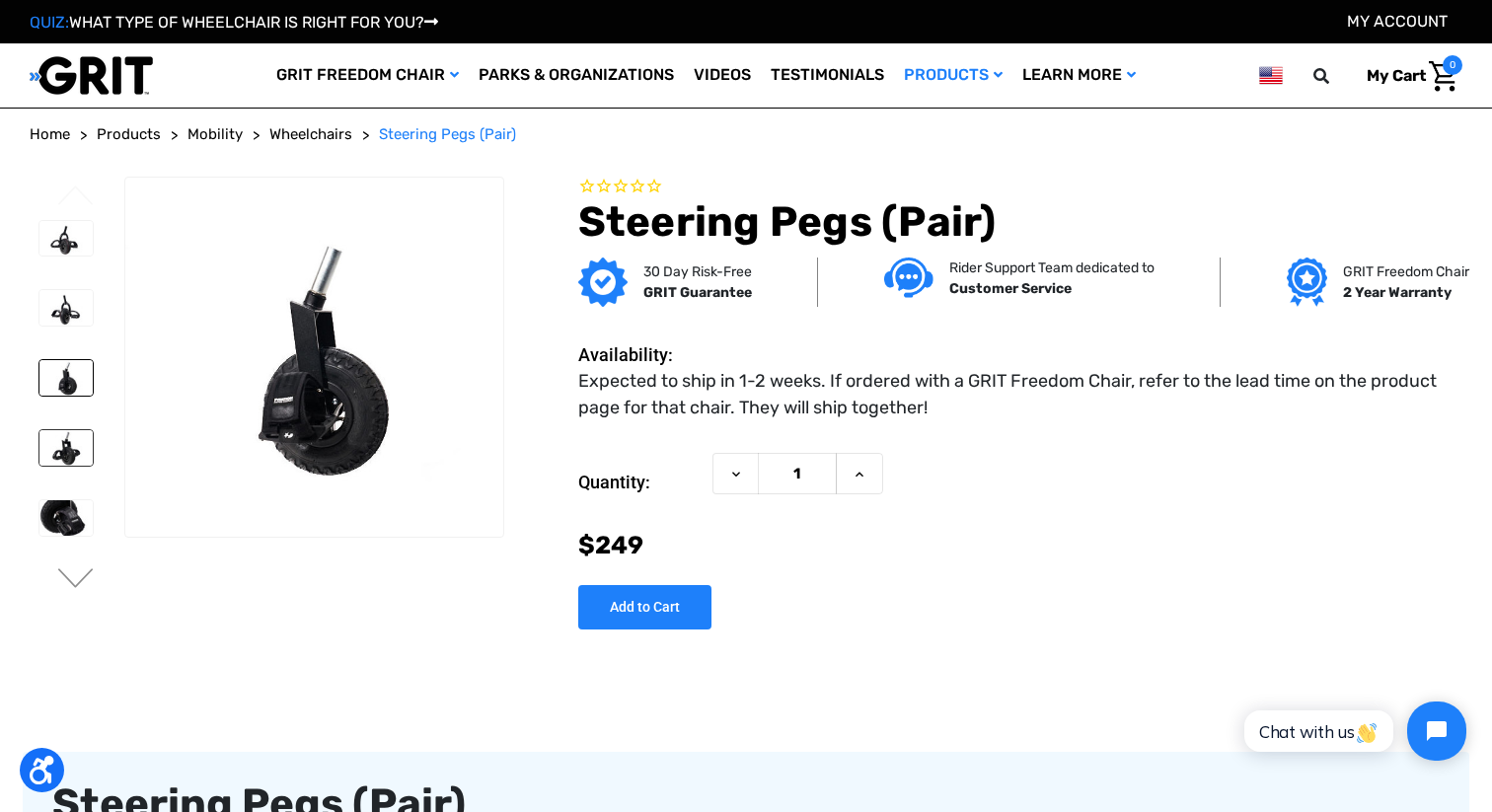 click at bounding box center [66, 448] 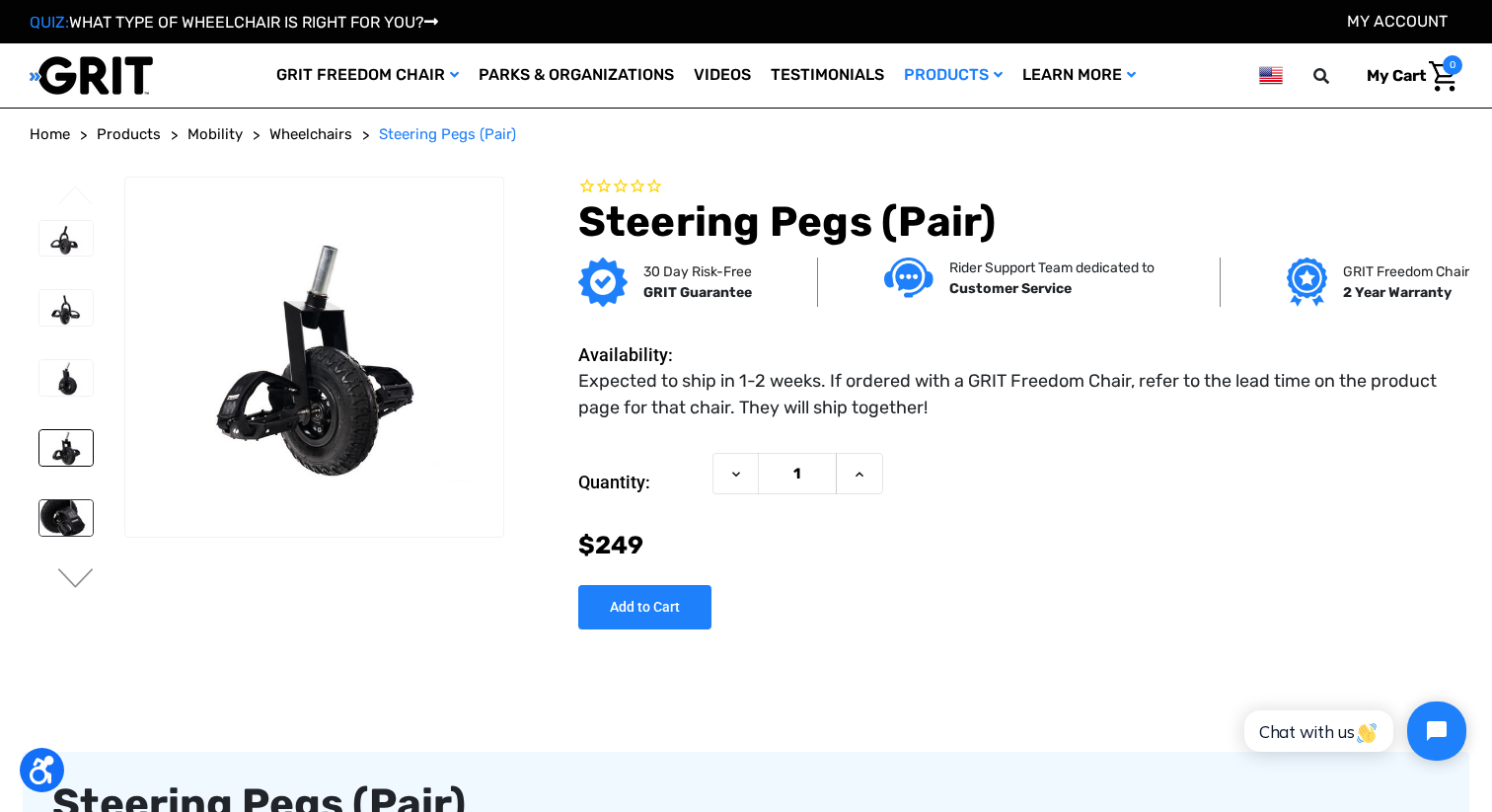 click at bounding box center (66, 518) 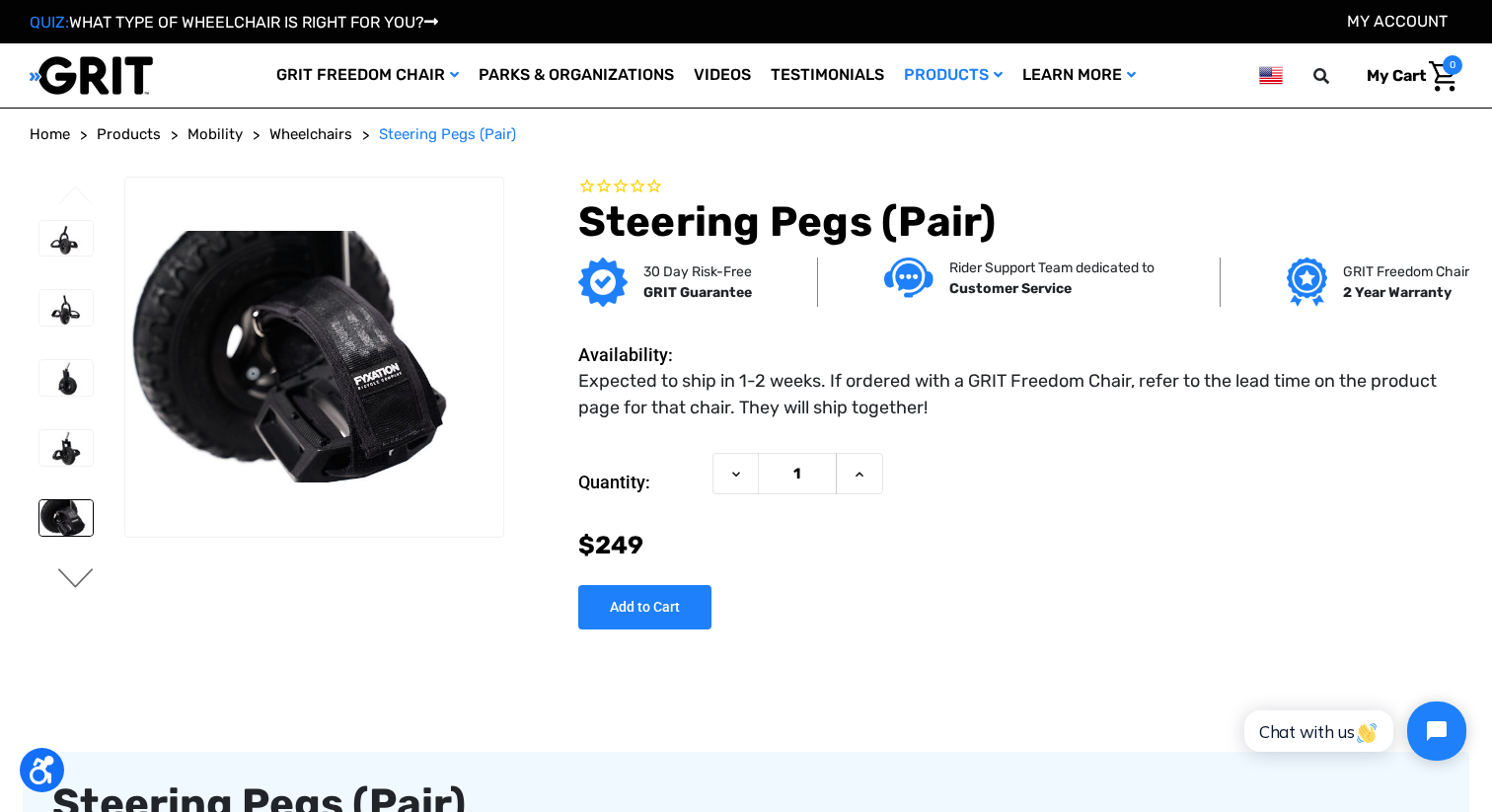 click on "Next" at bounding box center (76, 580) 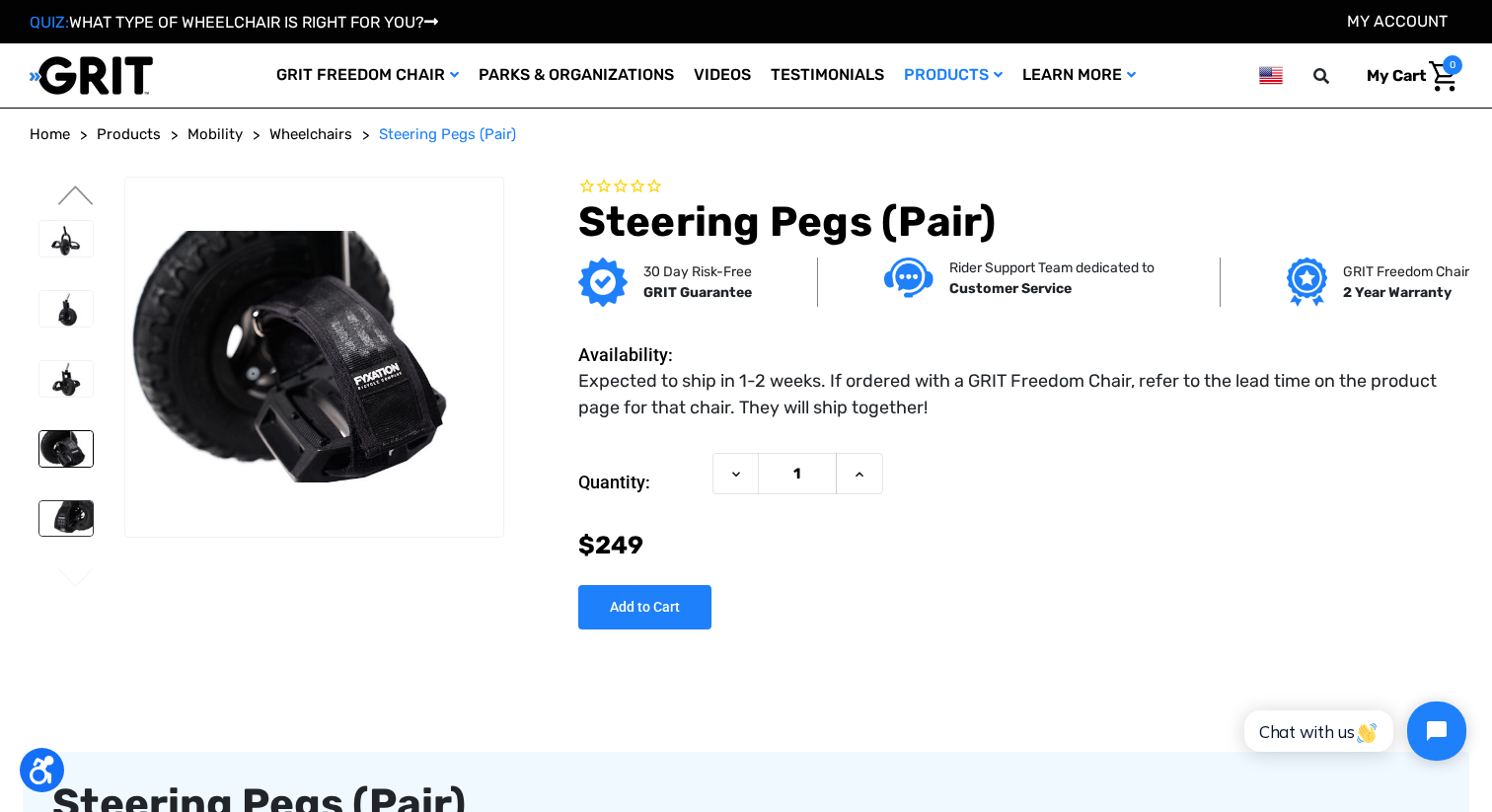 click at bounding box center [66, 519] 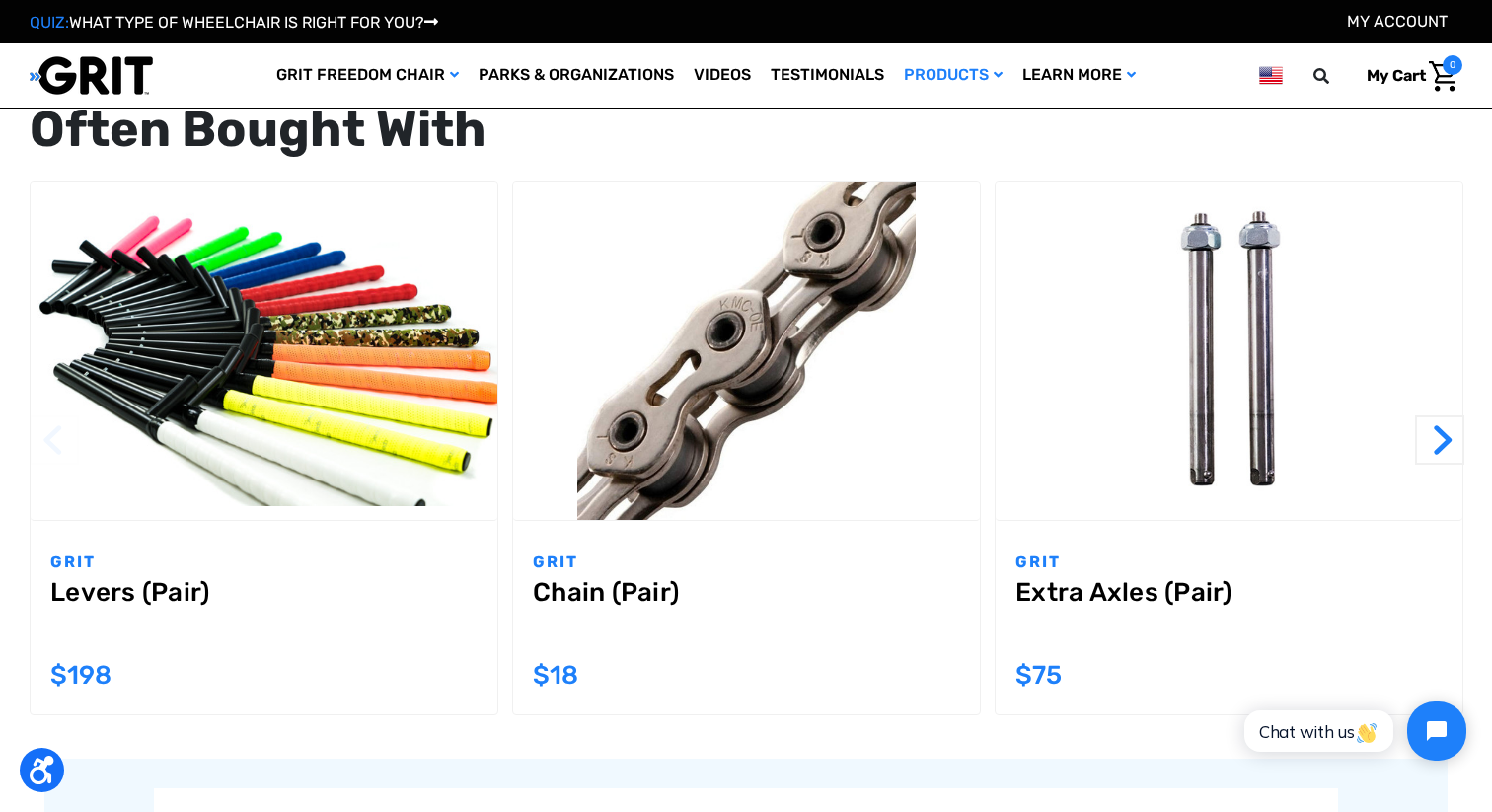 scroll, scrollTop: 2017, scrollLeft: 0, axis: vertical 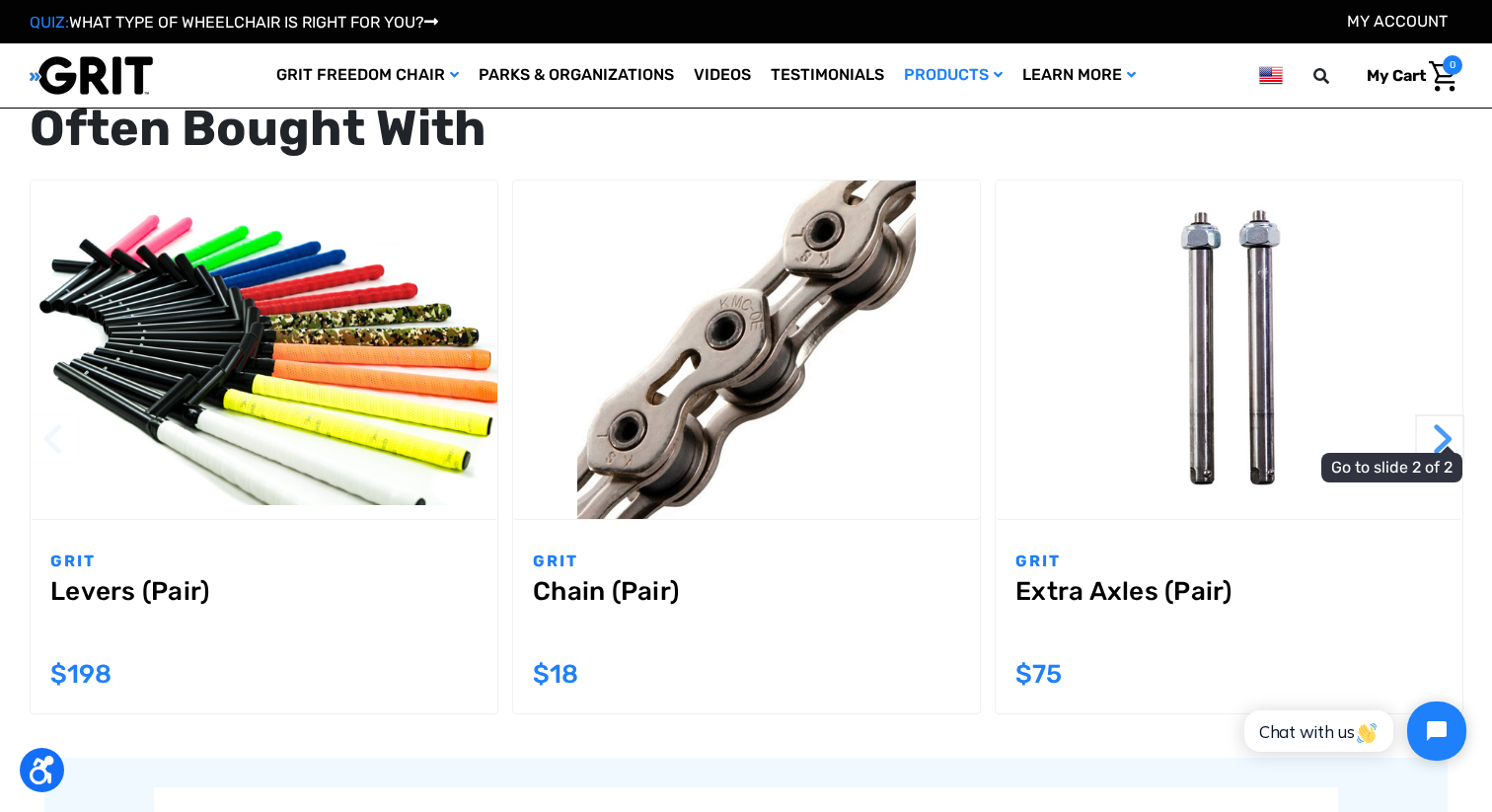 click on "Next" at bounding box center (1440, 439) 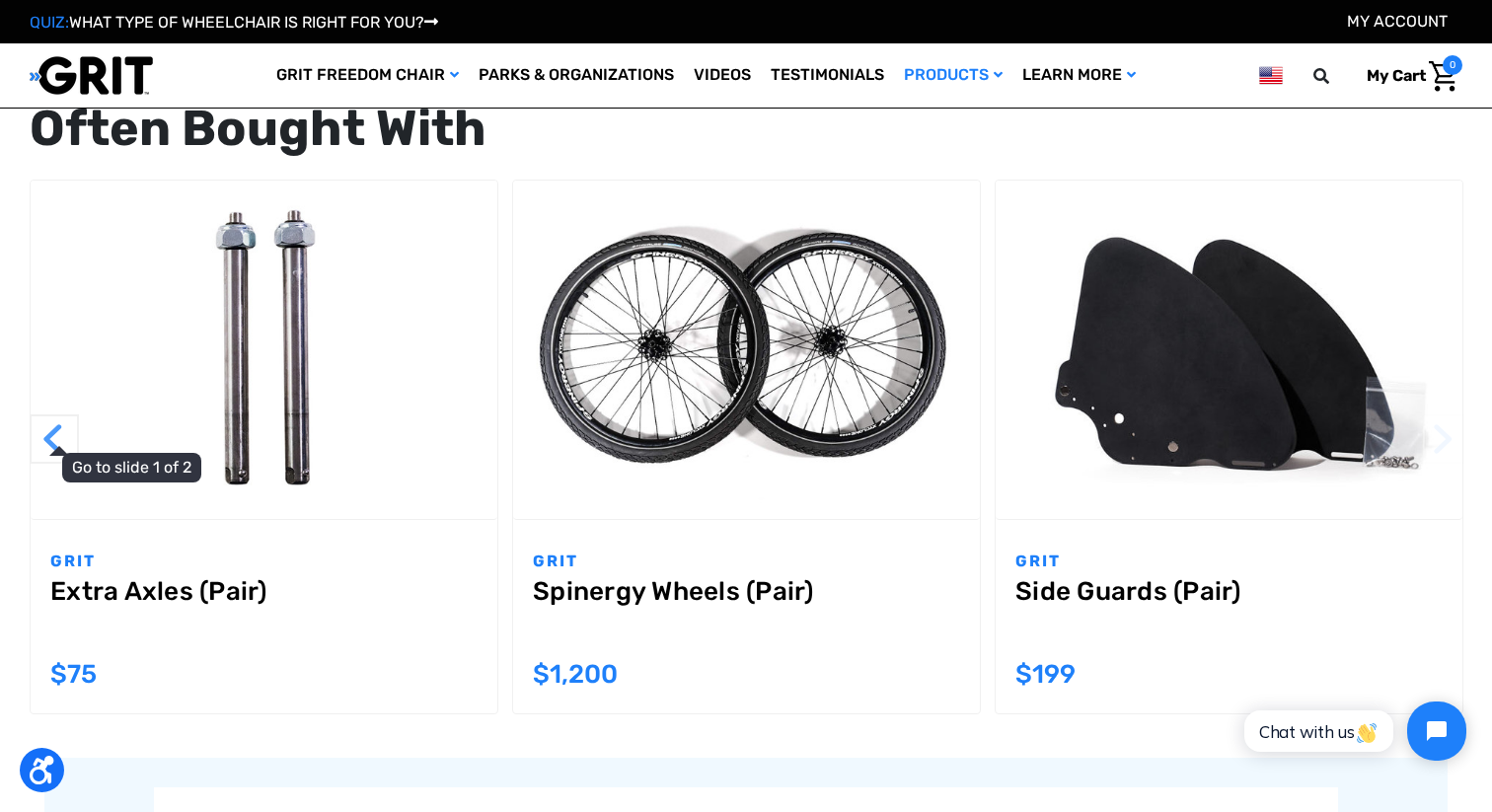click on "Previous" at bounding box center [54, 439] 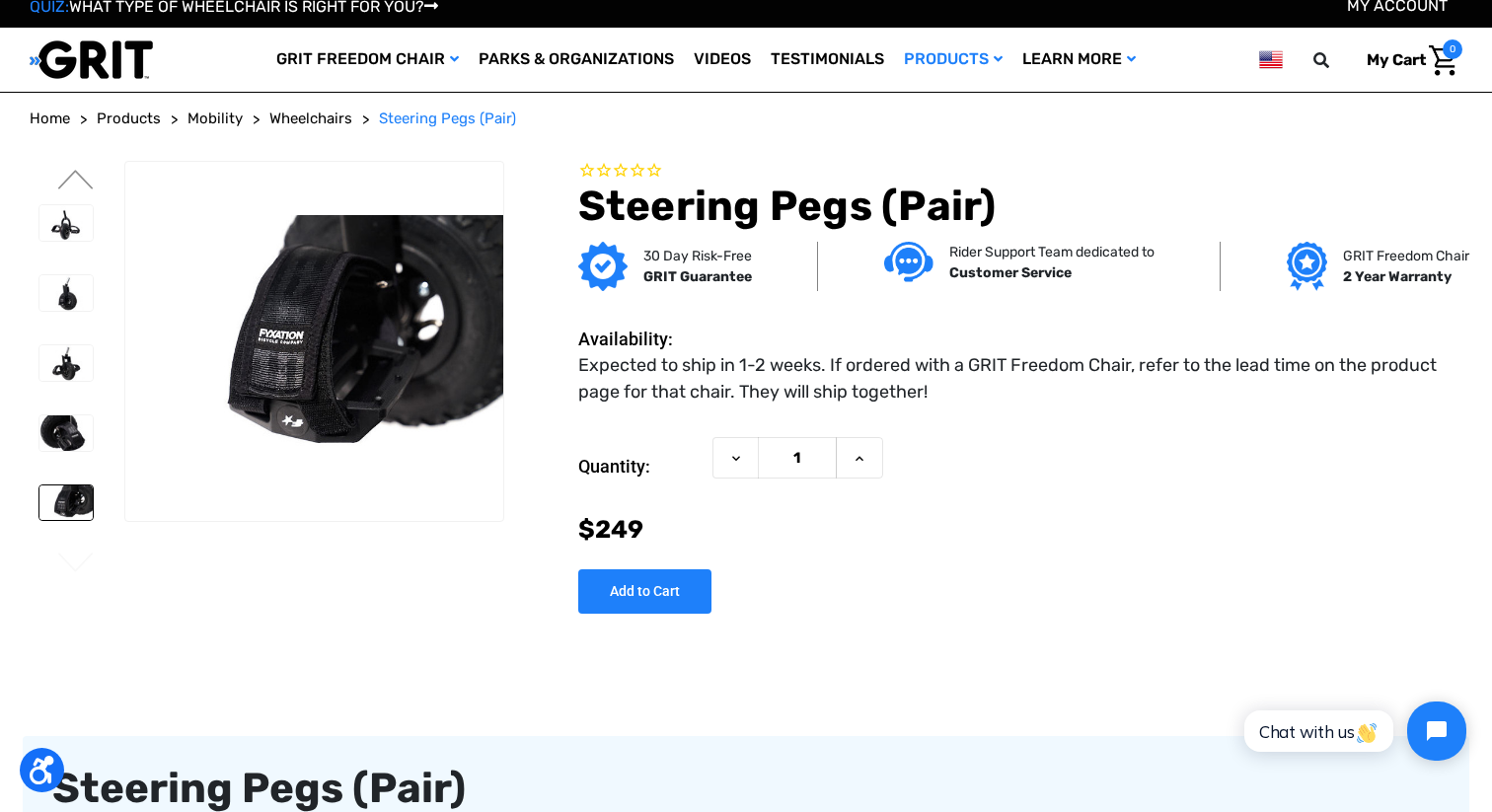 scroll, scrollTop: 0, scrollLeft: 0, axis: both 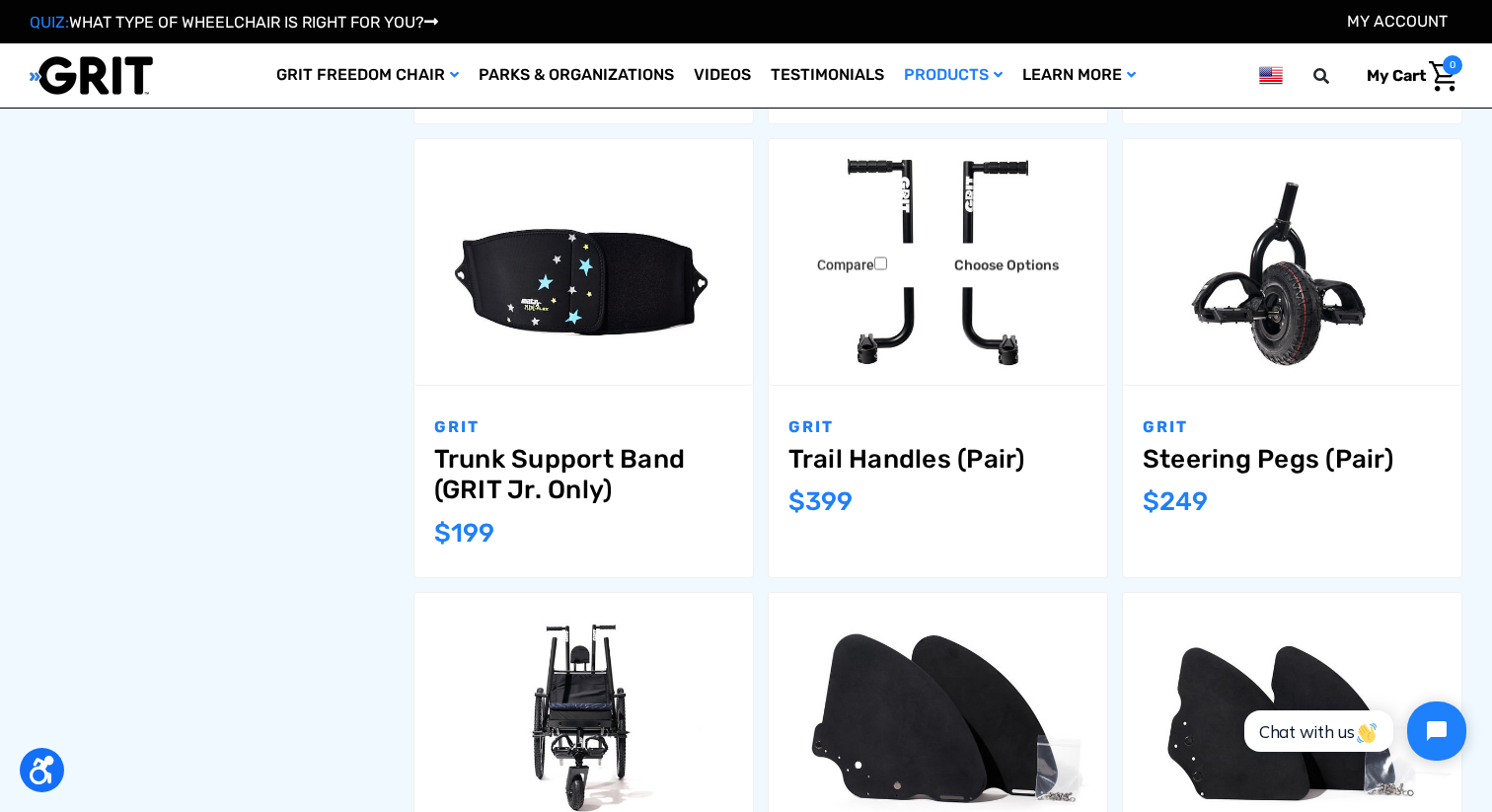 click on "Trail Handles (Pair)" at bounding box center (937, 459) 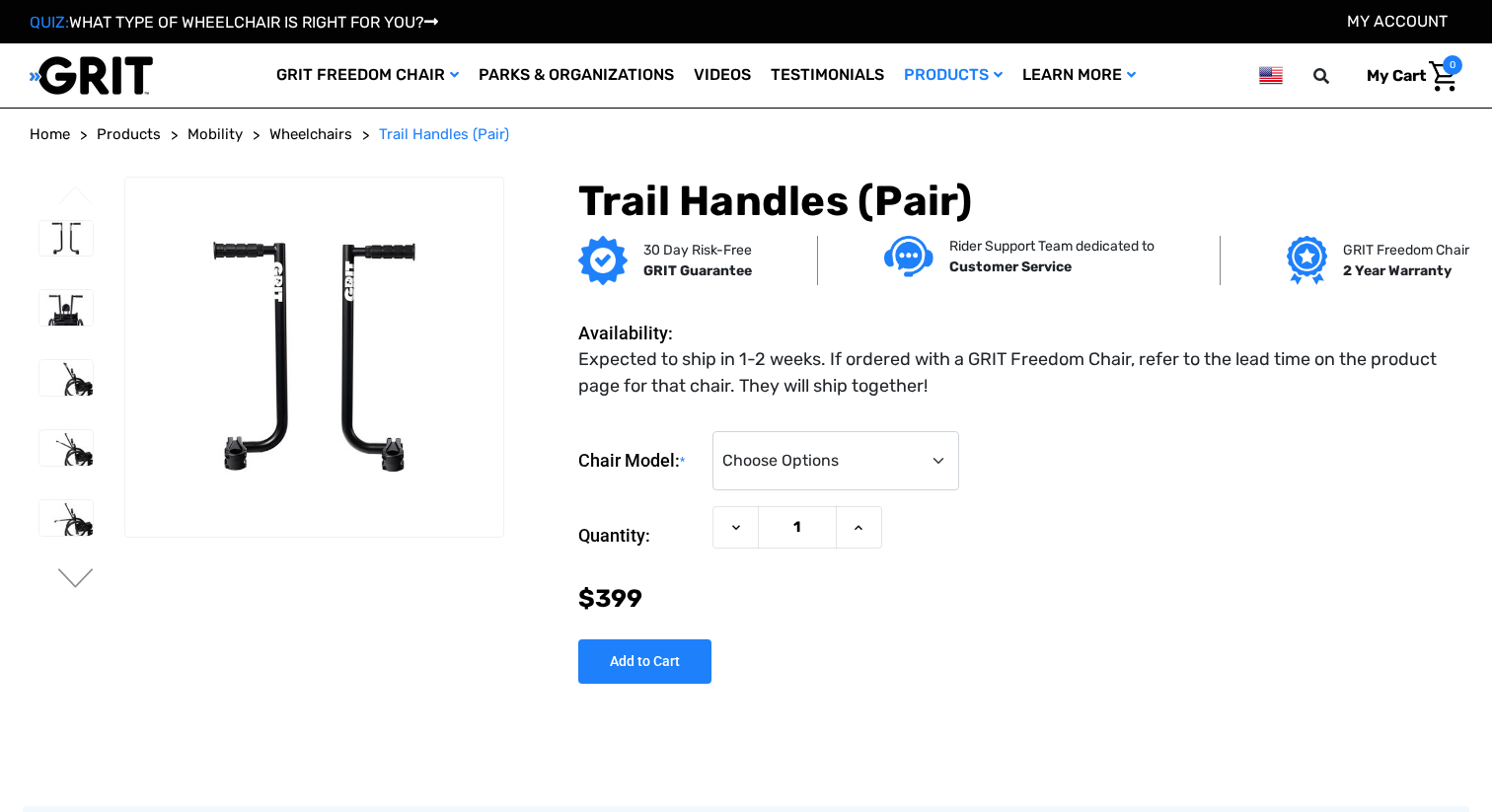 scroll, scrollTop: 0, scrollLeft: 0, axis: both 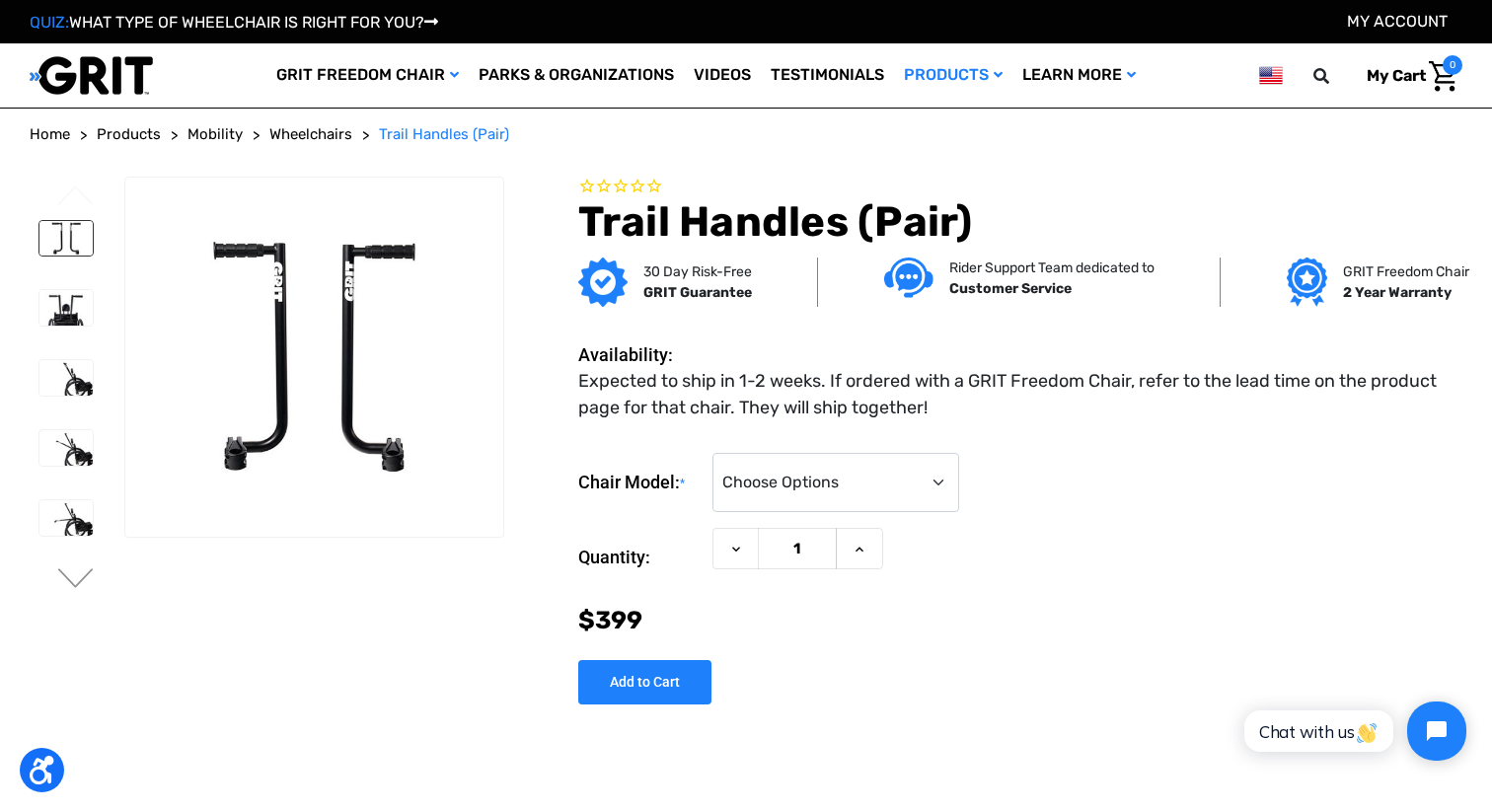 click at bounding box center [66, 239] 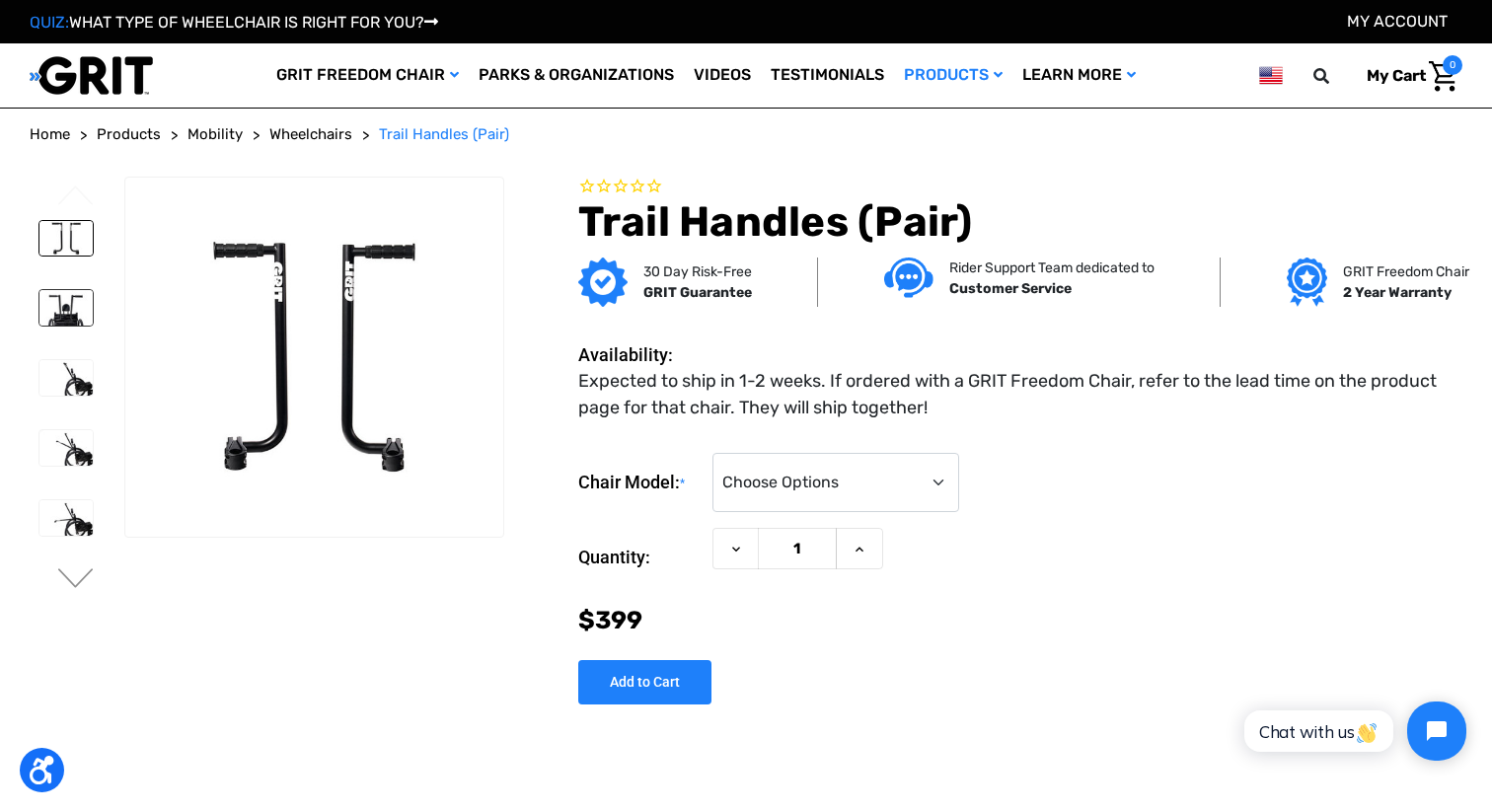 click at bounding box center [66, 308] 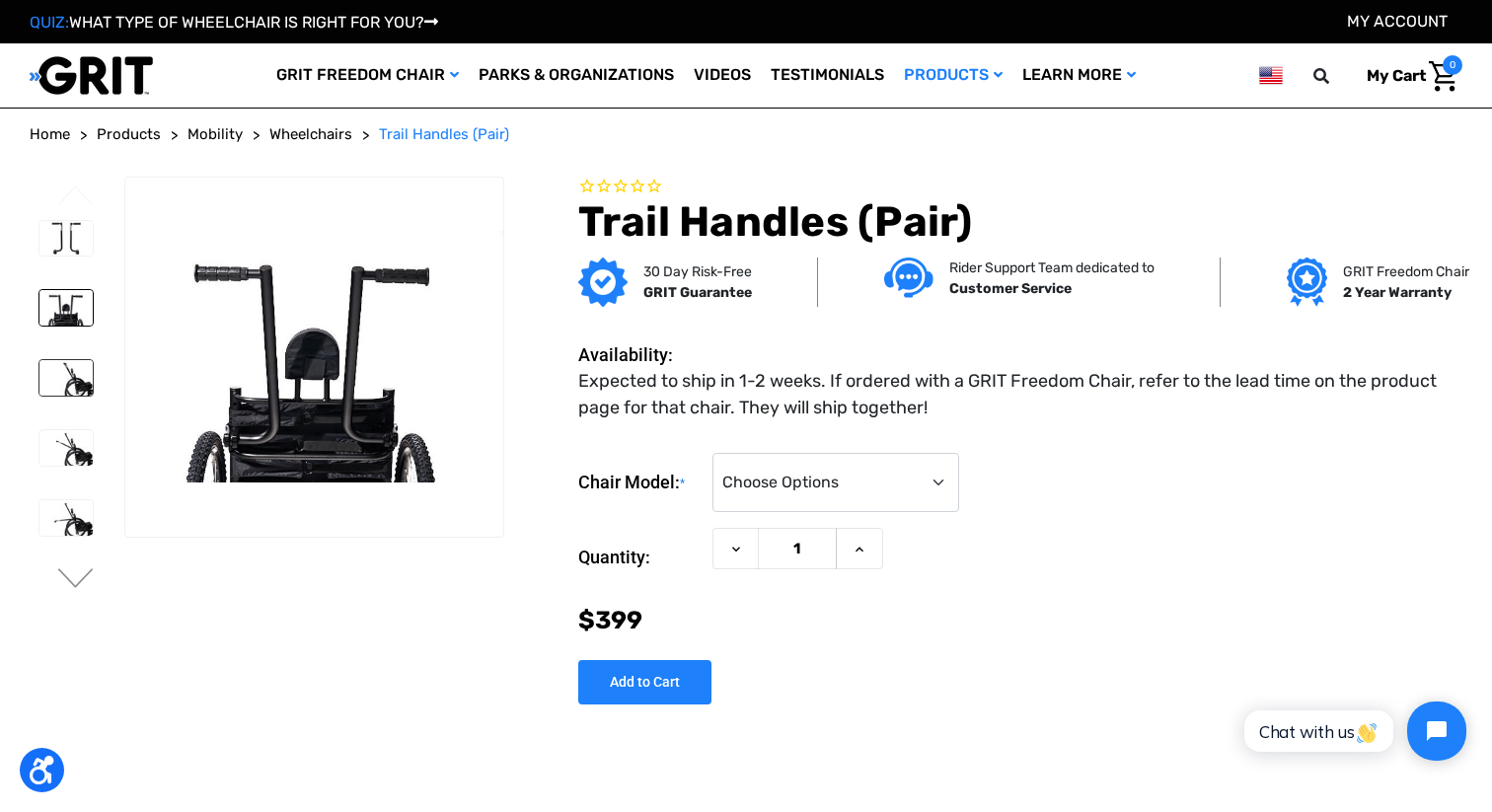 click at bounding box center [66, 378] 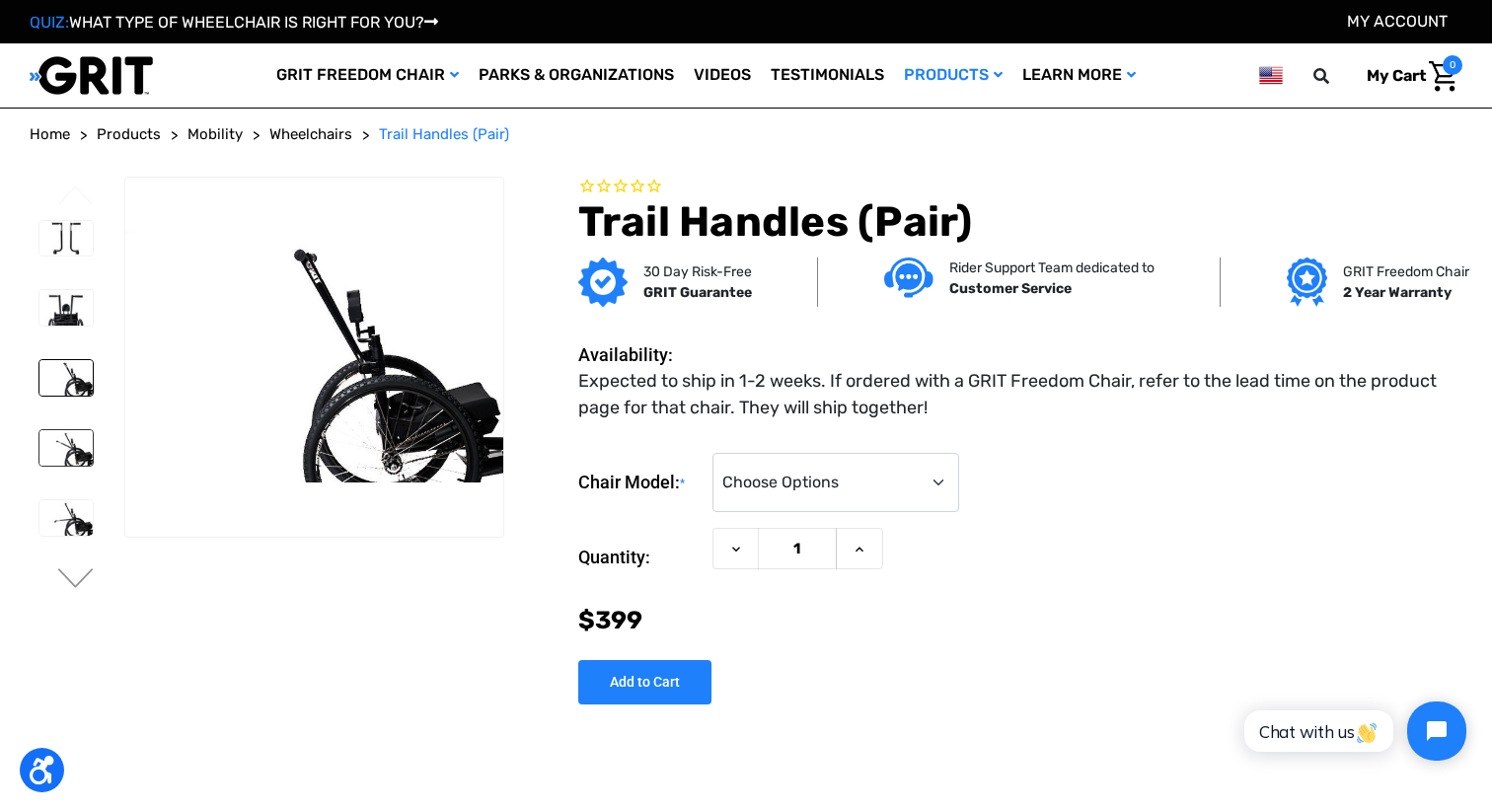 click at bounding box center [66, 448] 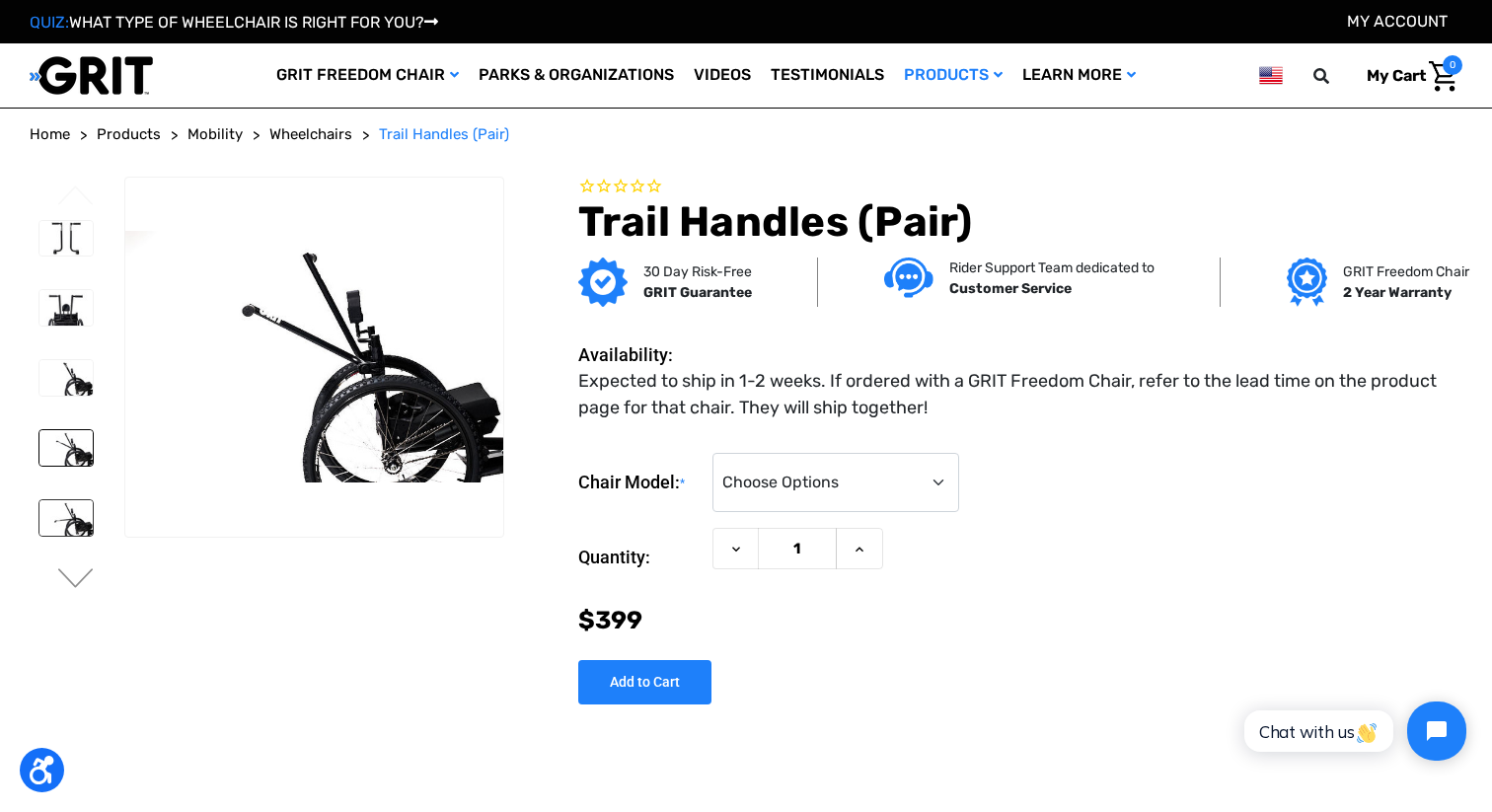 click at bounding box center (66, 518) 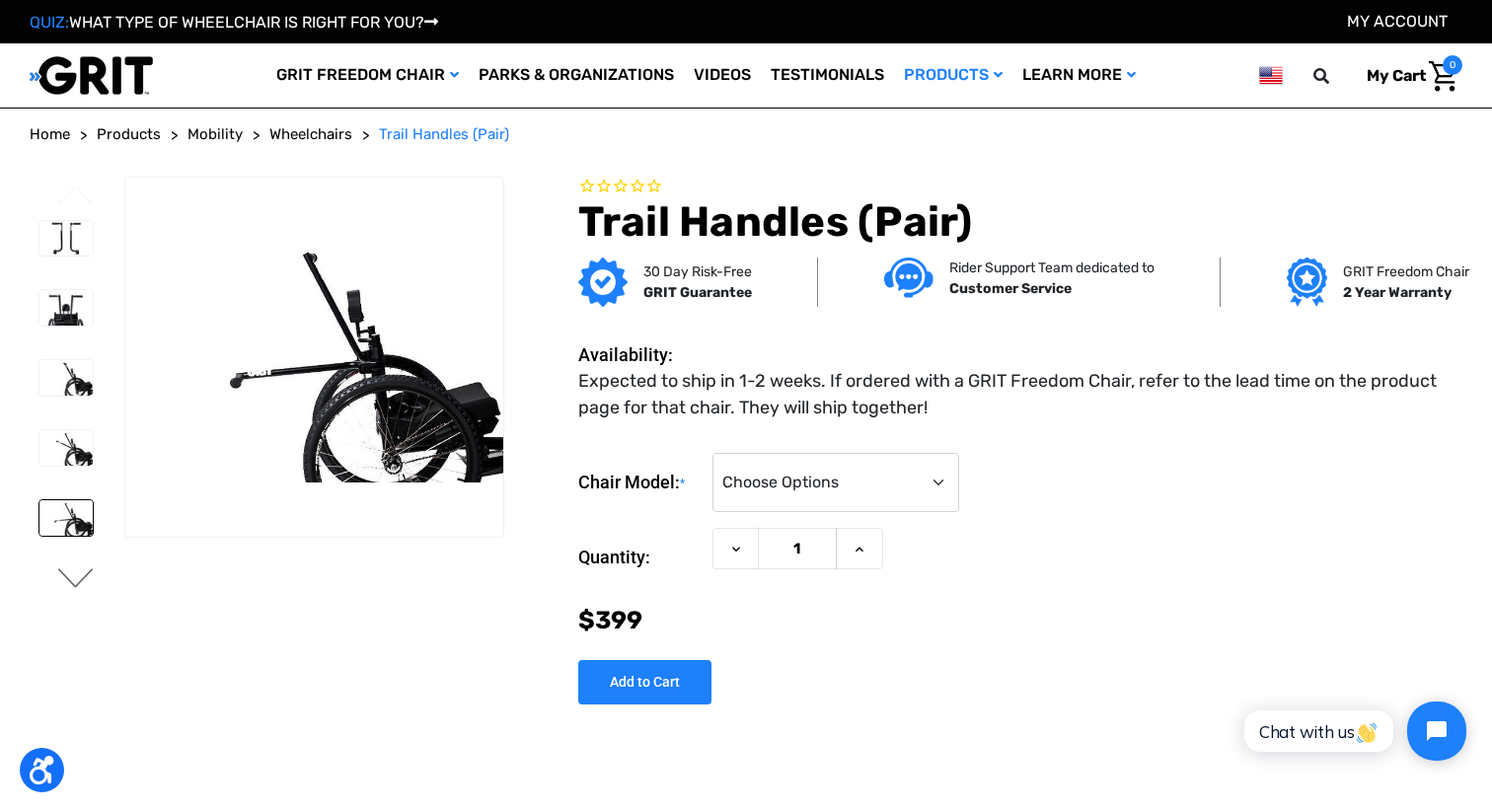 click on "Next" at bounding box center [76, 580] 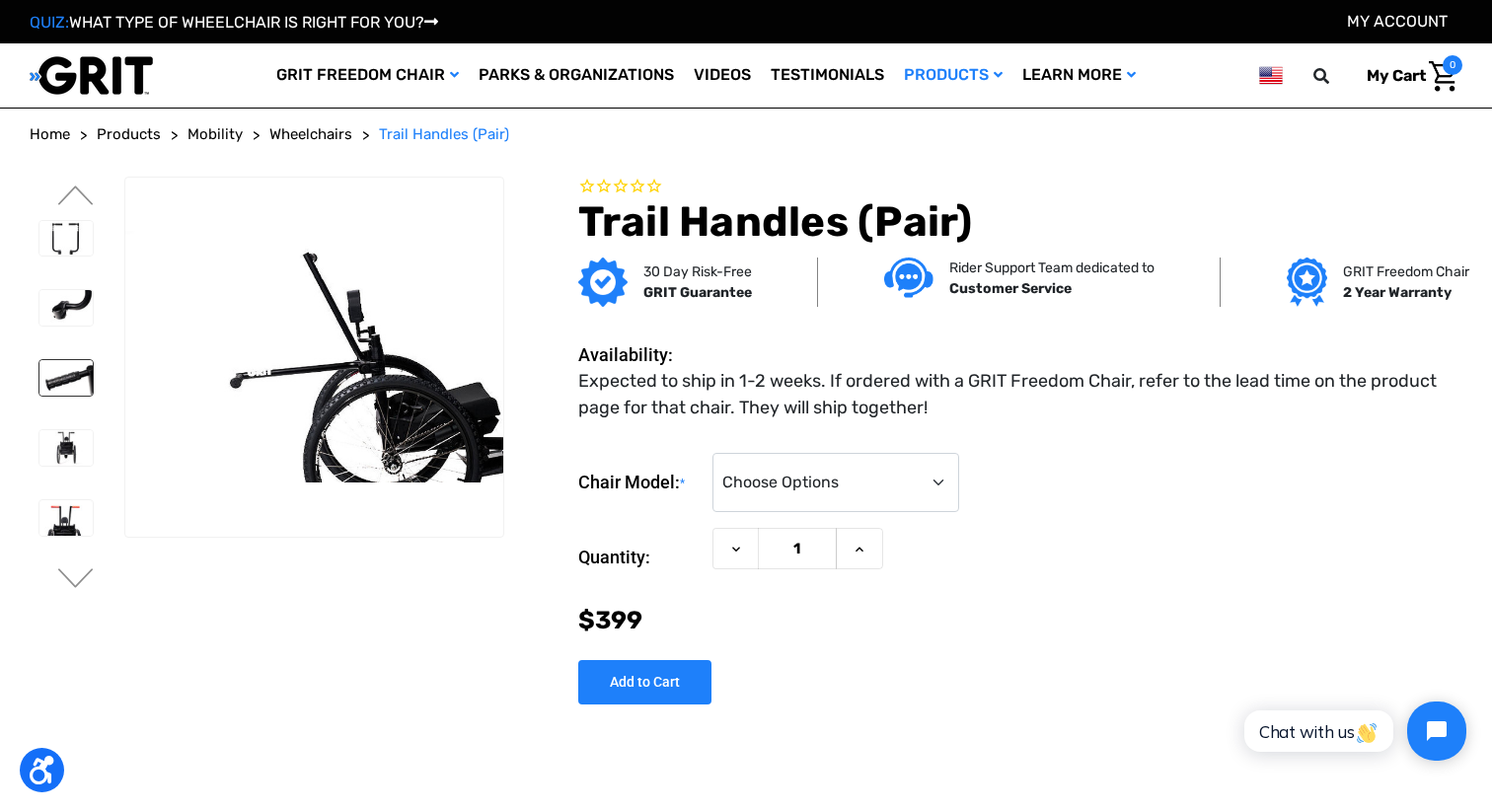 click at bounding box center (66, 378) 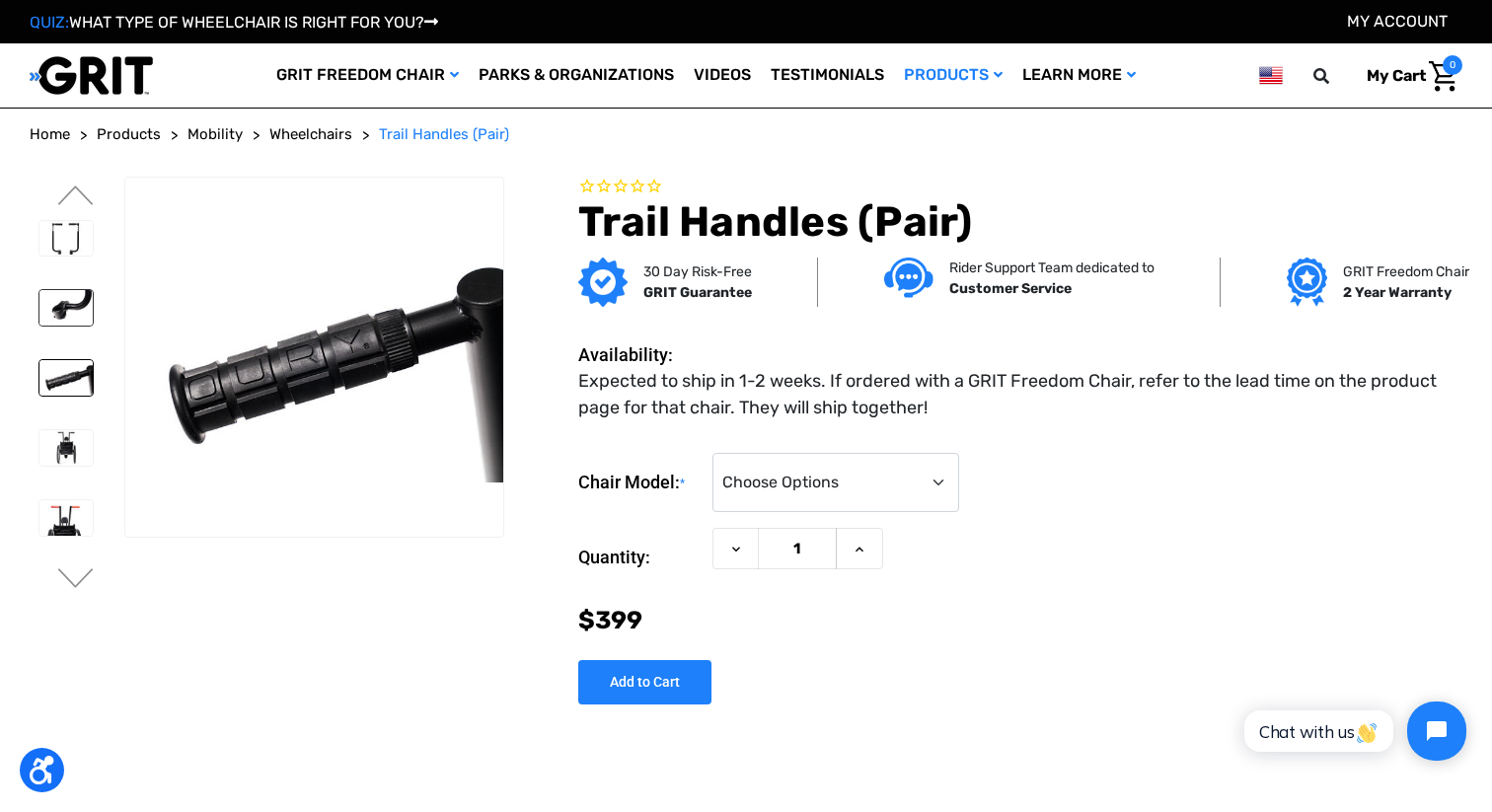 click at bounding box center [66, 308] 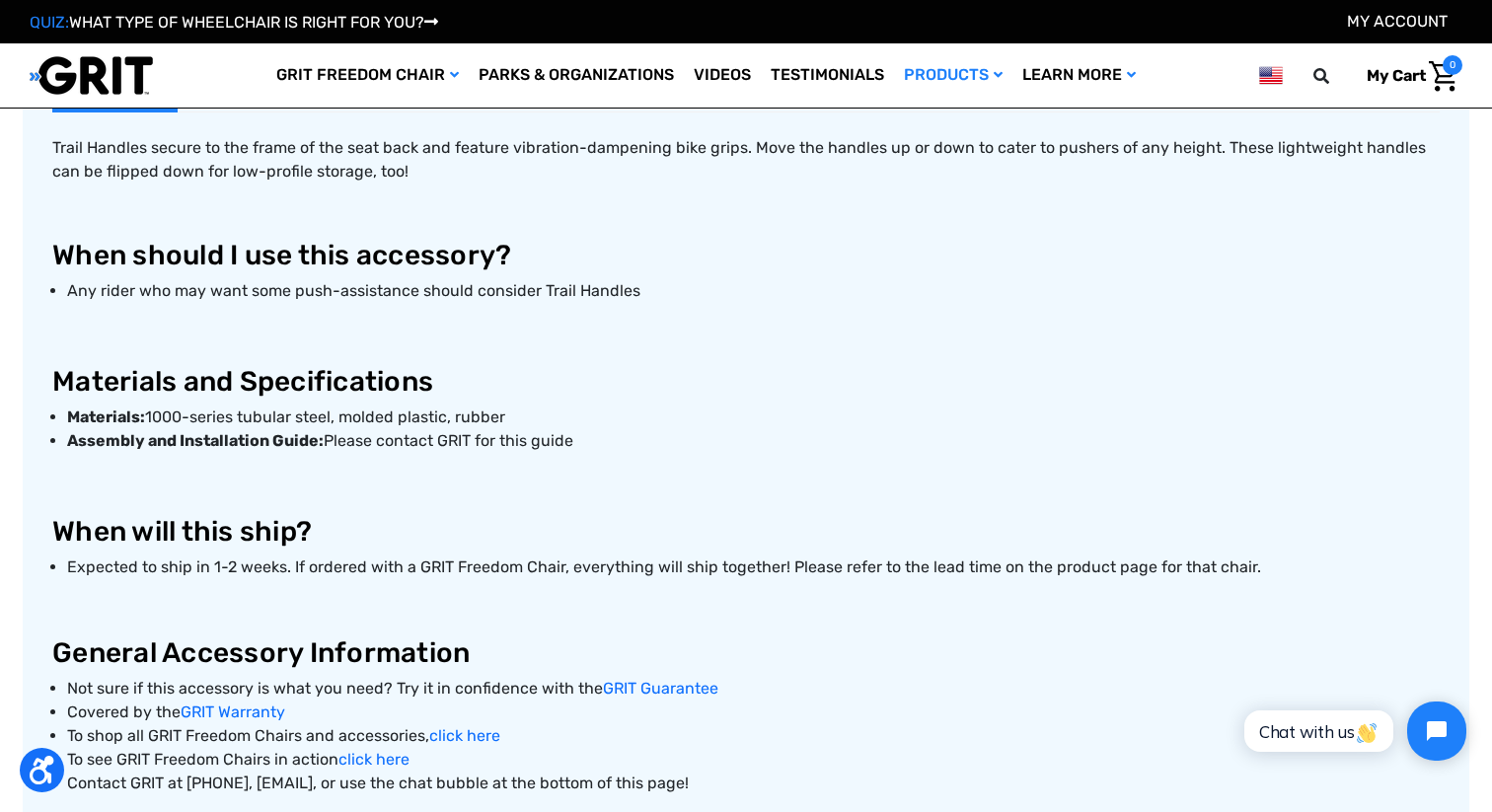scroll, scrollTop: 767, scrollLeft: 0, axis: vertical 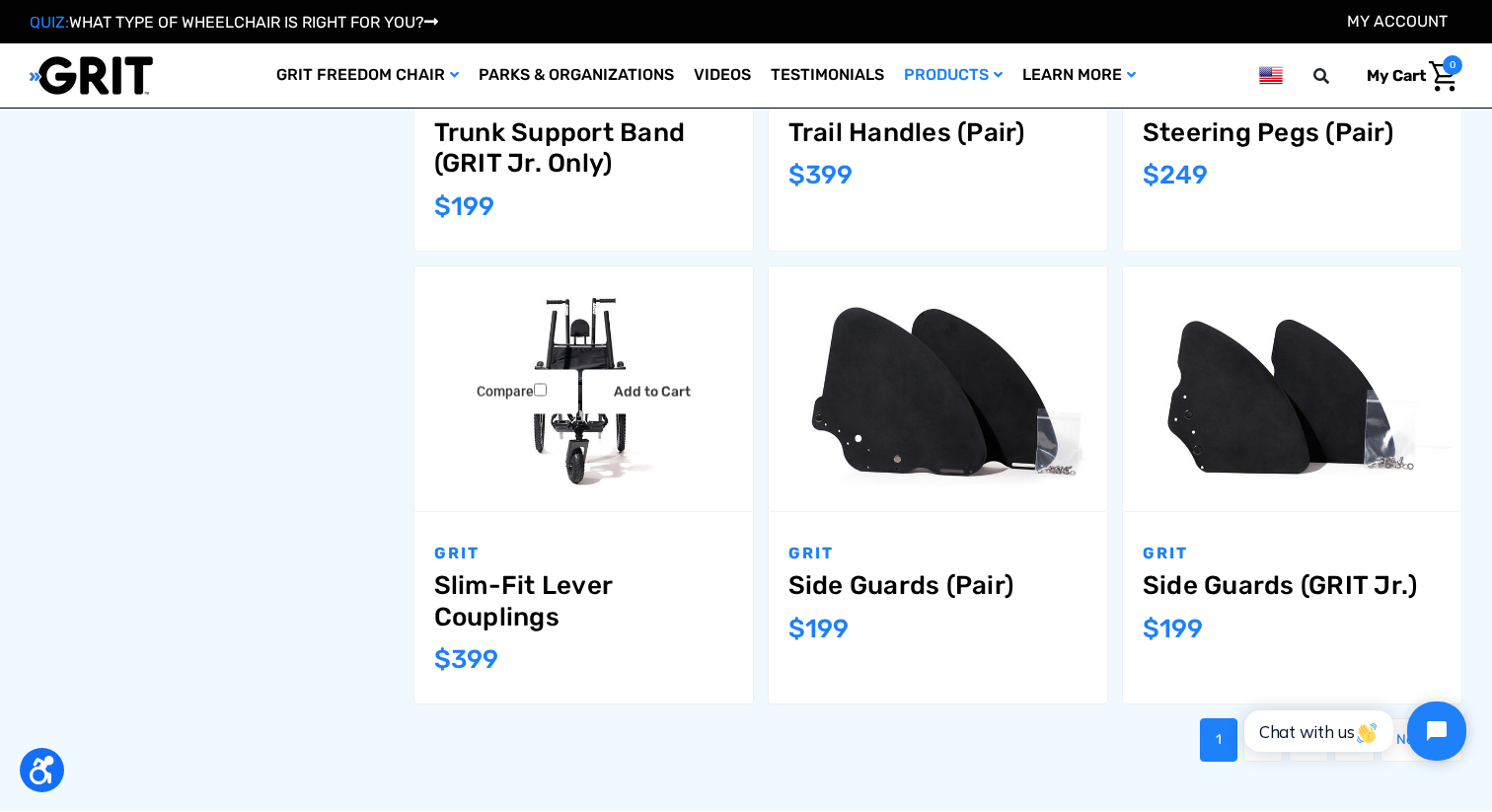 click on "Slim-Fit Lever Couplings" at bounding box center [583, 601] 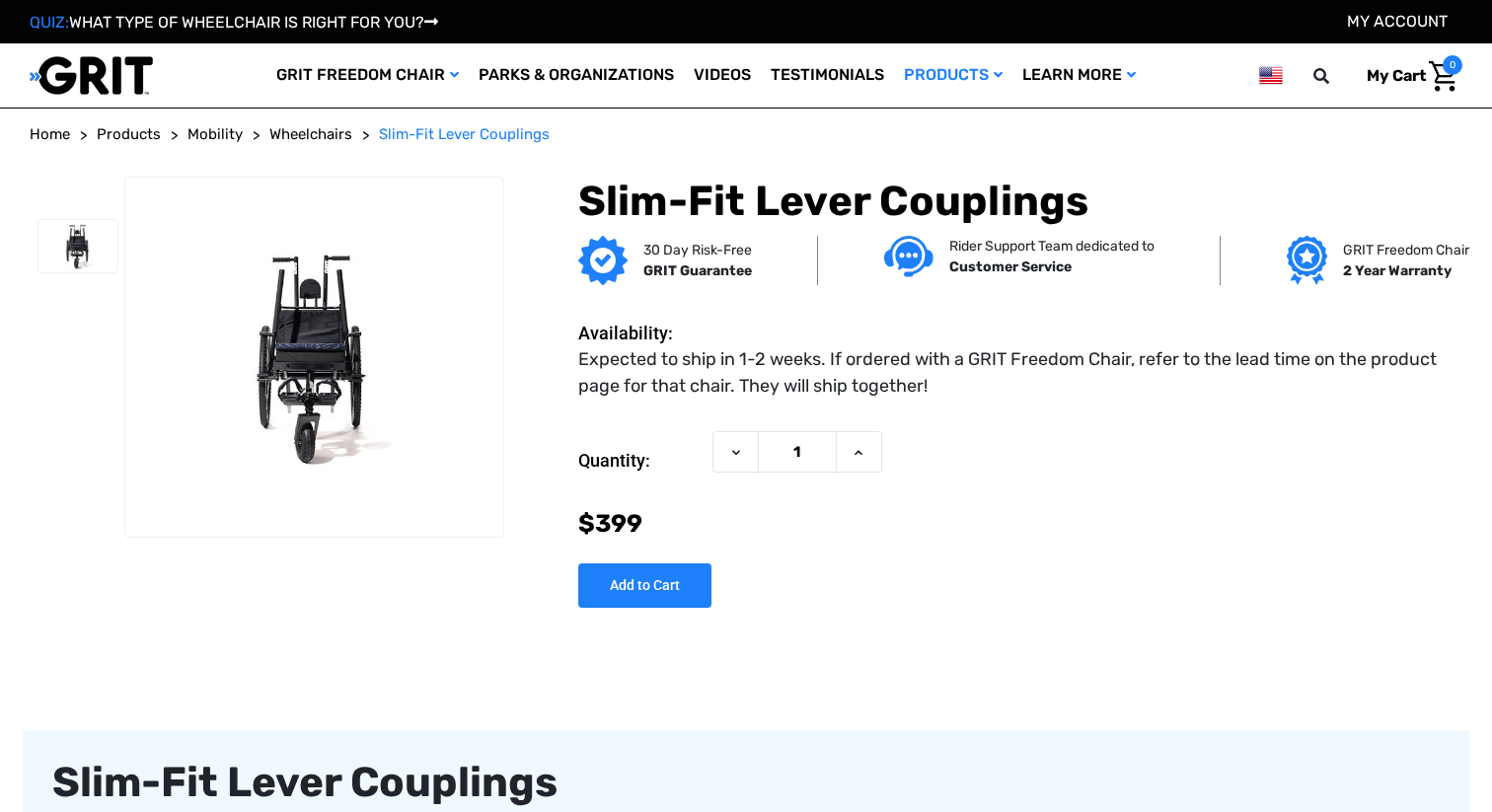 scroll, scrollTop: 0, scrollLeft: 0, axis: both 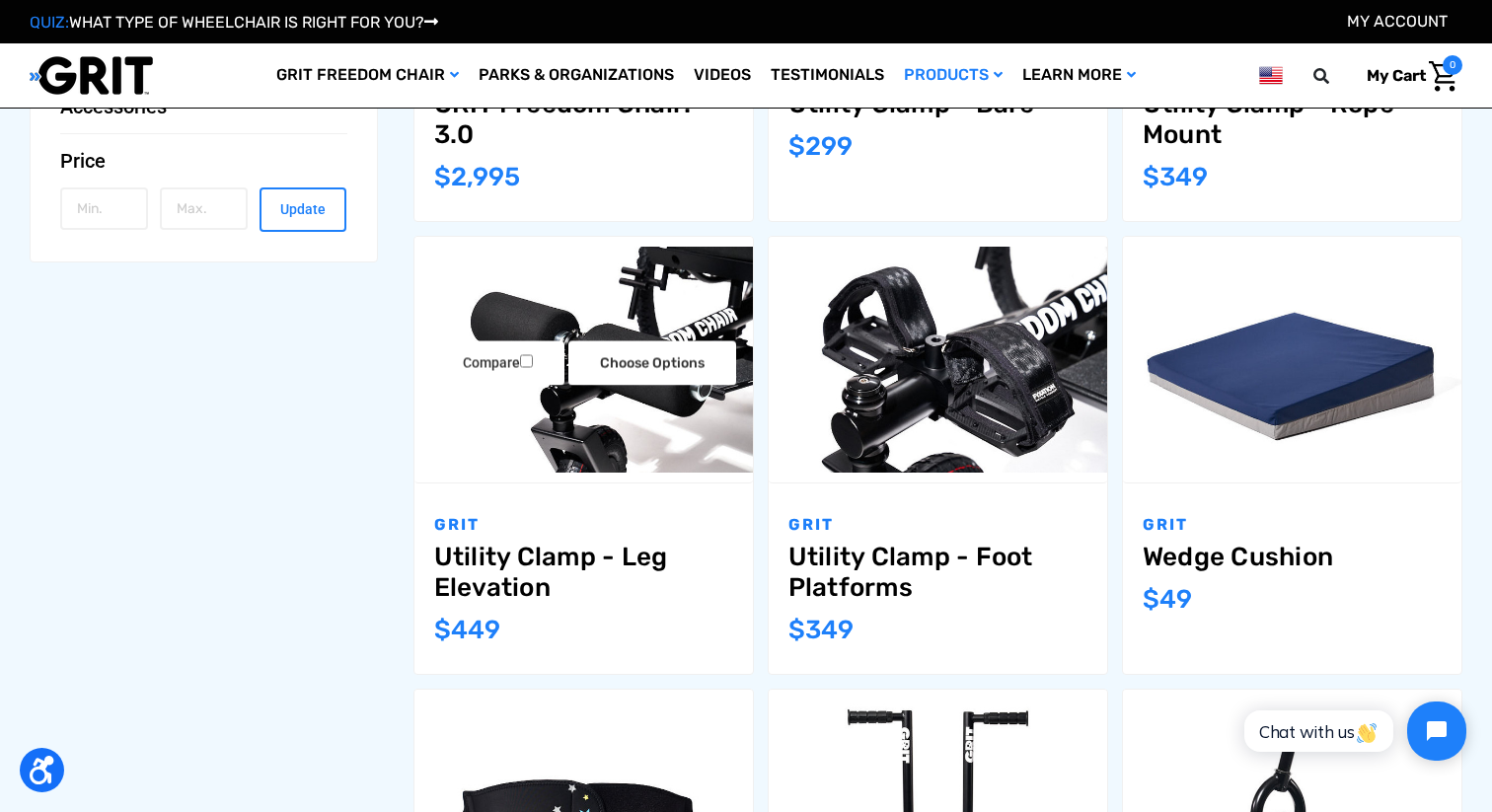 click on "Utility Clamp - Leg Elevation" at bounding box center (583, 572) 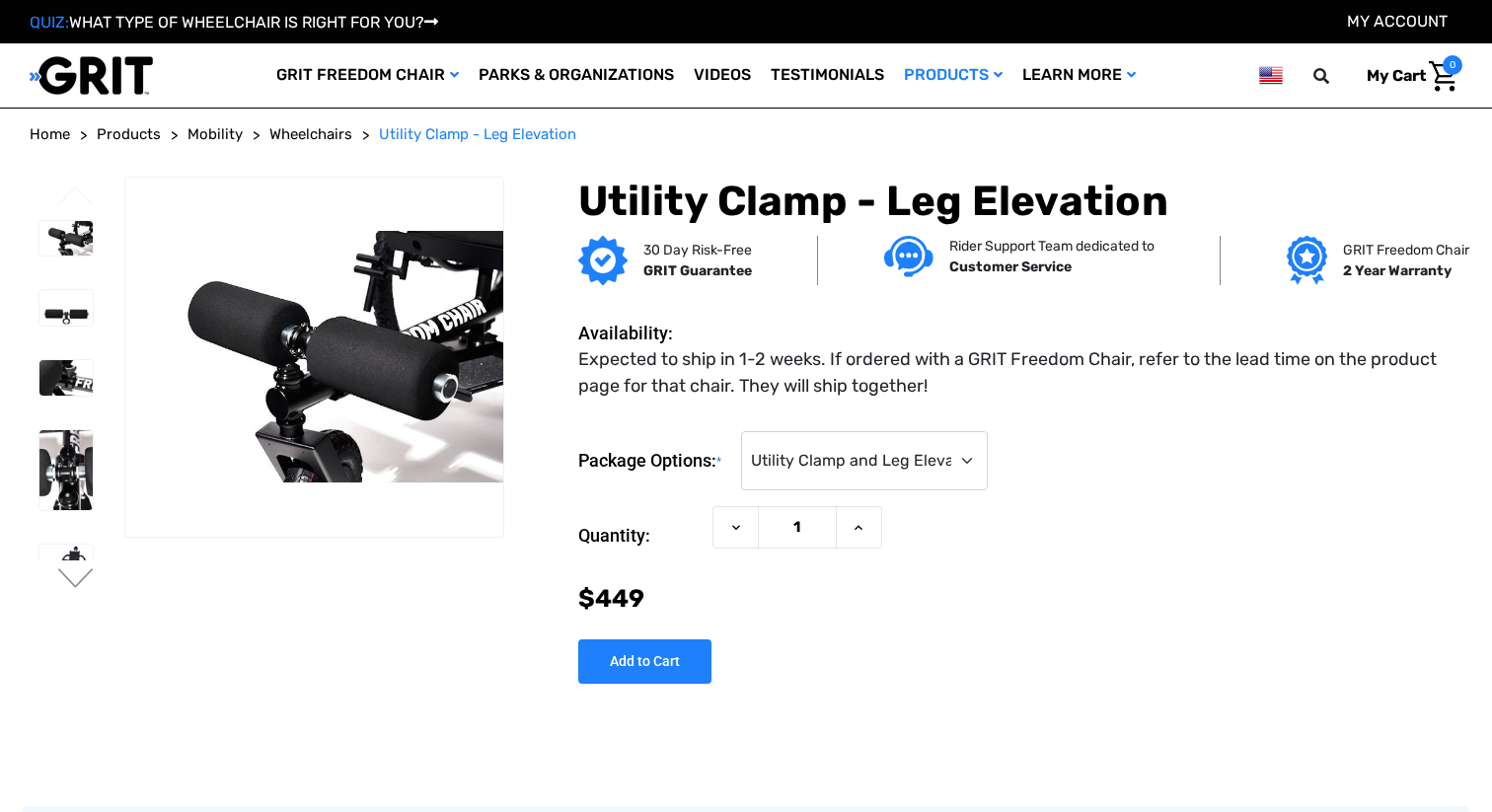 scroll, scrollTop: 0, scrollLeft: 0, axis: both 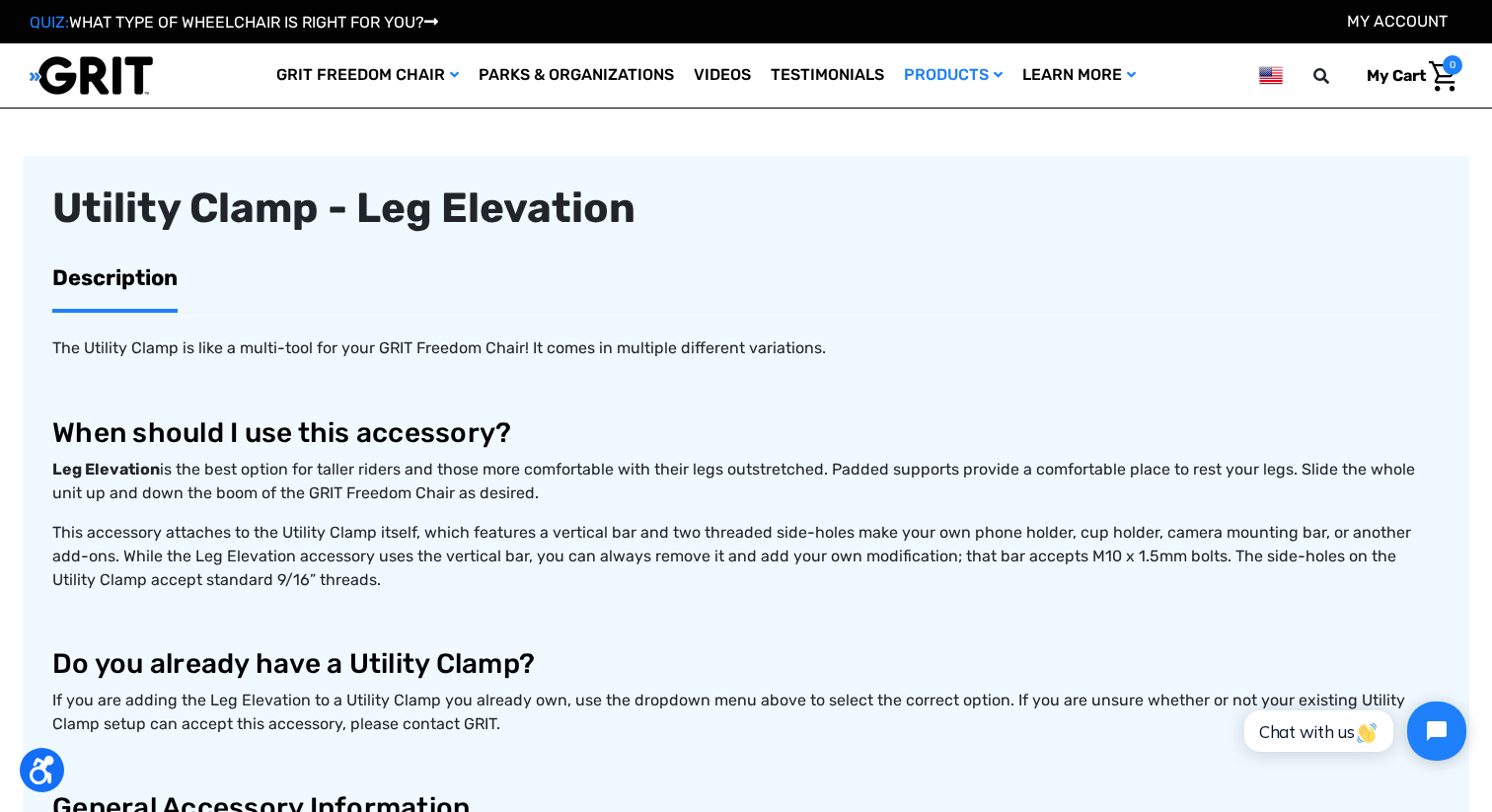 click on "Description" at bounding box center [114, 277] 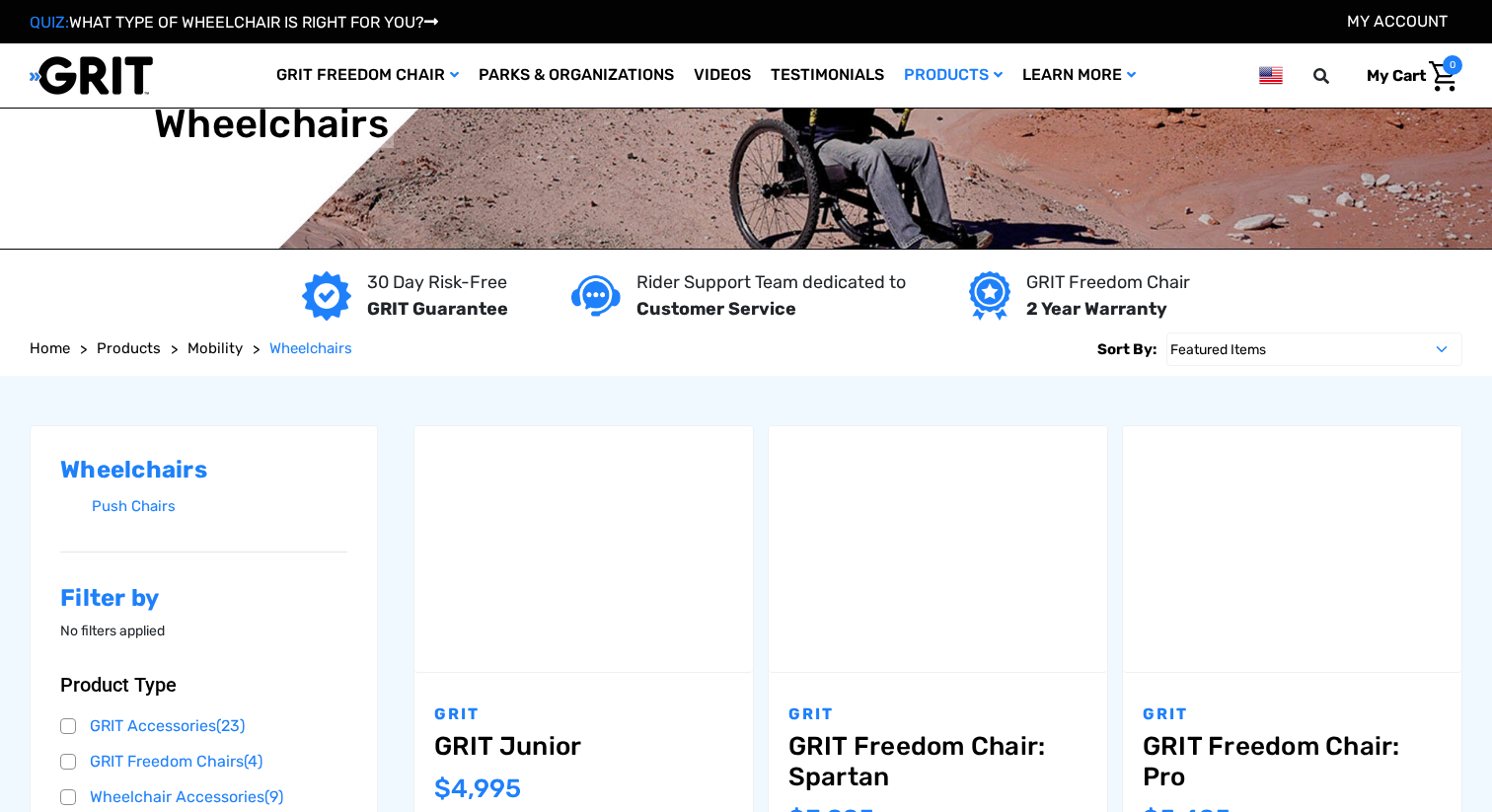 scroll, scrollTop: 1204, scrollLeft: 0, axis: vertical 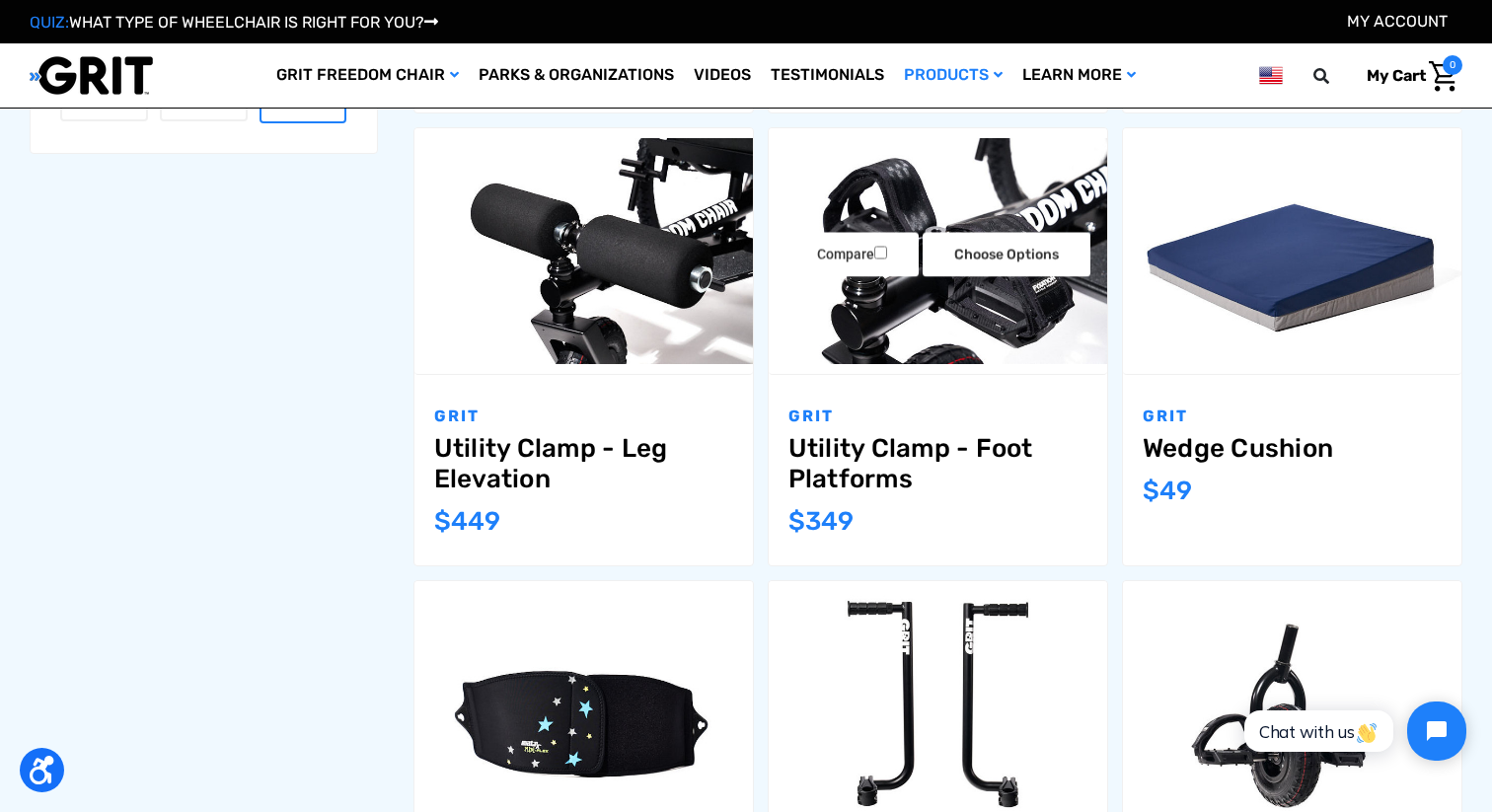 click on "Utility Clamp - Foot Platforms" at bounding box center [937, 464] 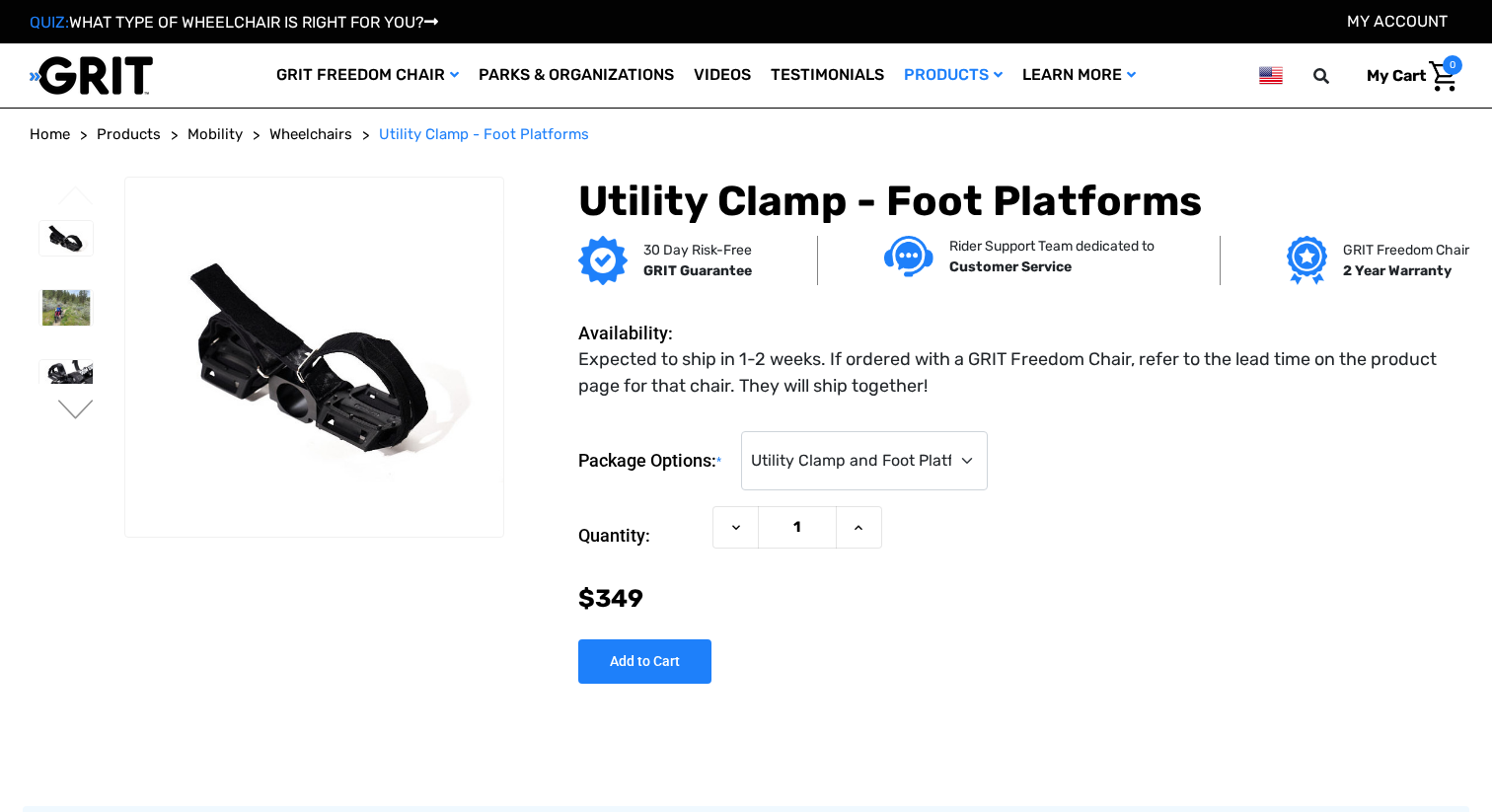 scroll, scrollTop: 0, scrollLeft: 0, axis: both 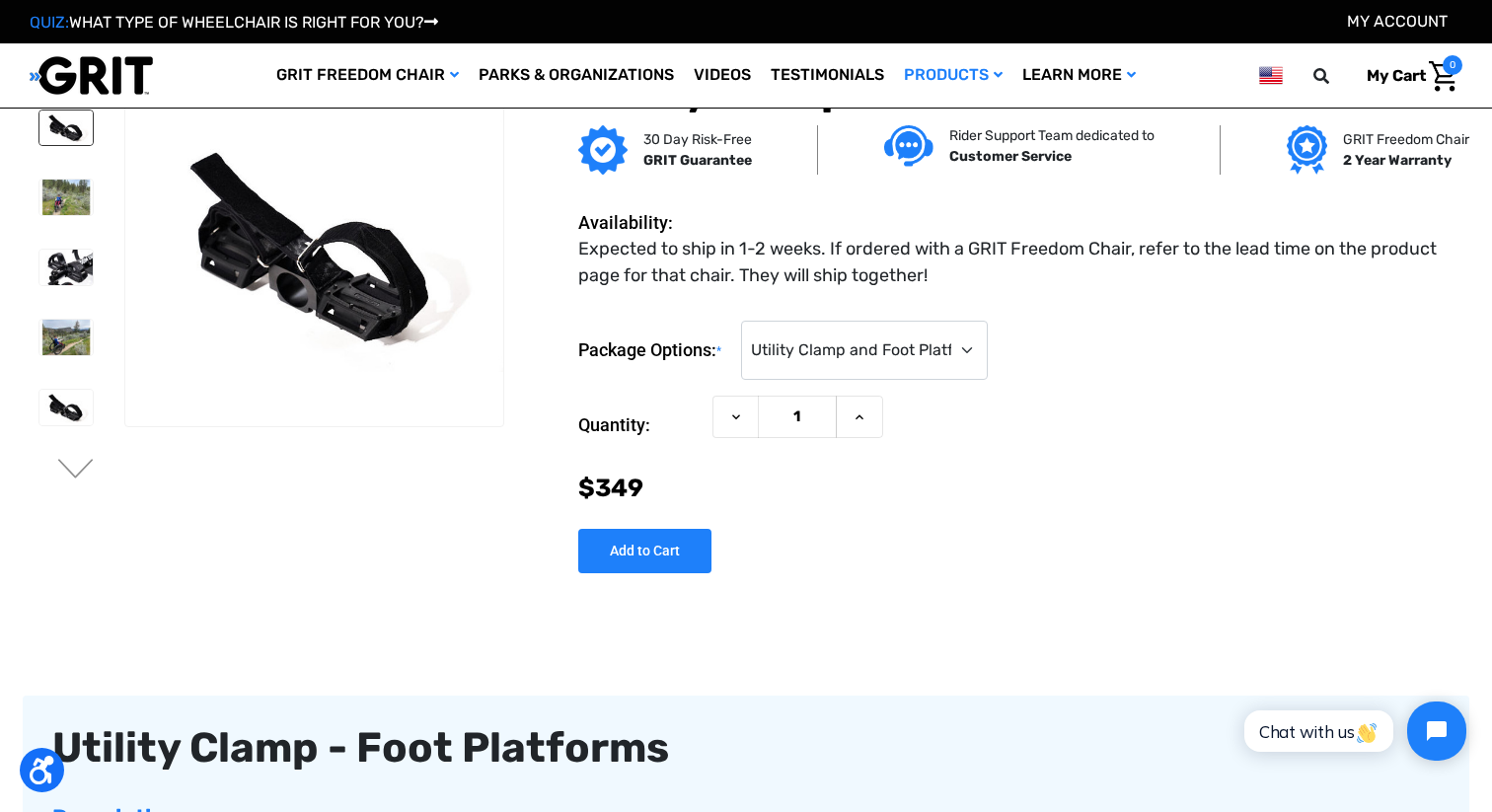 click at bounding box center (66, 128) 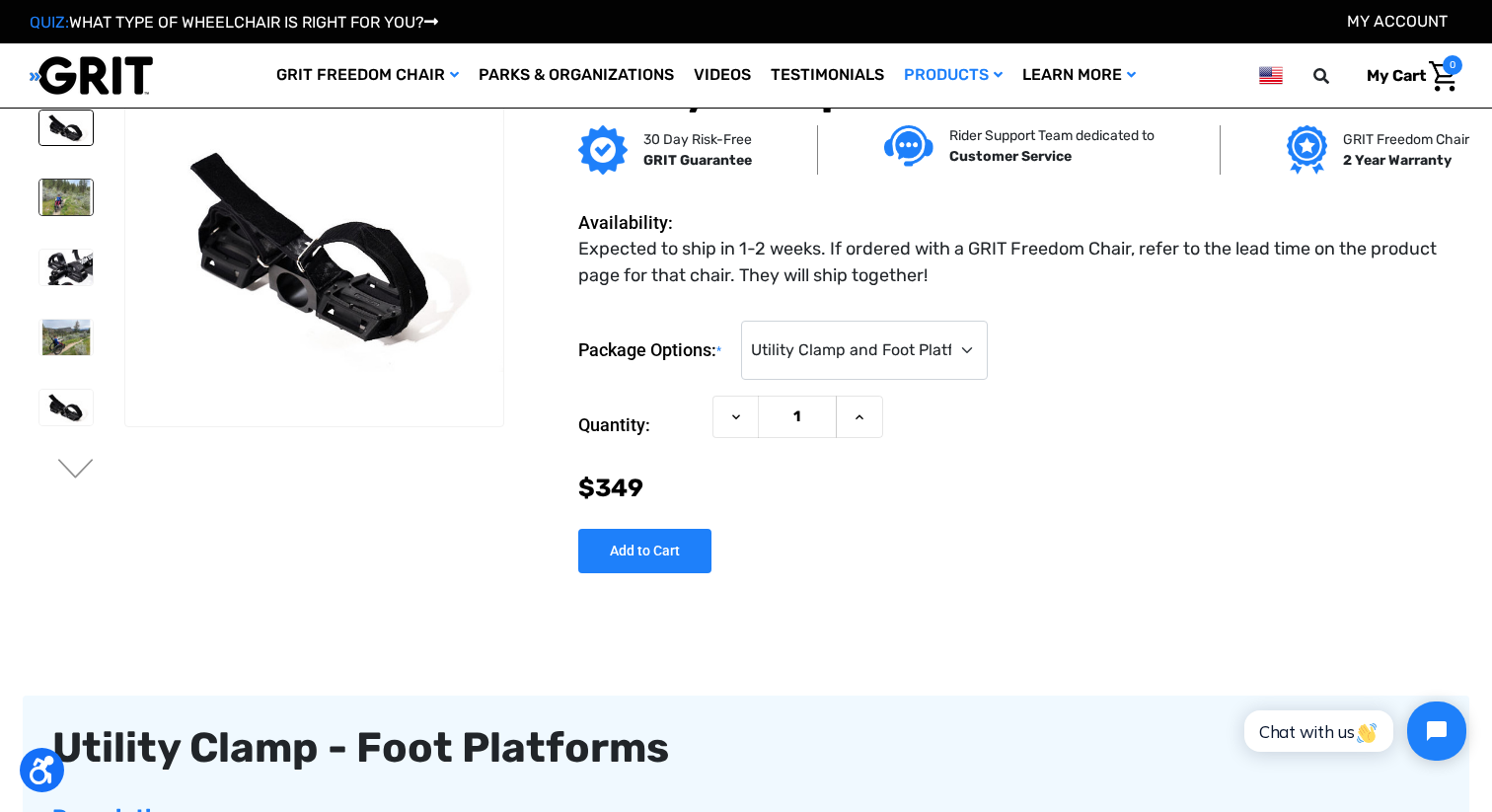 click at bounding box center [66, 197] 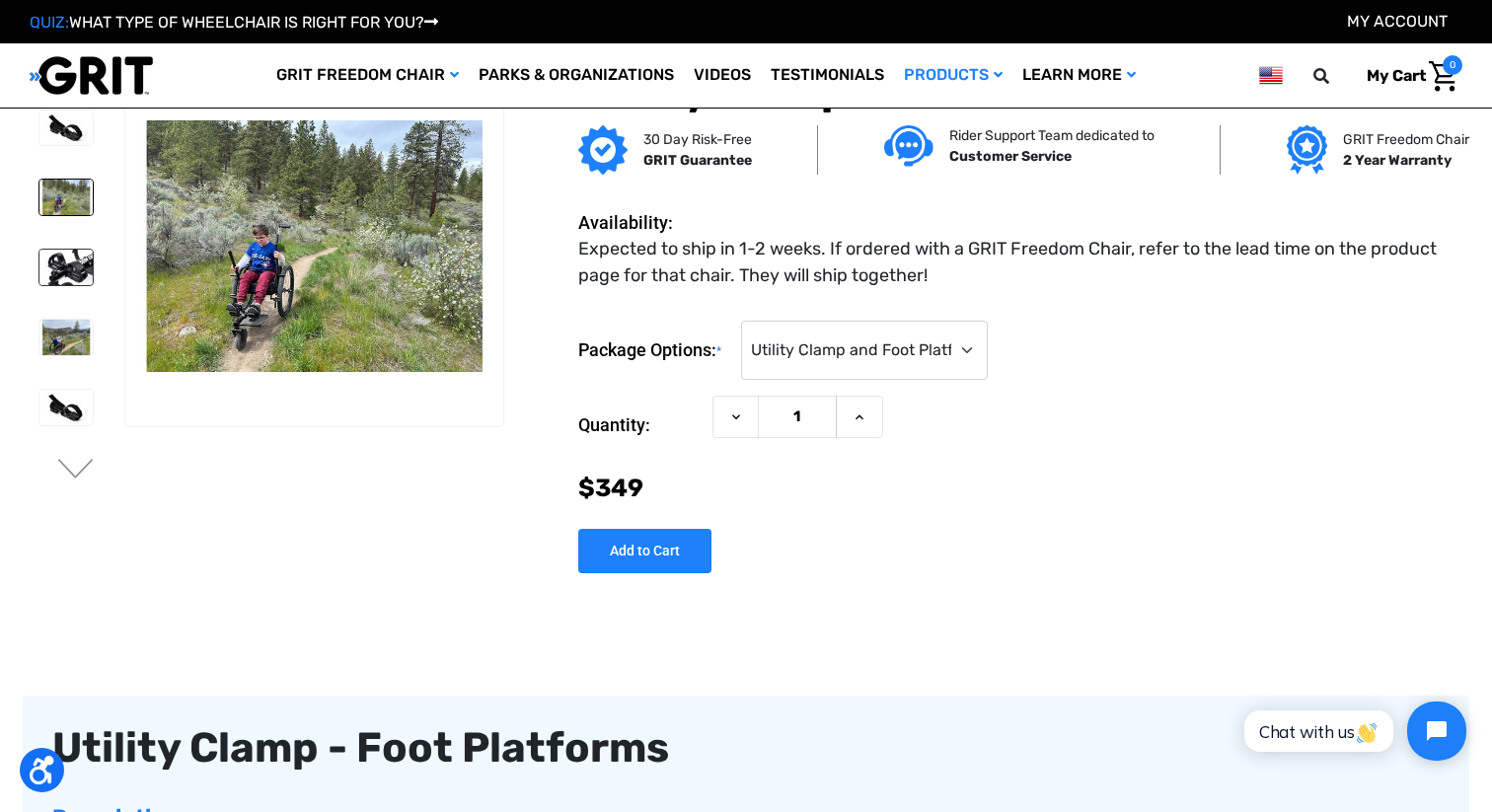 click at bounding box center (66, 267) 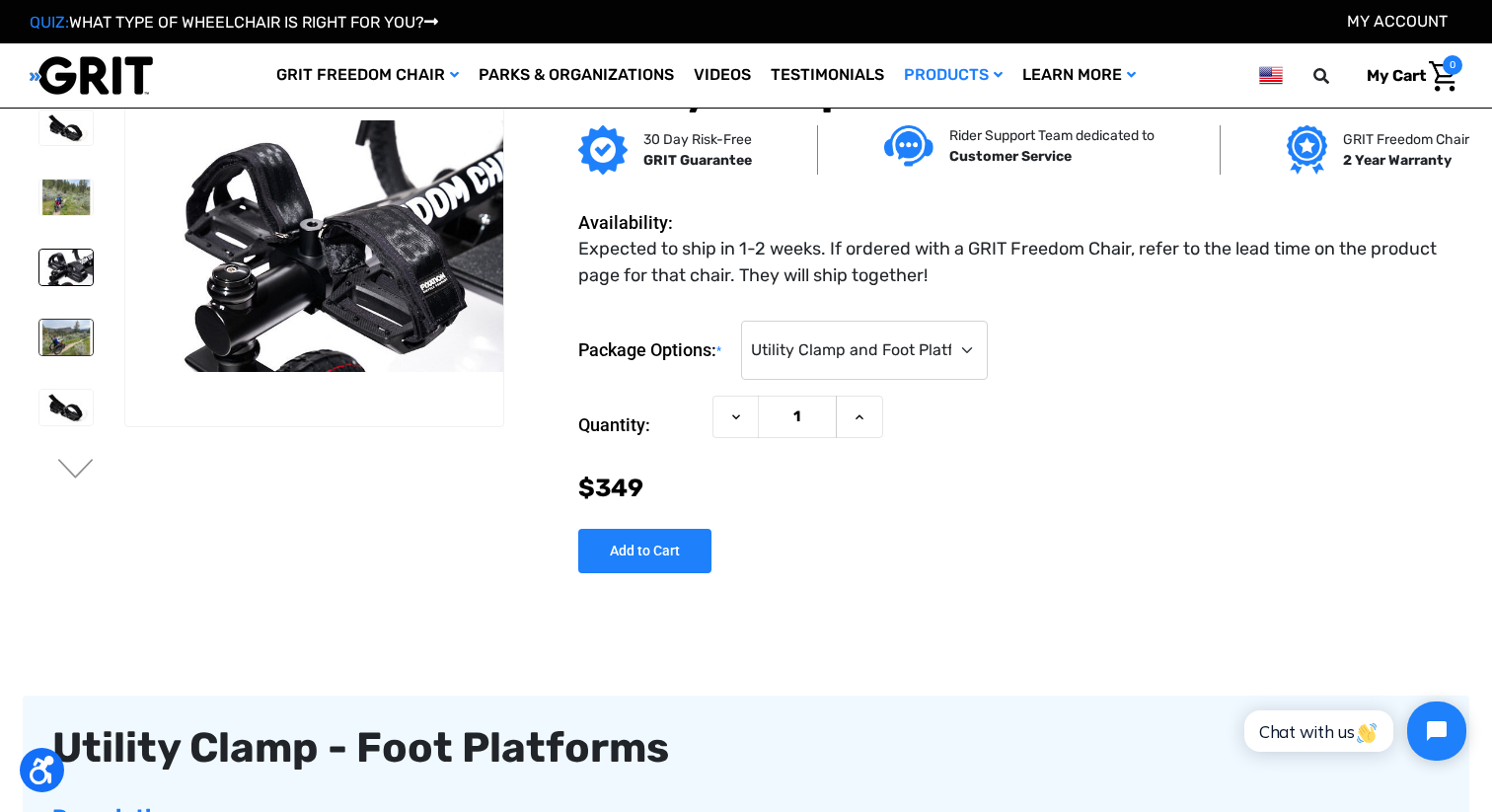 click at bounding box center [66, 337] 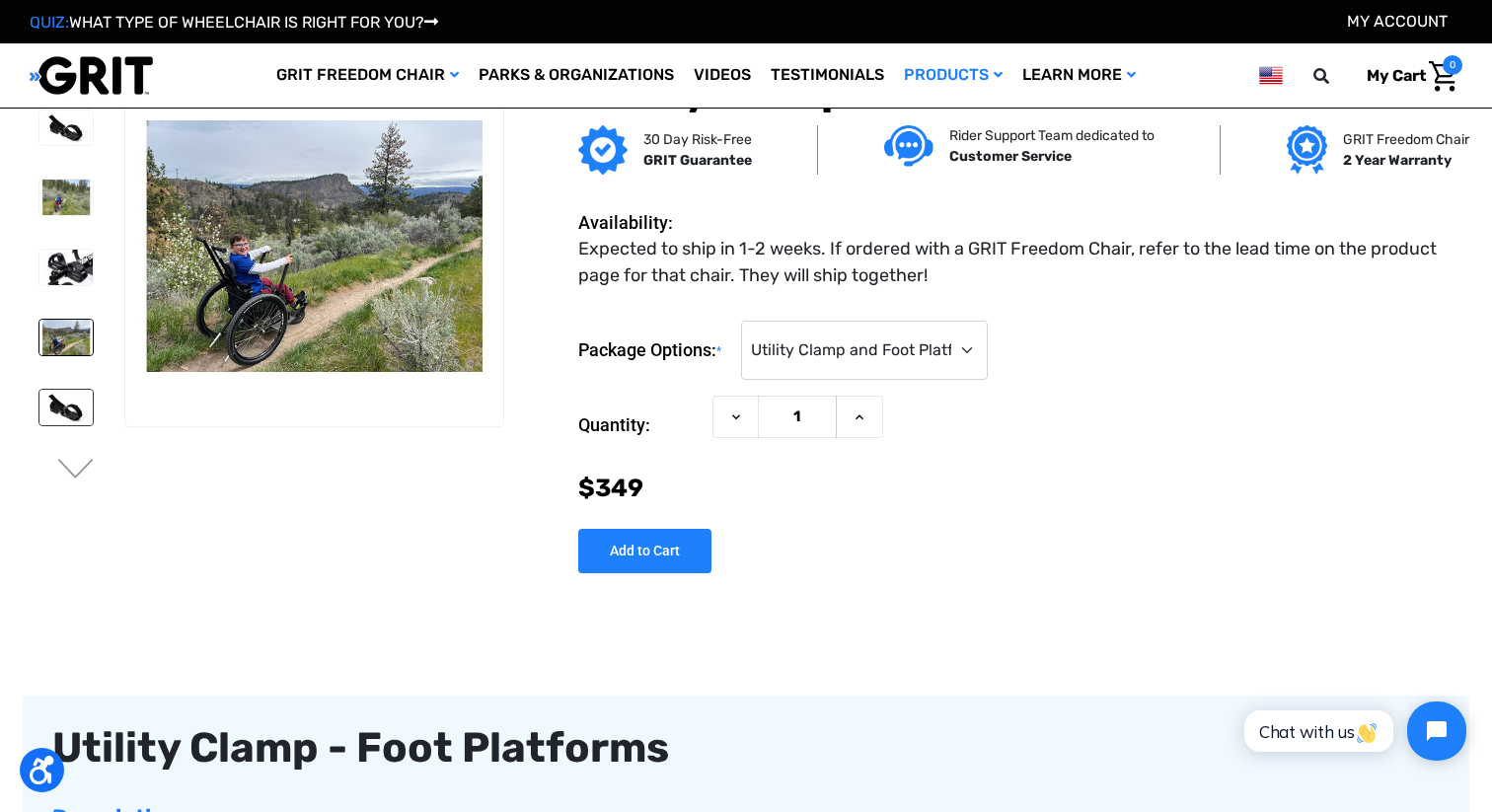 click at bounding box center (66, 407) 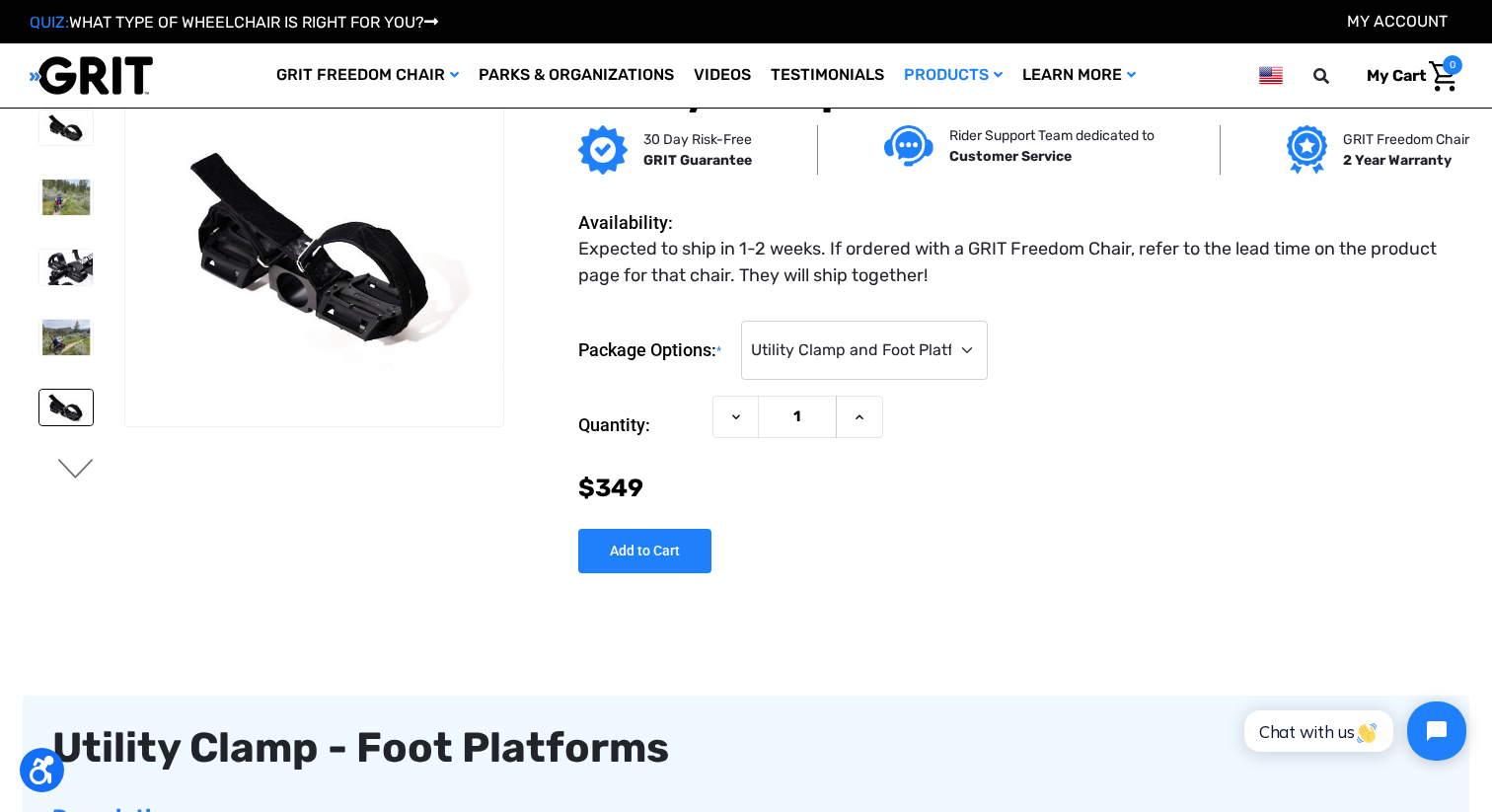 click on "Next" at bounding box center [76, 471] 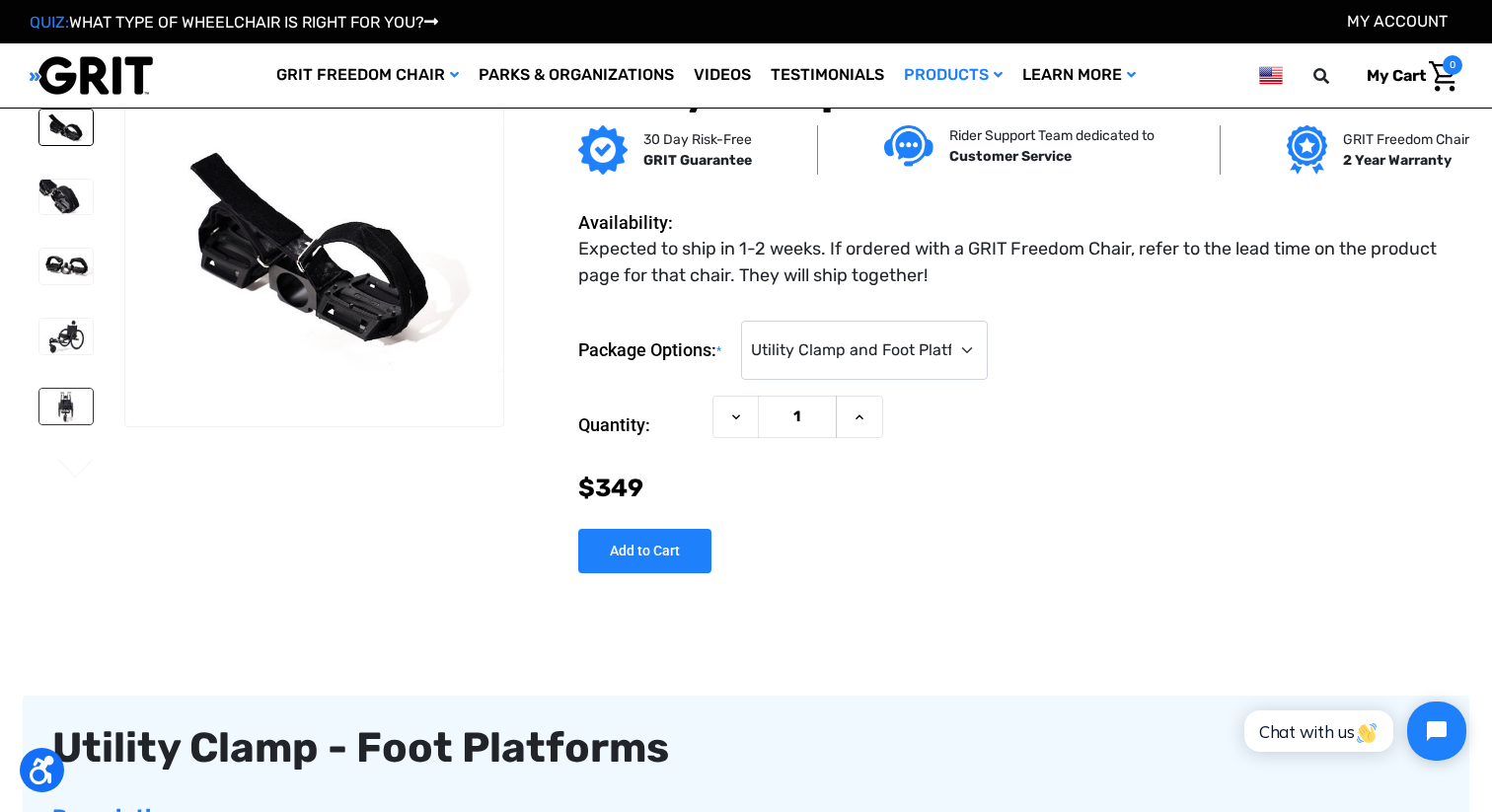 click at bounding box center (66, 406) 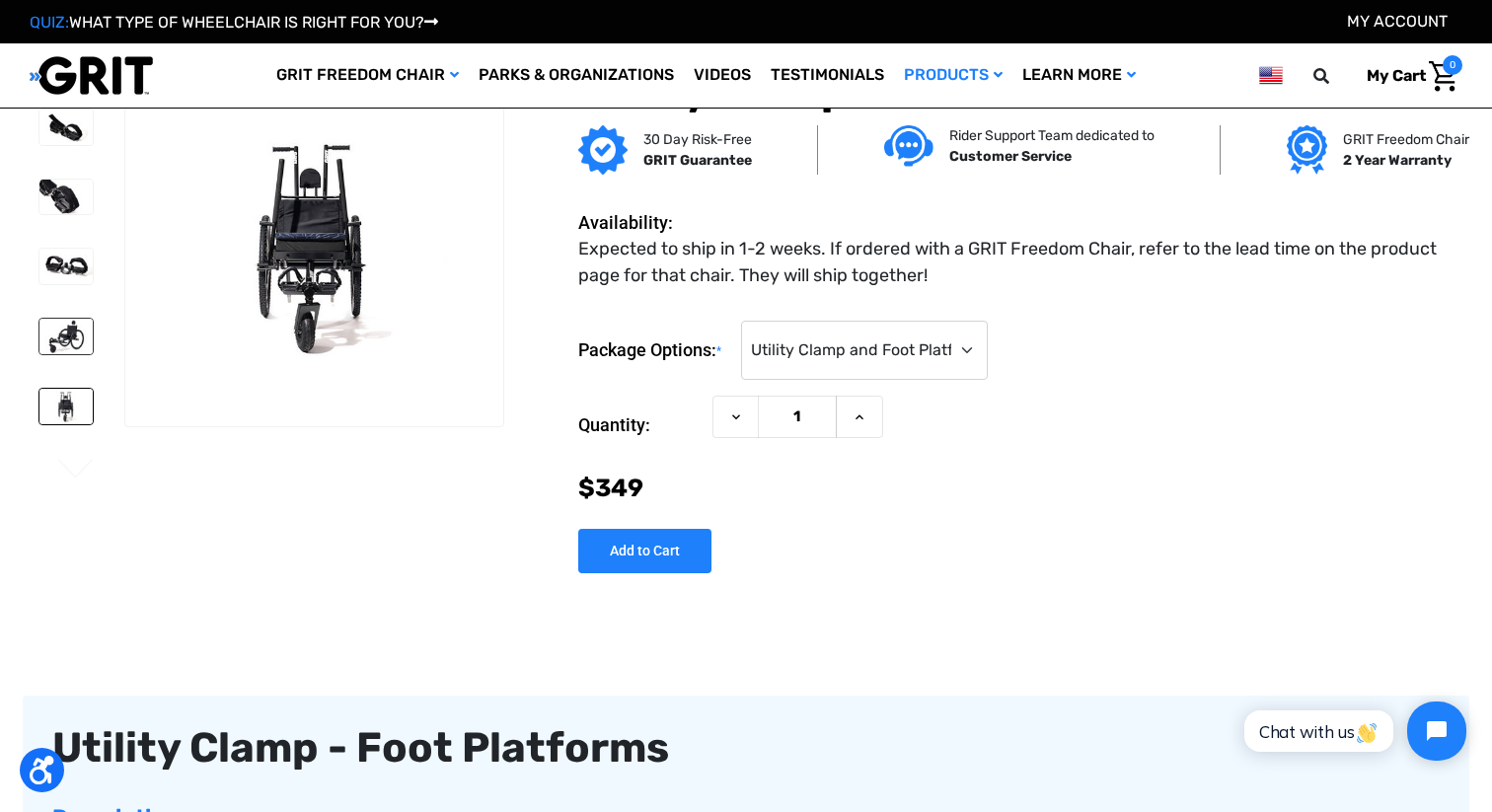 click at bounding box center [66, 336] 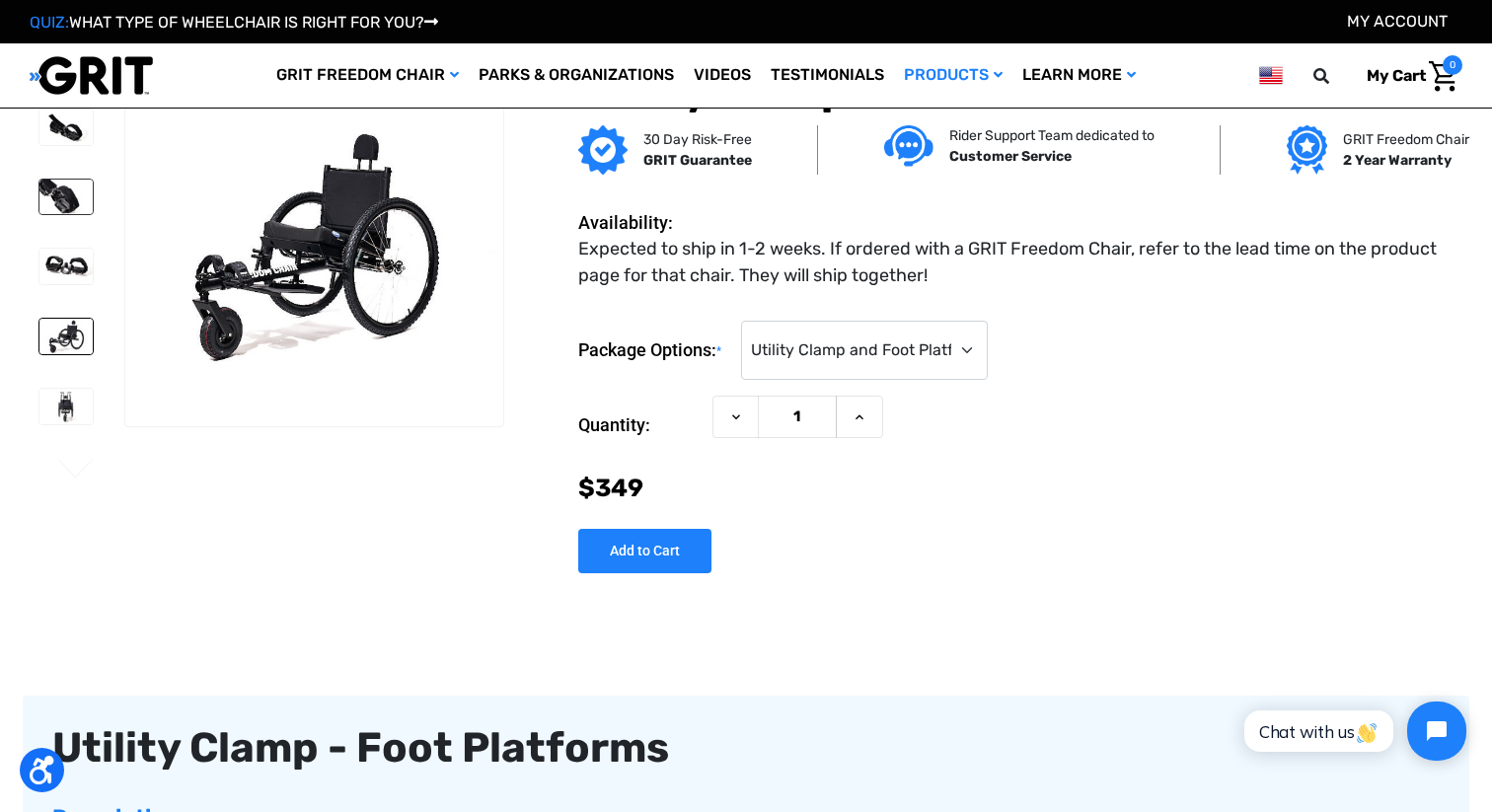 click at bounding box center [66, 197] 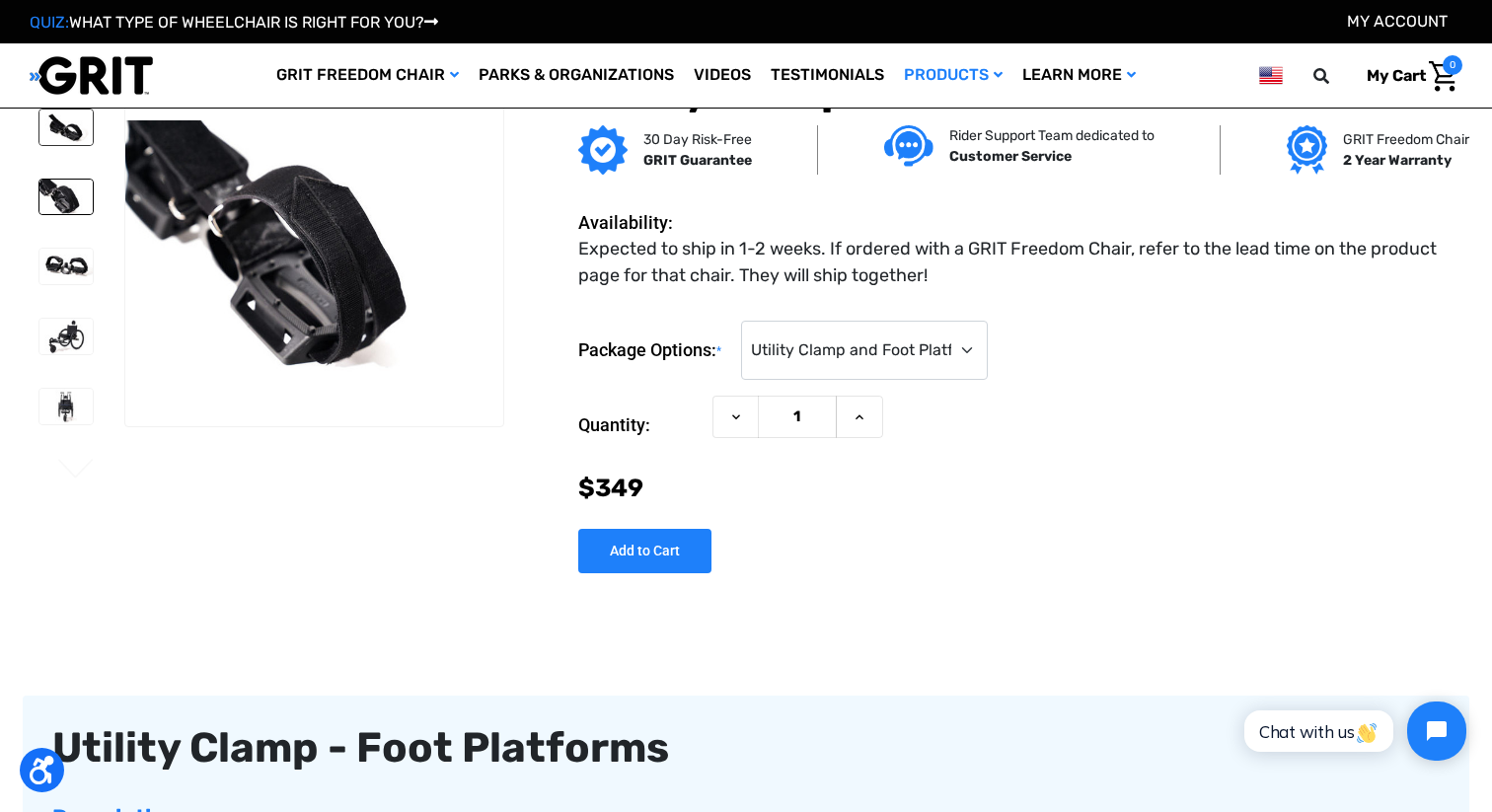 click at bounding box center (66, 127) 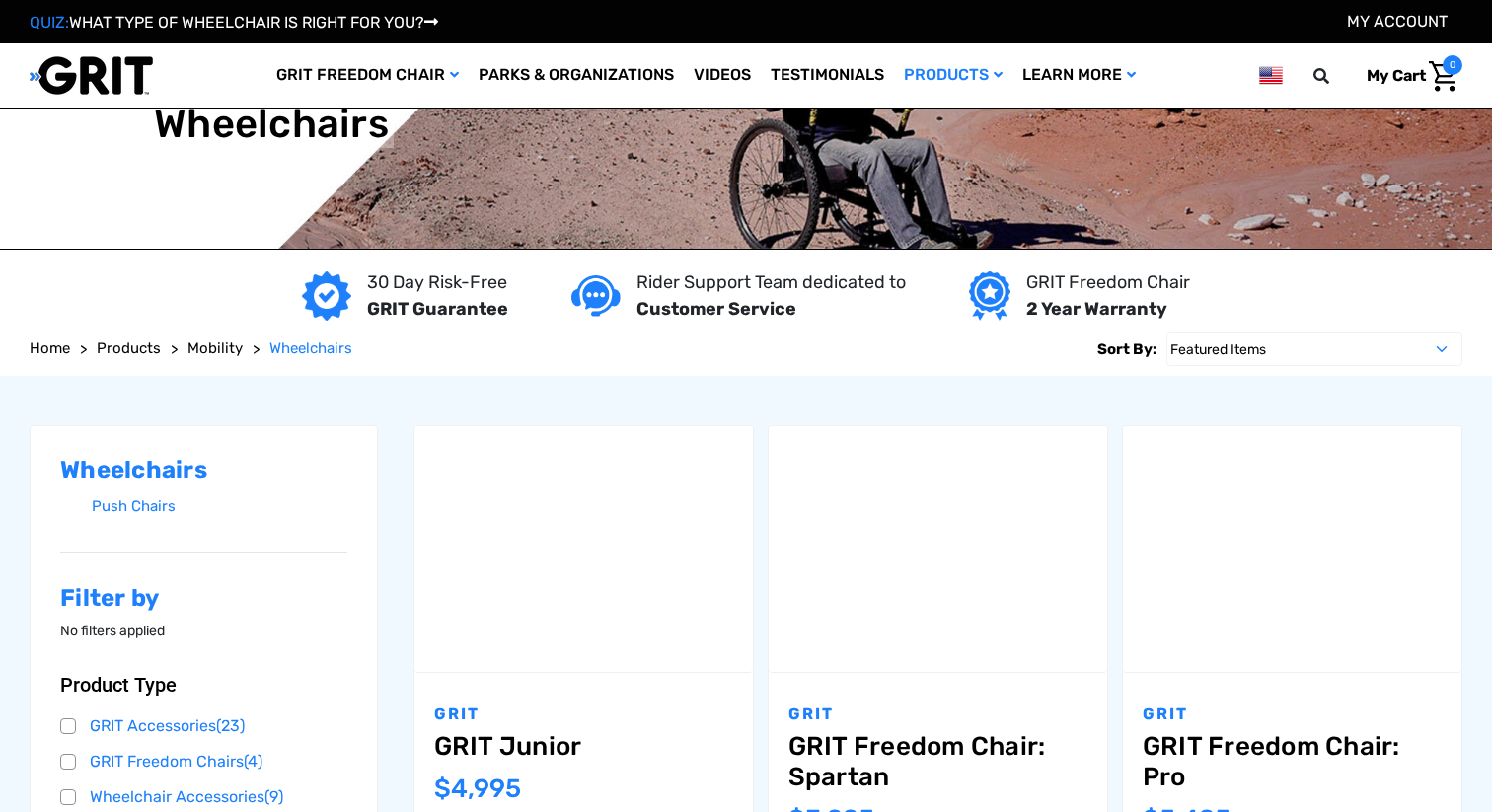 scroll, scrollTop: 1204, scrollLeft: 0, axis: vertical 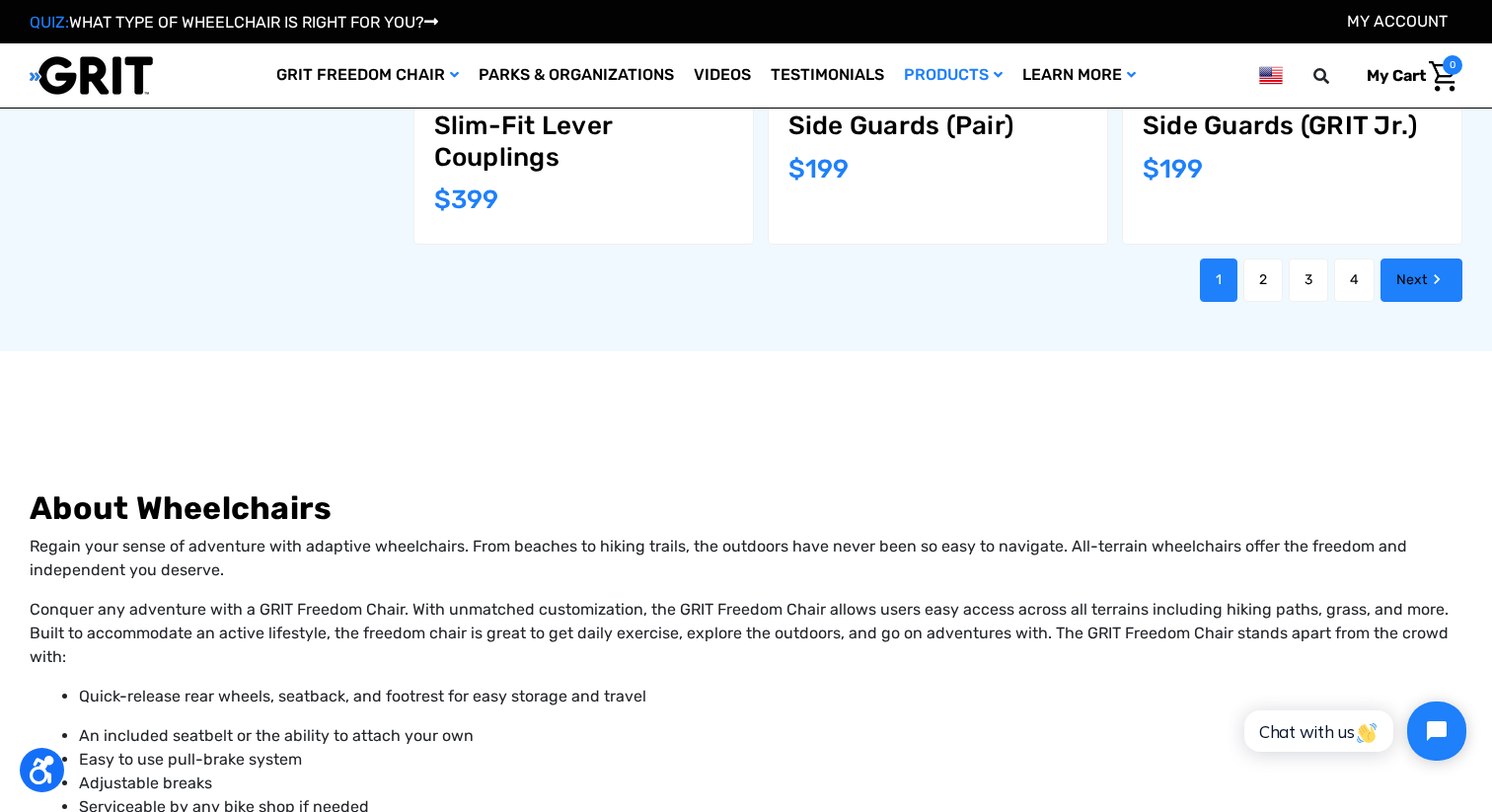 click on "Next" at bounding box center (1421, 280) 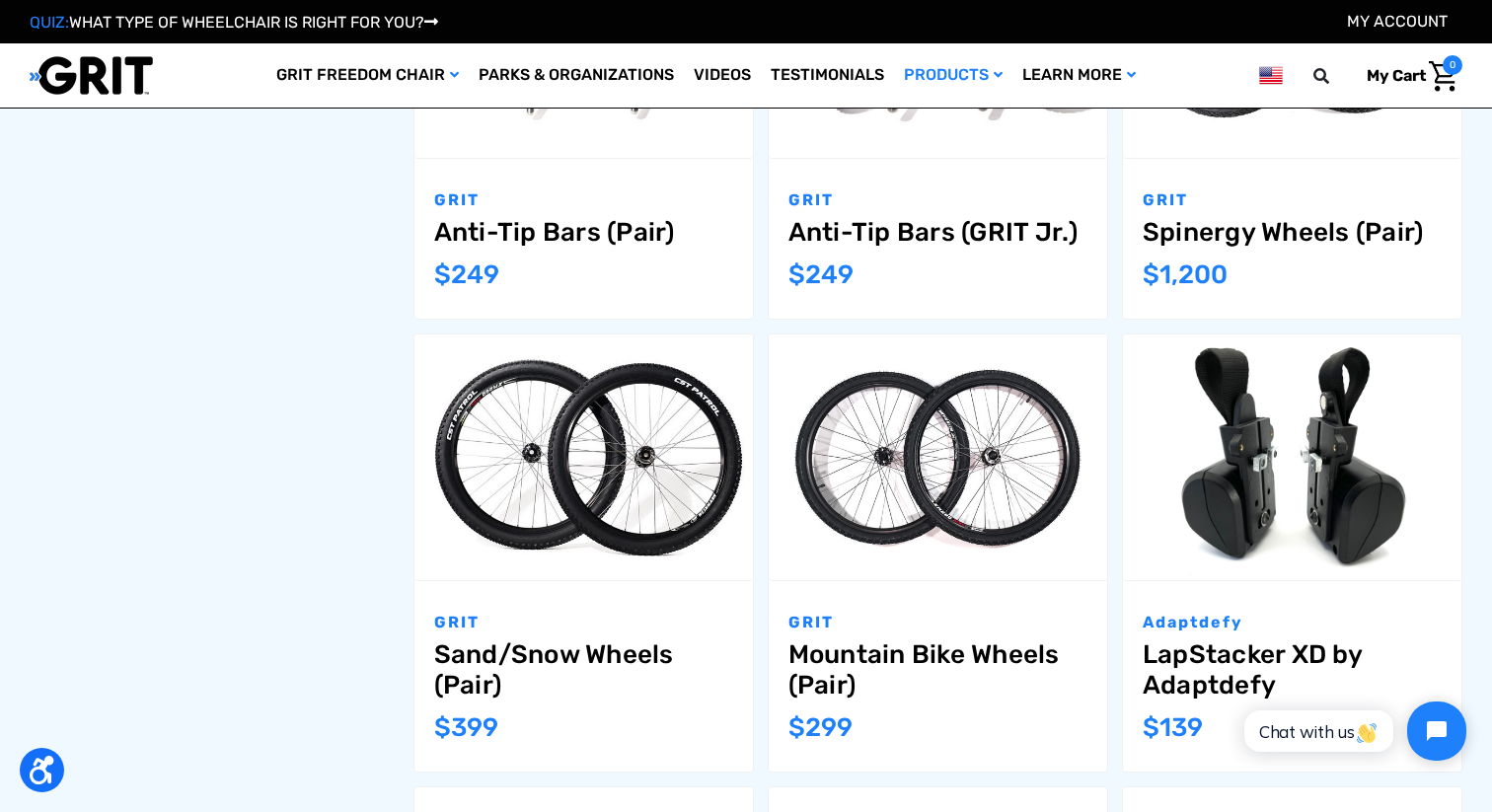 scroll, scrollTop: 1392, scrollLeft: 0, axis: vertical 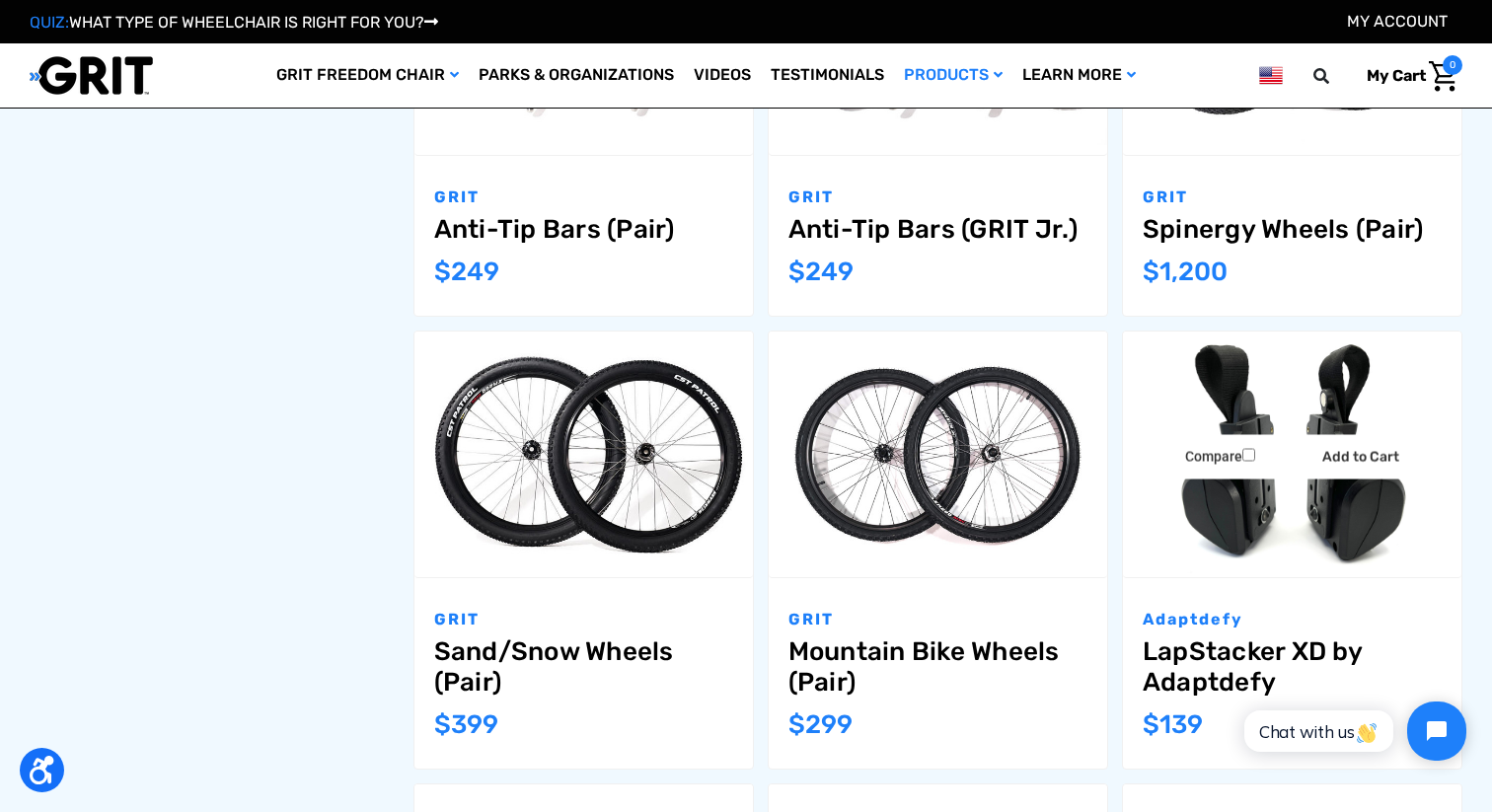 click on "LapStacker XD by Adaptdefy" at bounding box center (1292, 667) 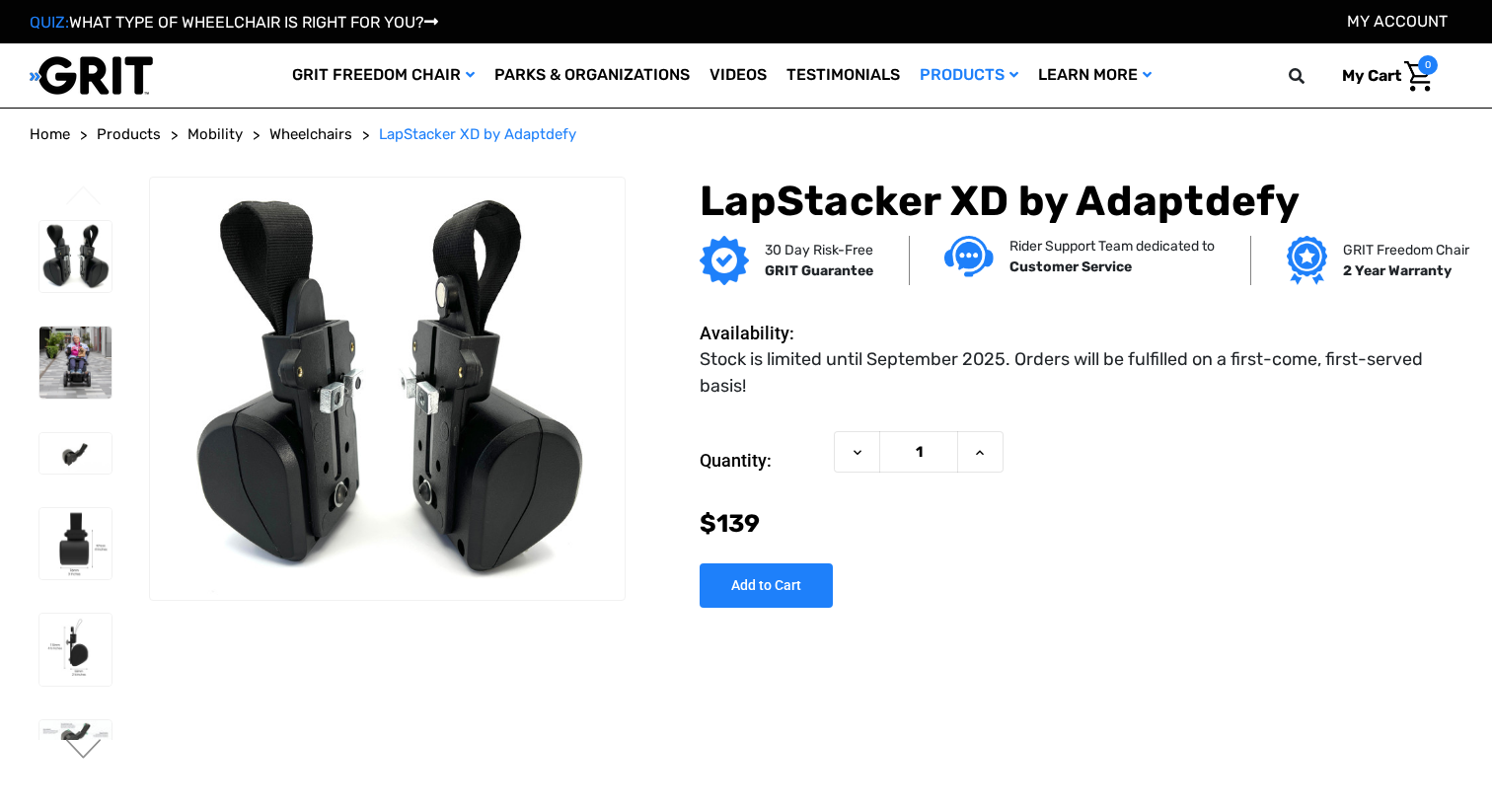 scroll, scrollTop: 0, scrollLeft: 0, axis: both 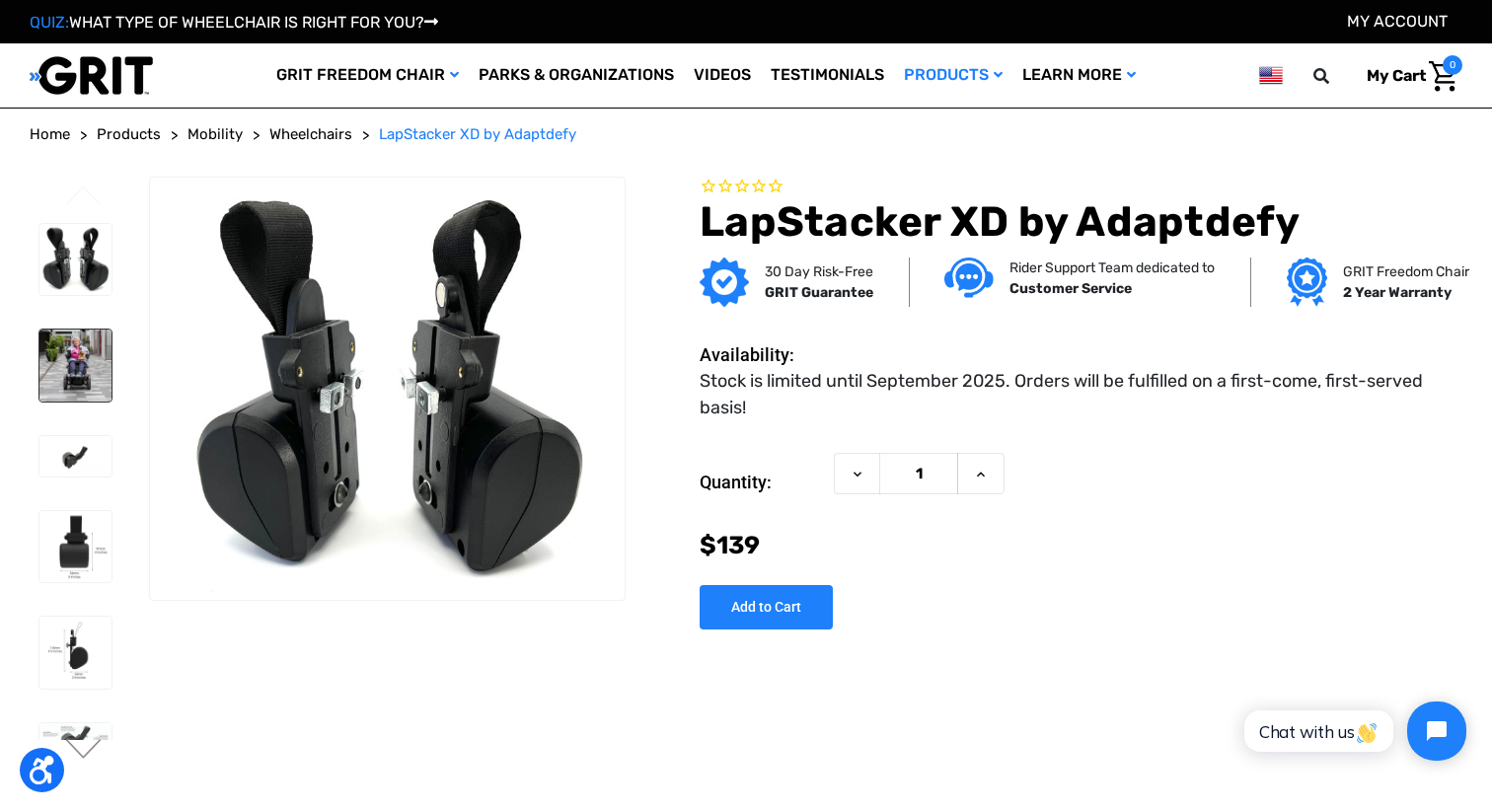 click at bounding box center [75, 365] 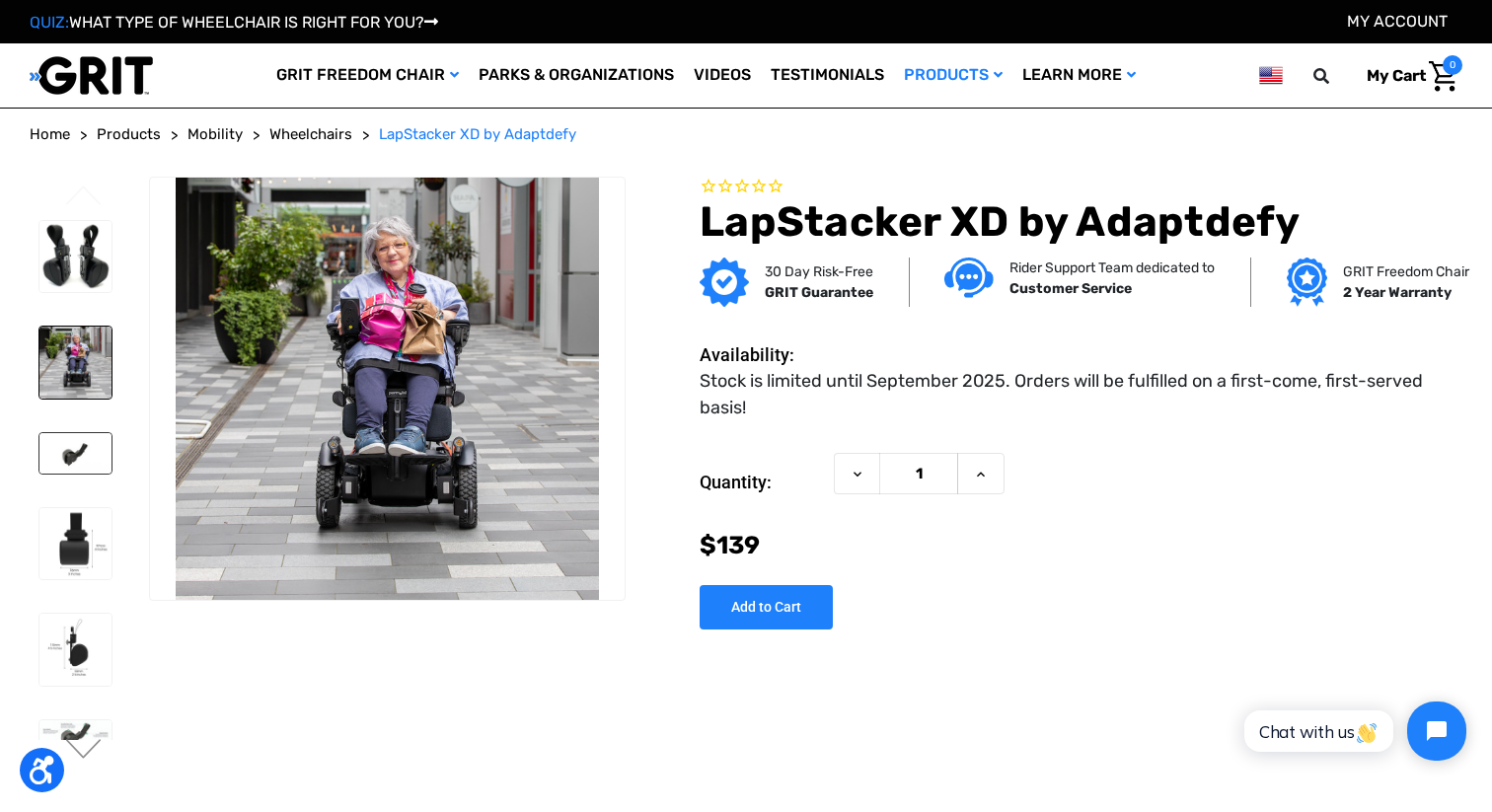 click at bounding box center (75, 453) 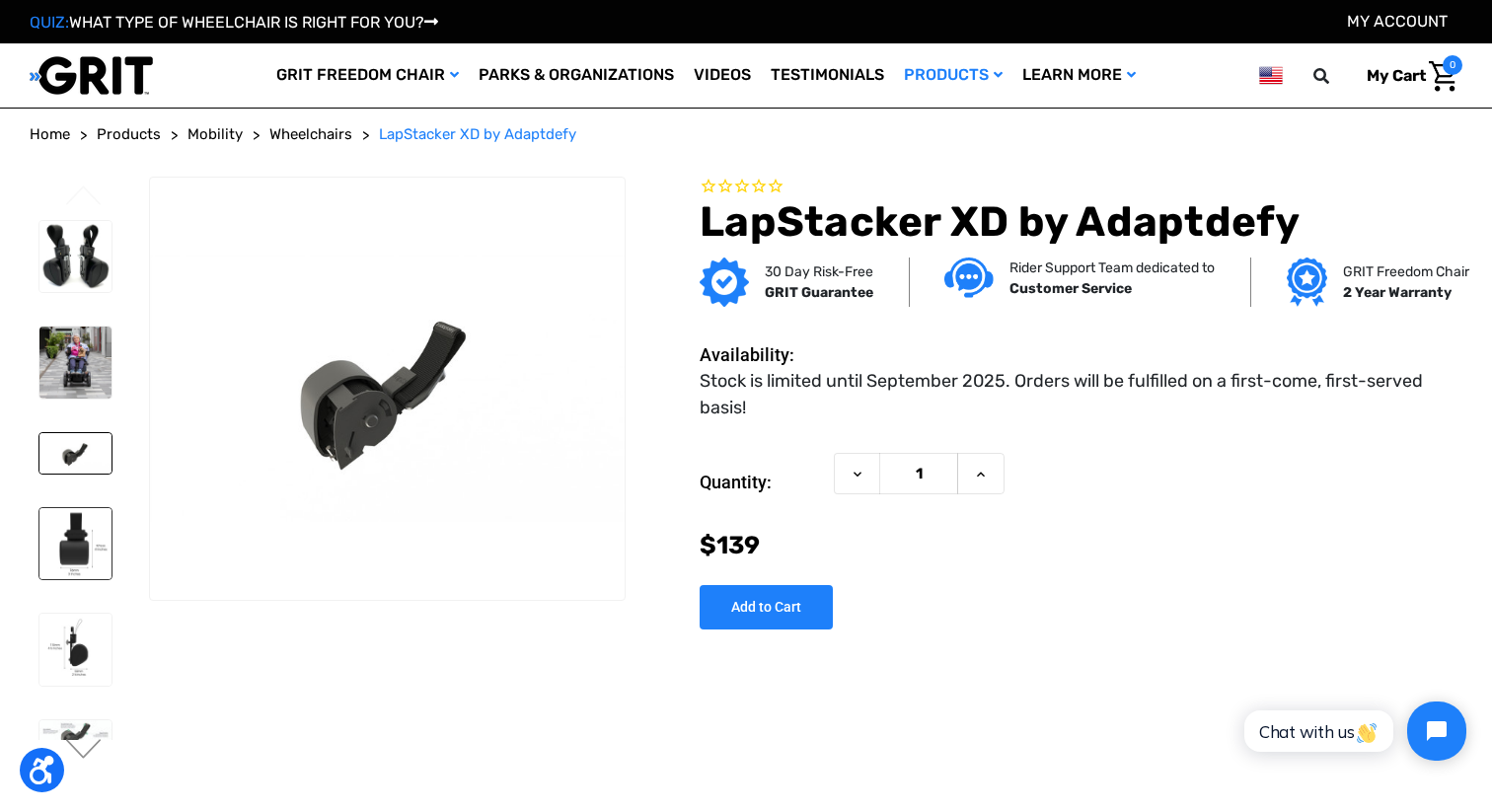 click at bounding box center [75, 544] 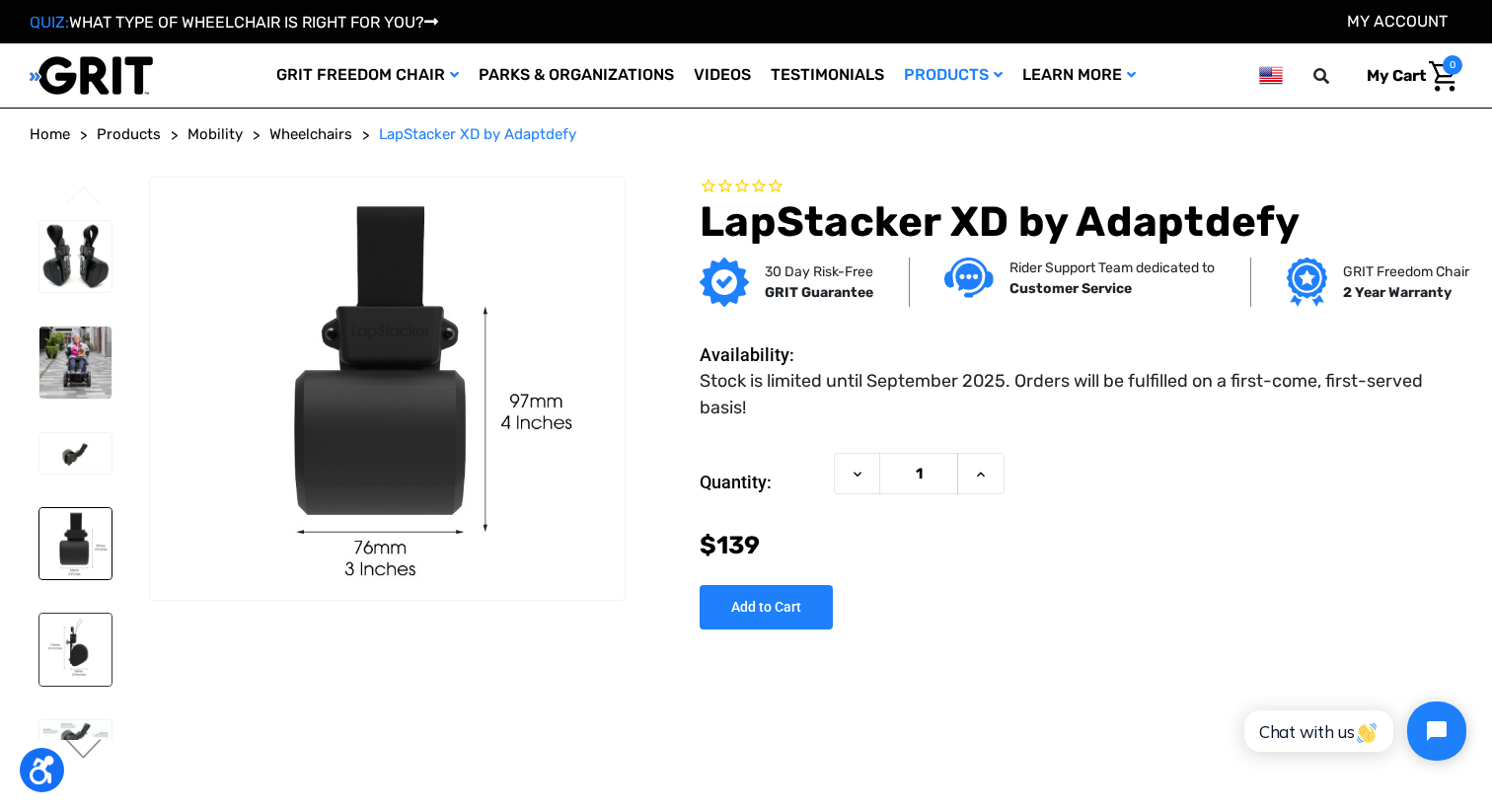 click at bounding box center [75, 649] 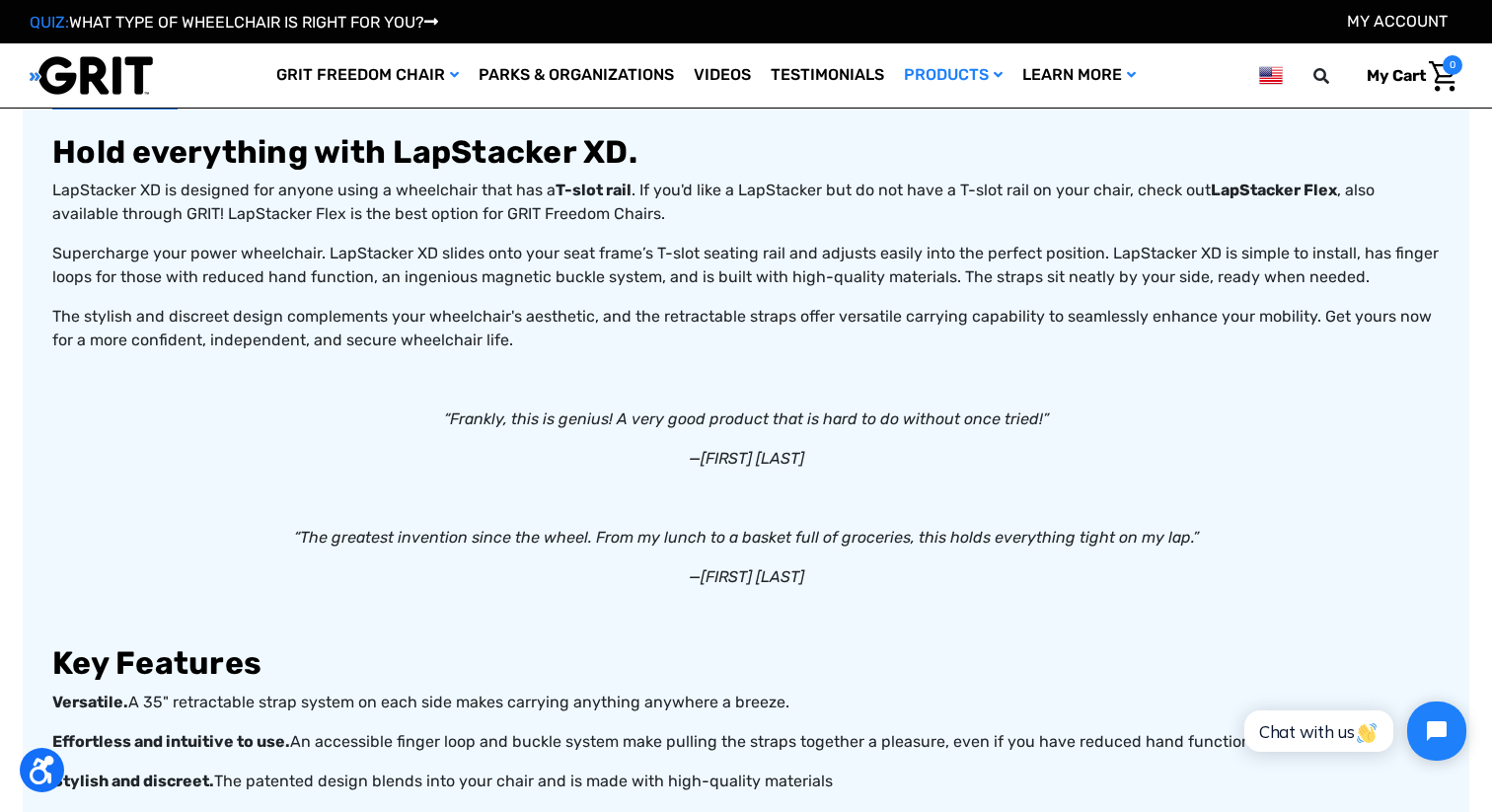 scroll, scrollTop: 860, scrollLeft: 0, axis: vertical 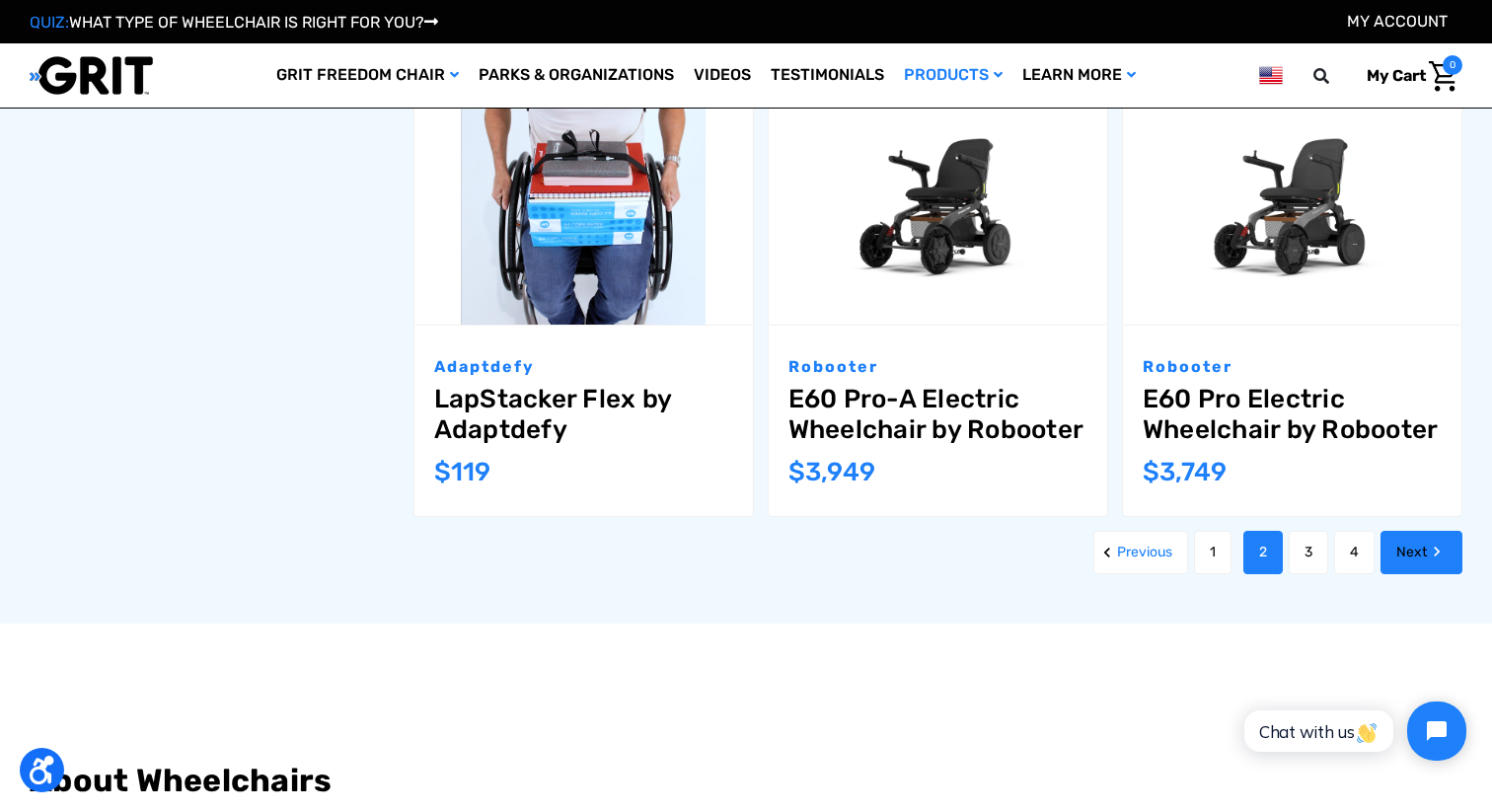 click on "Next" at bounding box center (1421, 553) 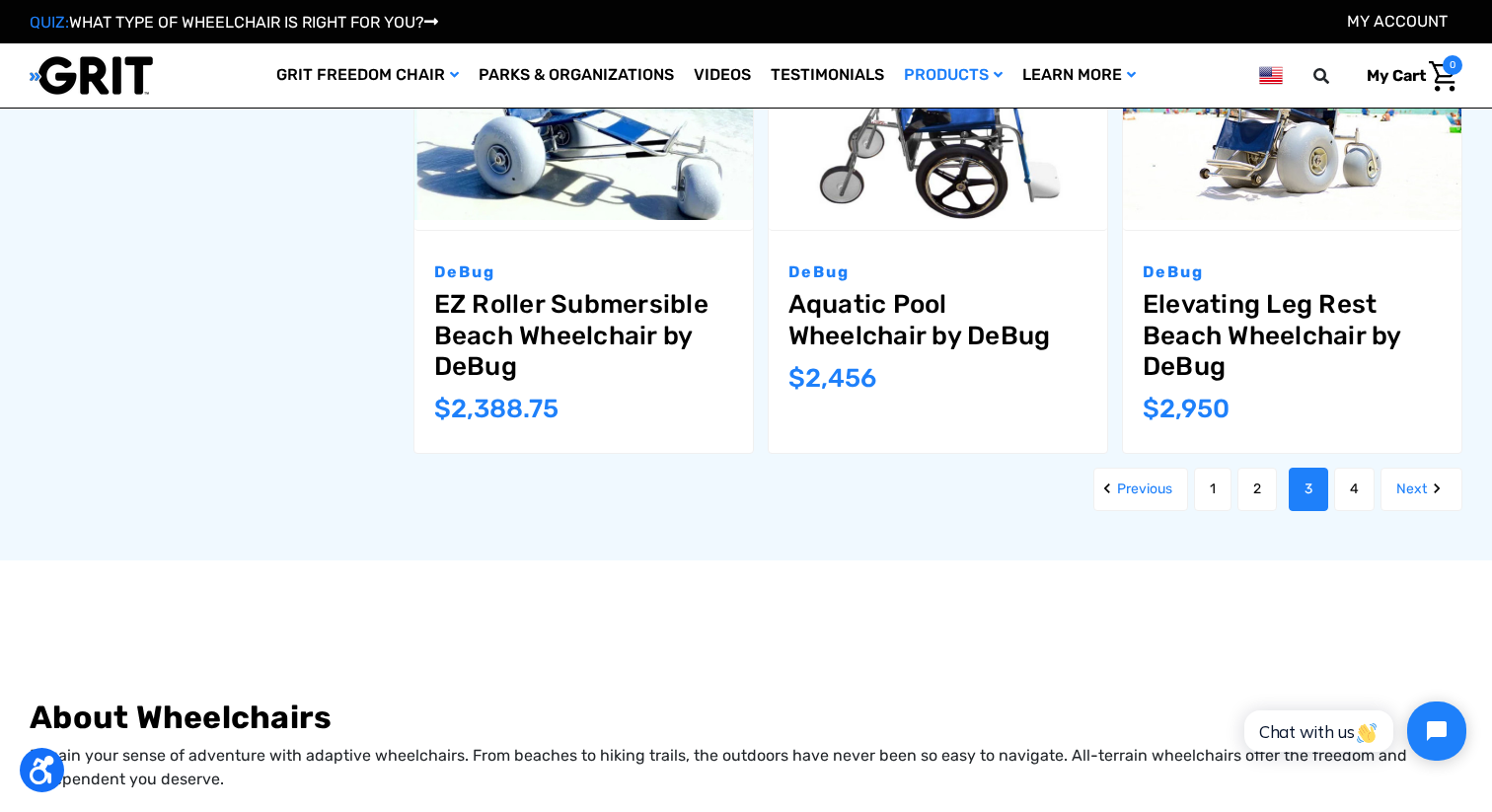 scroll, scrollTop: 2254, scrollLeft: 0, axis: vertical 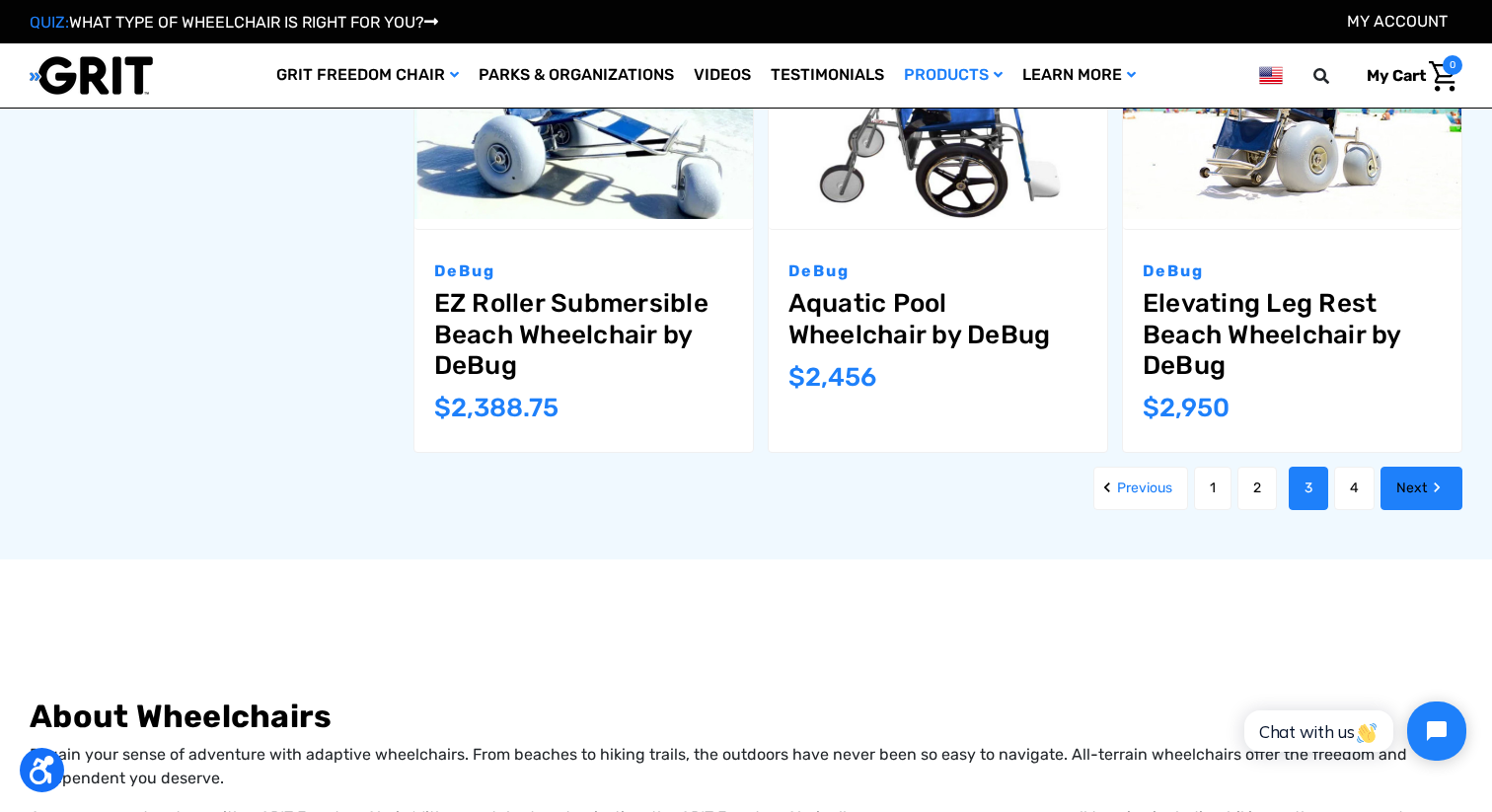 click on "Next" at bounding box center [1421, 488] 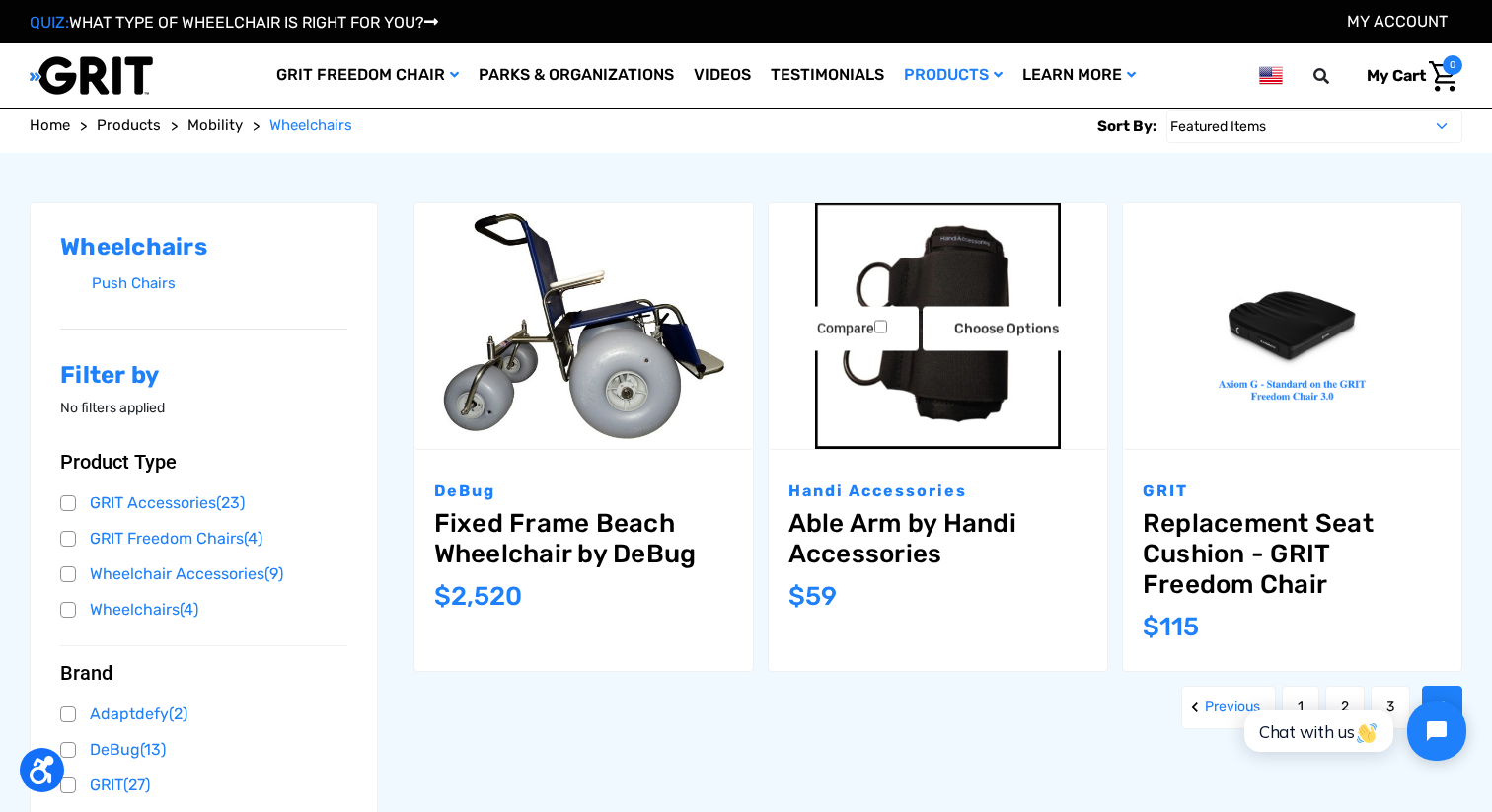 scroll, scrollTop: 228, scrollLeft: 0, axis: vertical 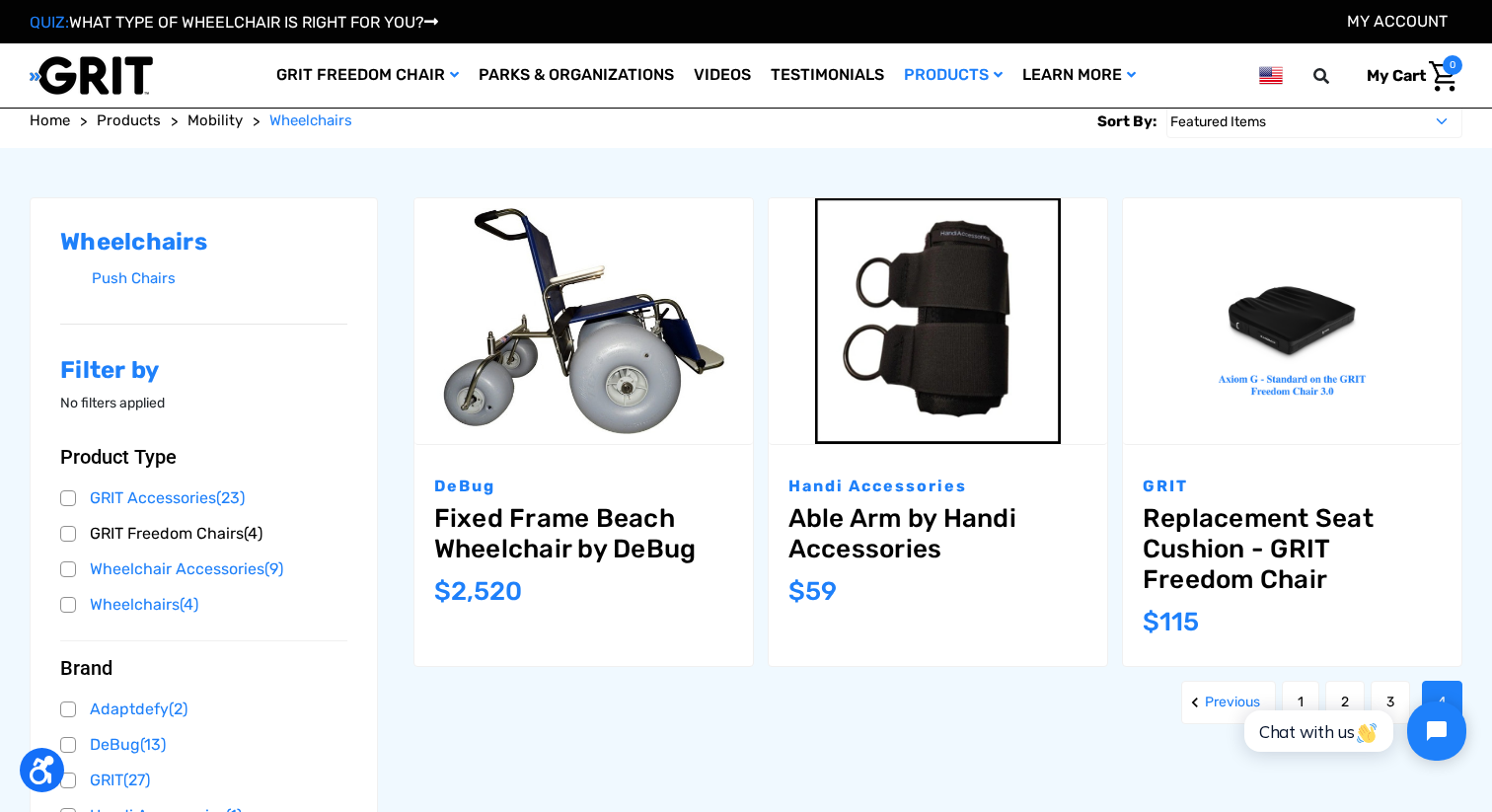 click on "GRIT Freedom Chairs
(4)" at bounding box center (203, 534) 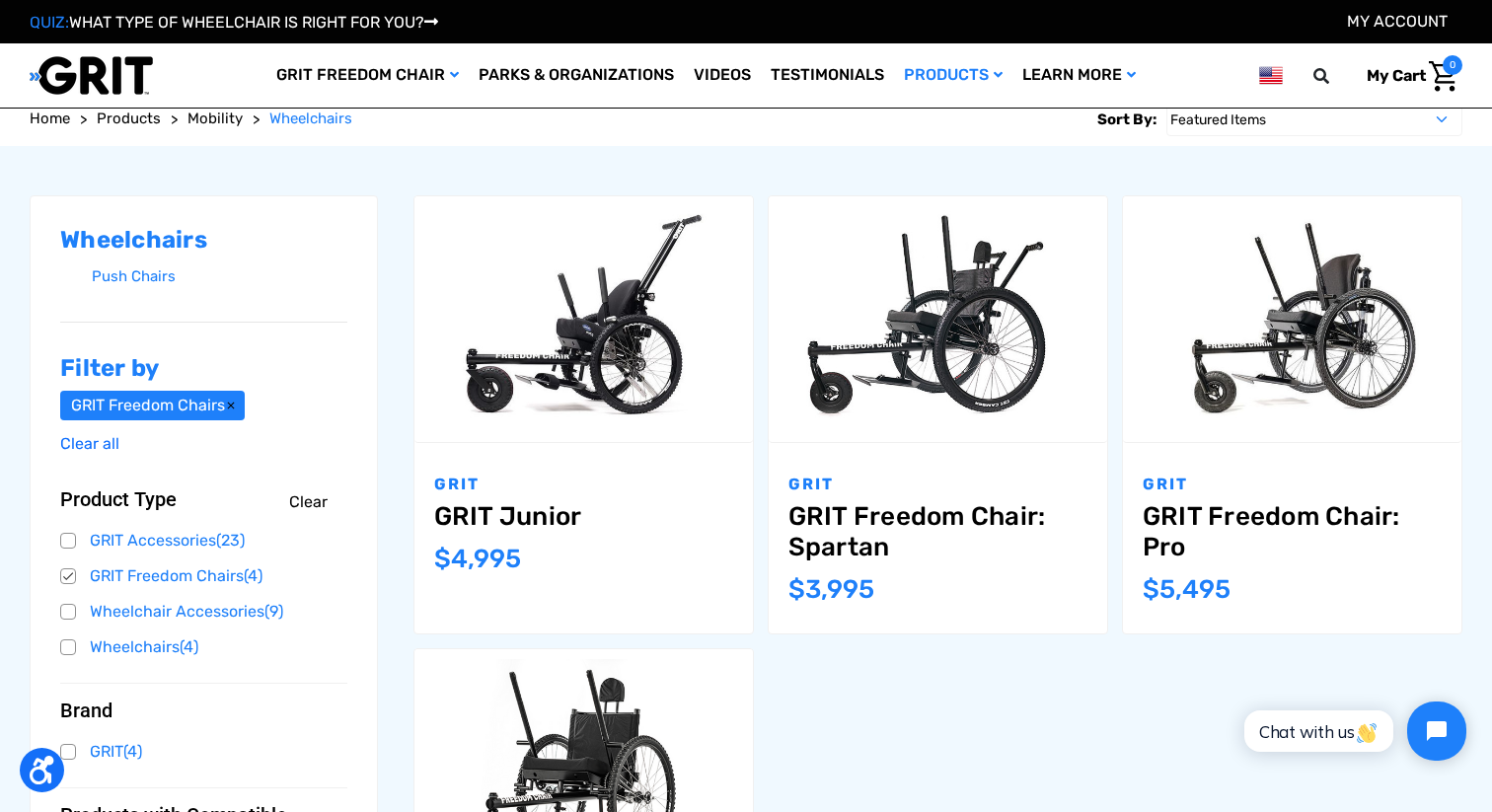 scroll, scrollTop: 229, scrollLeft: 0, axis: vertical 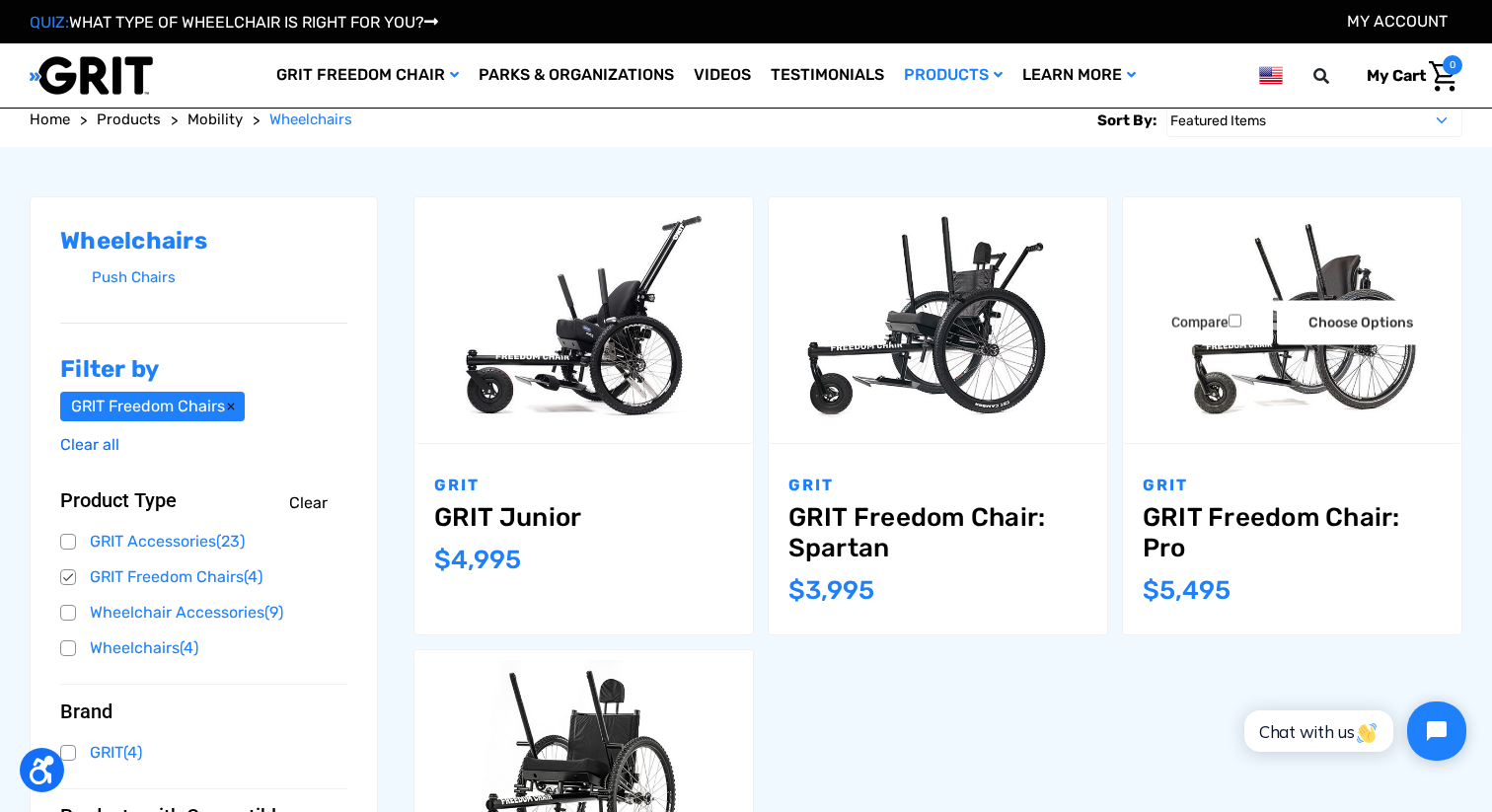 click on "GRIT Freedom Chair: Pro" at bounding box center (1292, 533) 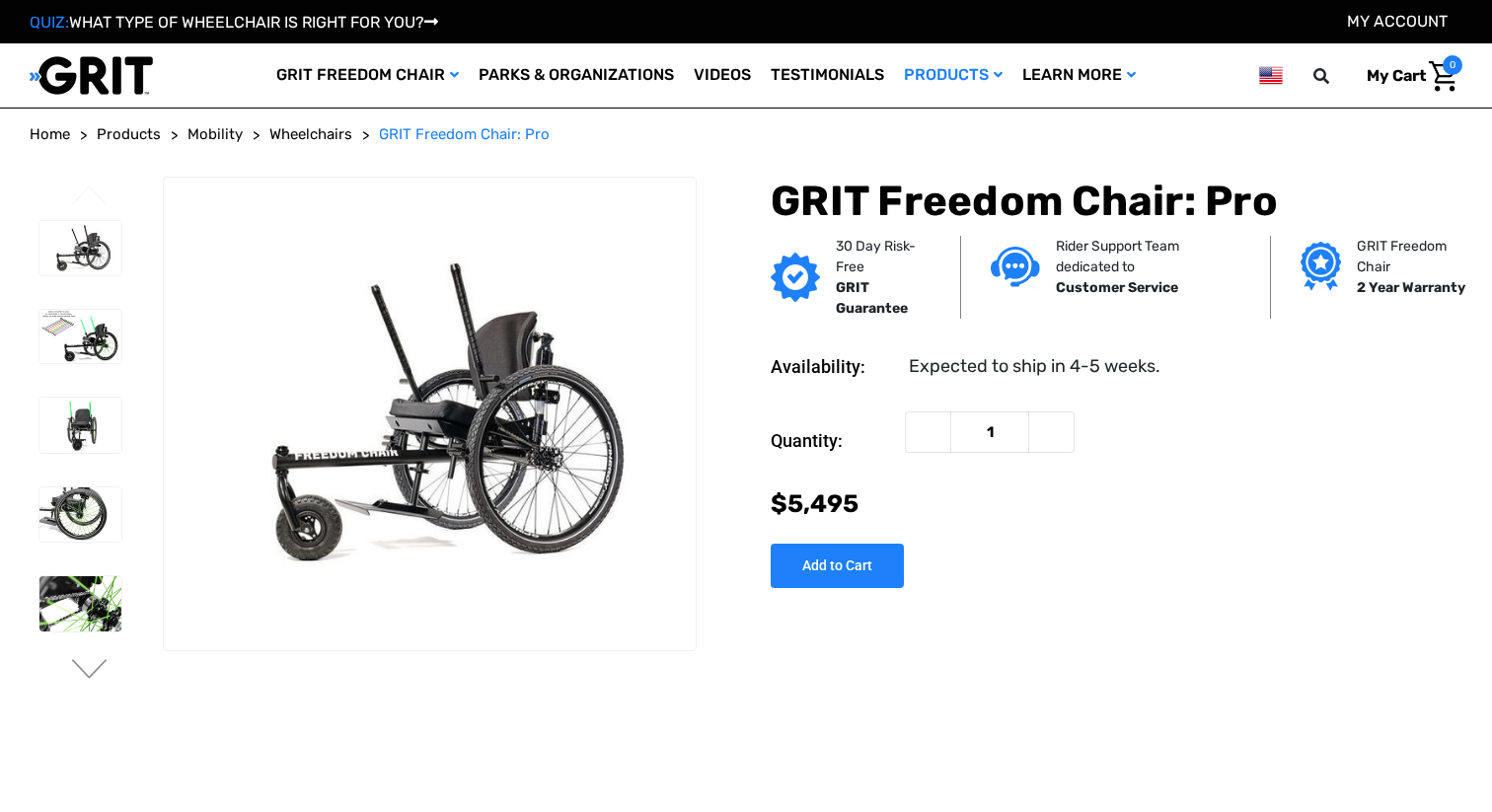 scroll, scrollTop: 0, scrollLeft: 0, axis: both 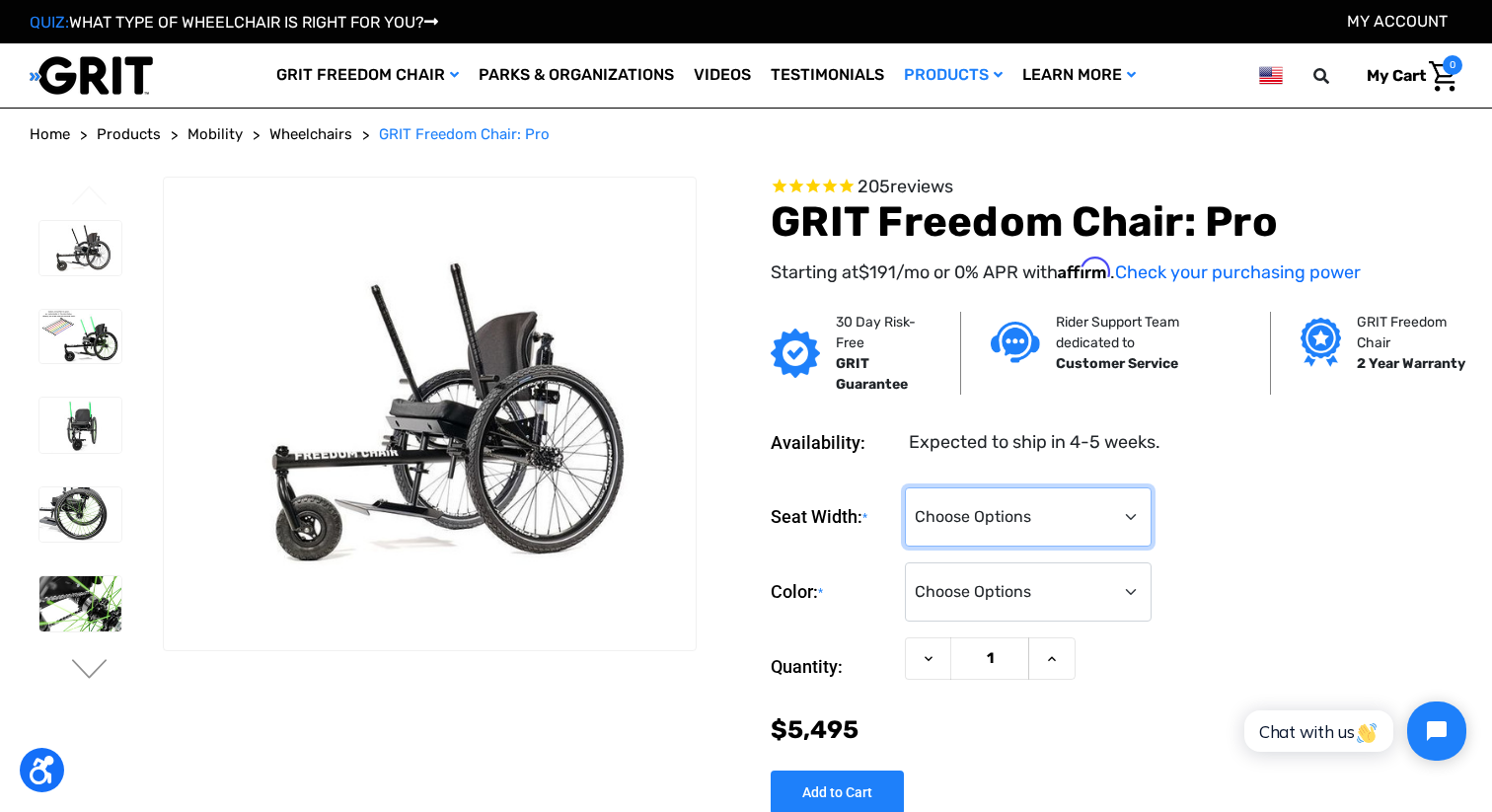 click on "Choose Options
16"
18"
20"" at bounding box center (1028, 517) 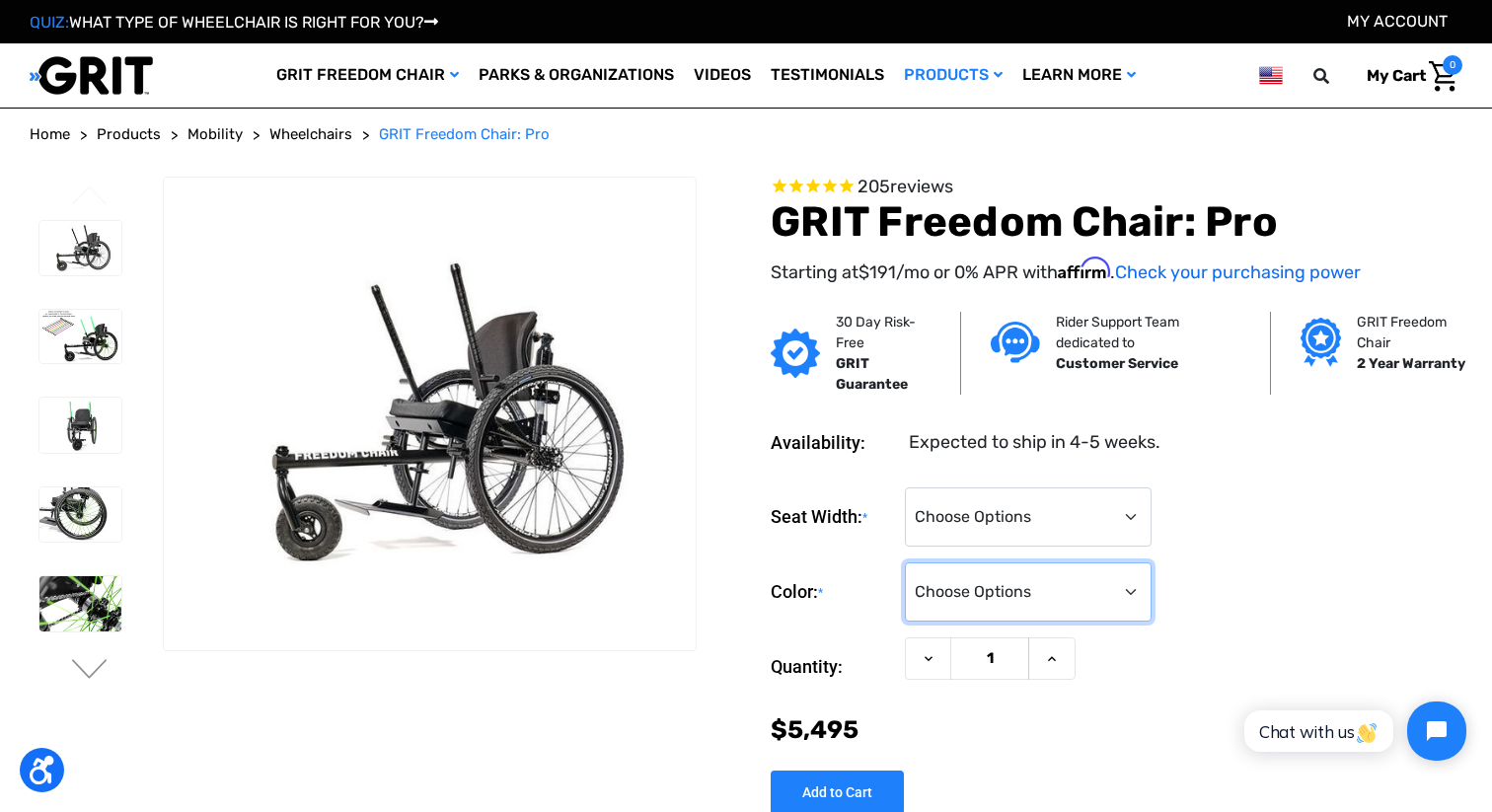 click on "Choose Options
Black
Blue
Green
Orange
Pink
Purple
Red
White
Yellow" at bounding box center (1028, 592) 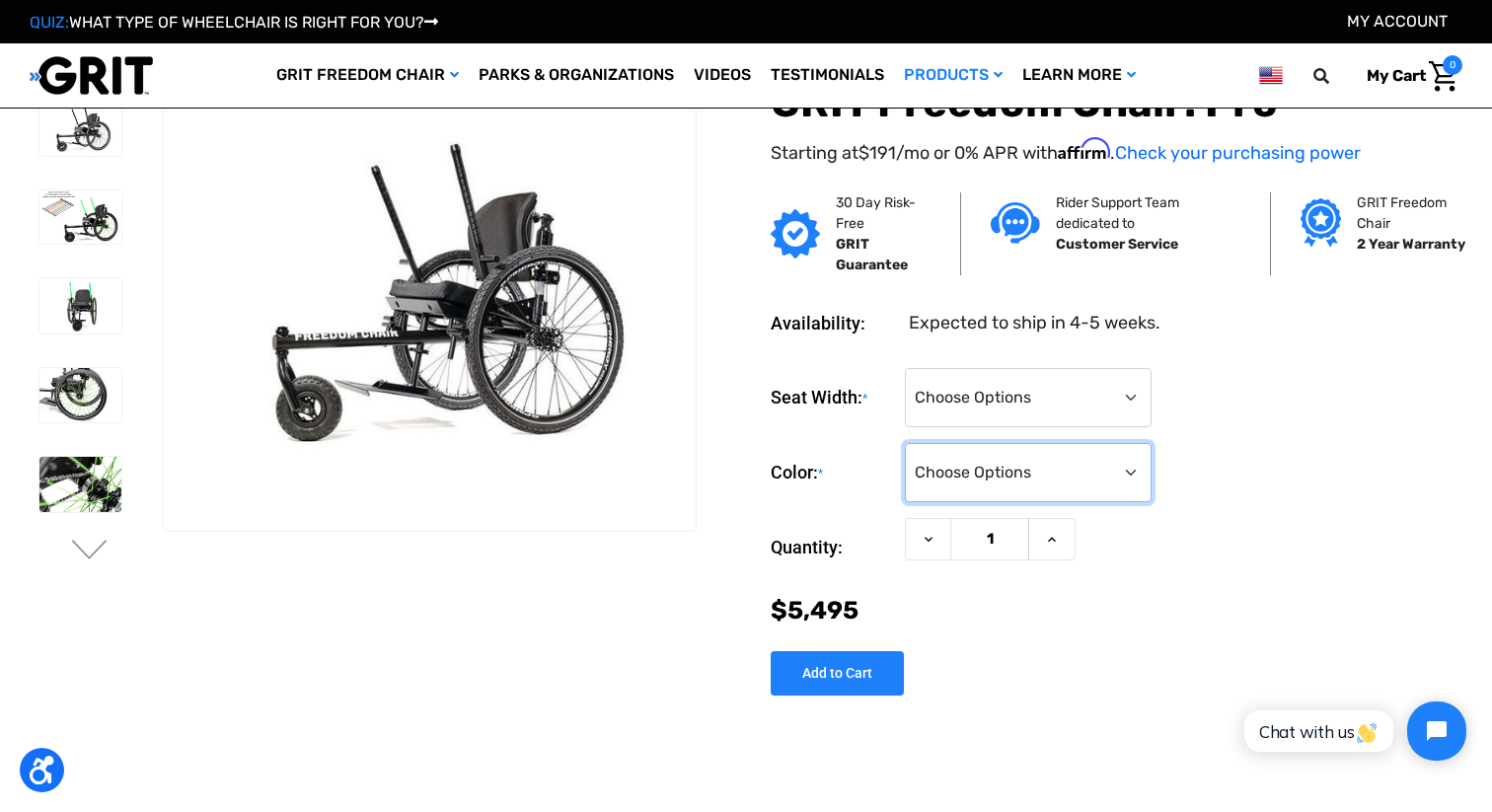 scroll, scrollTop: 0, scrollLeft: 0, axis: both 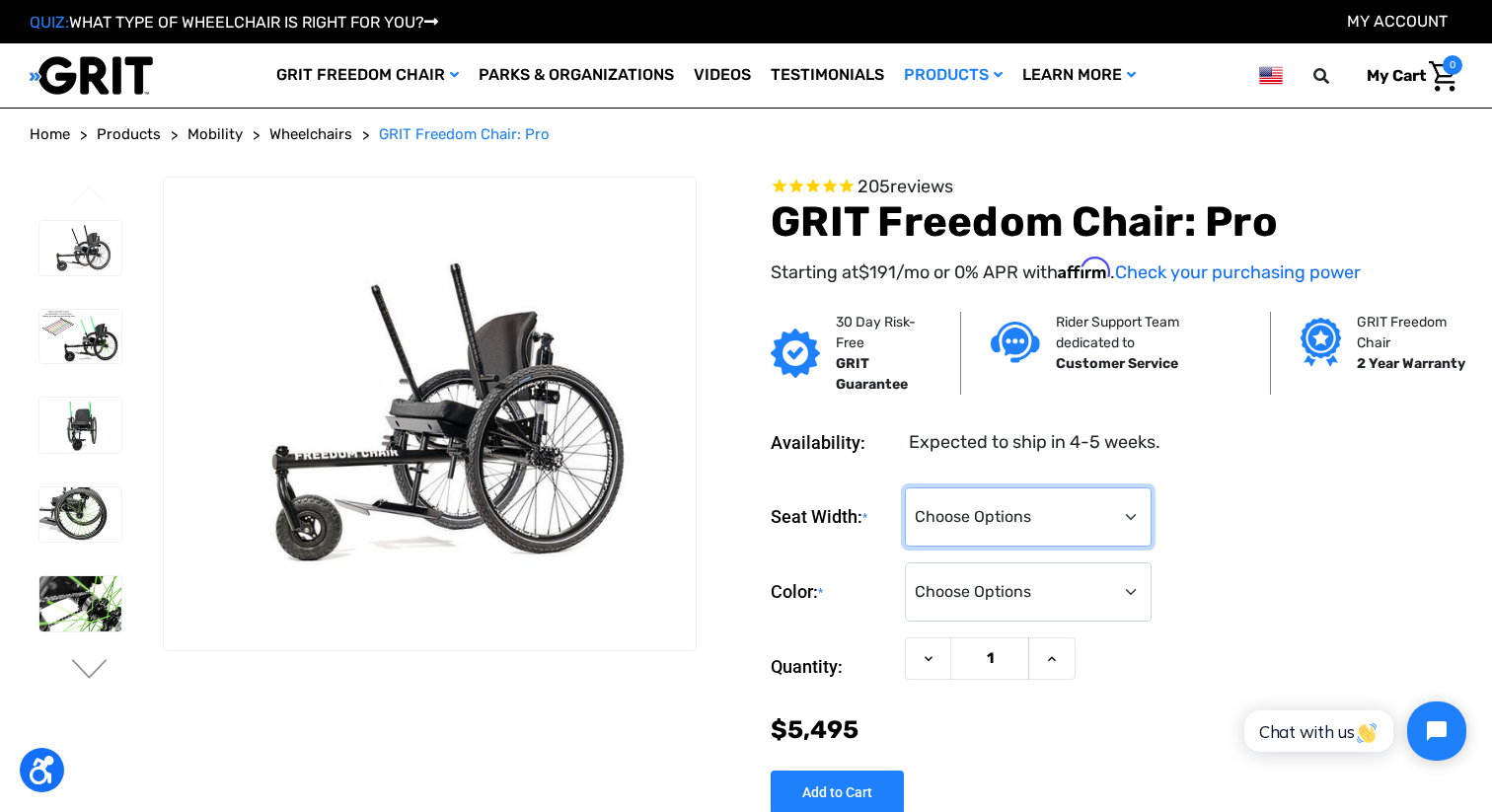 click on "Choose Options
16"
18"
20"" at bounding box center (1028, 517) 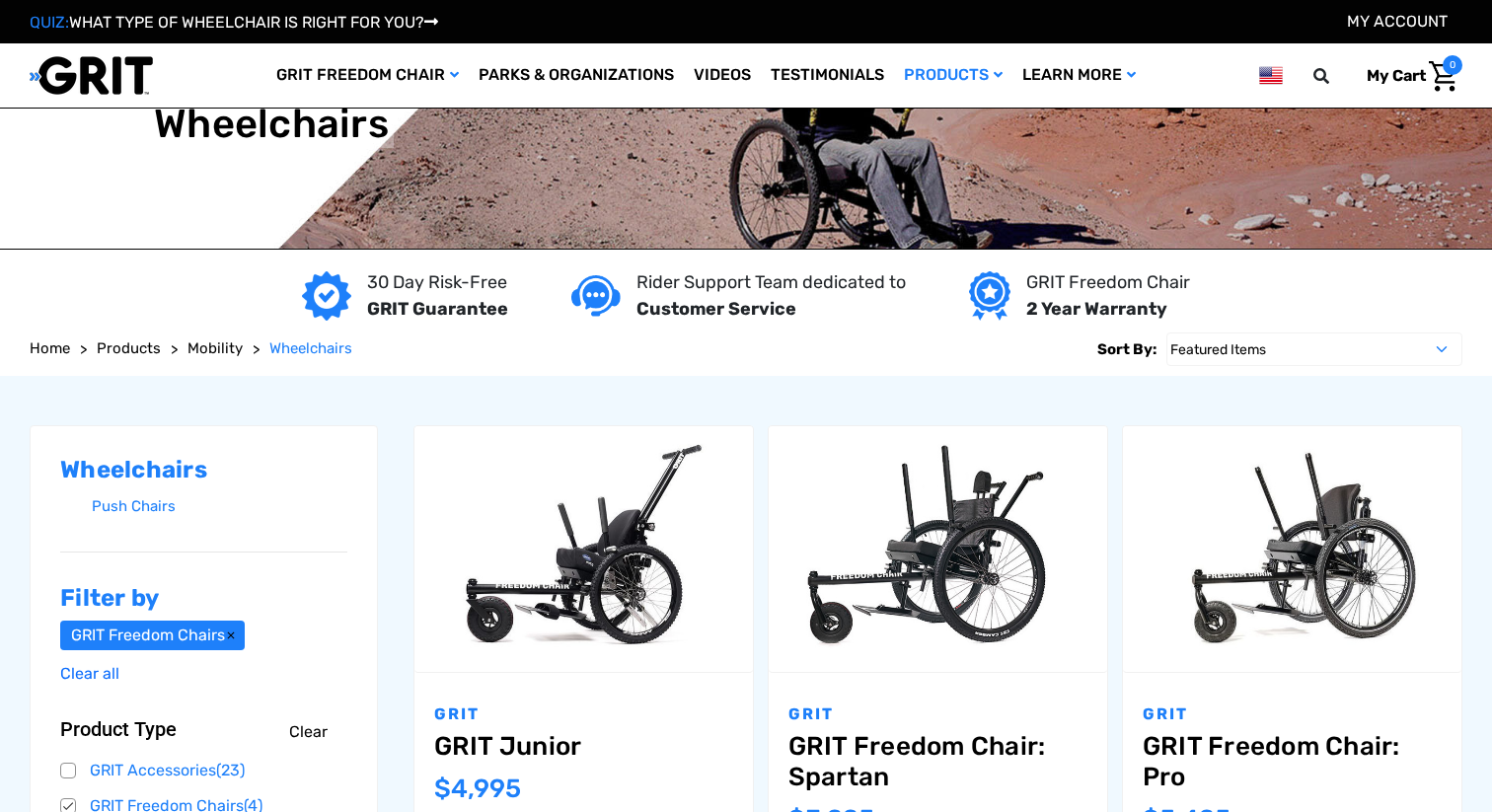 scroll, scrollTop: 337, scrollLeft: 0, axis: vertical 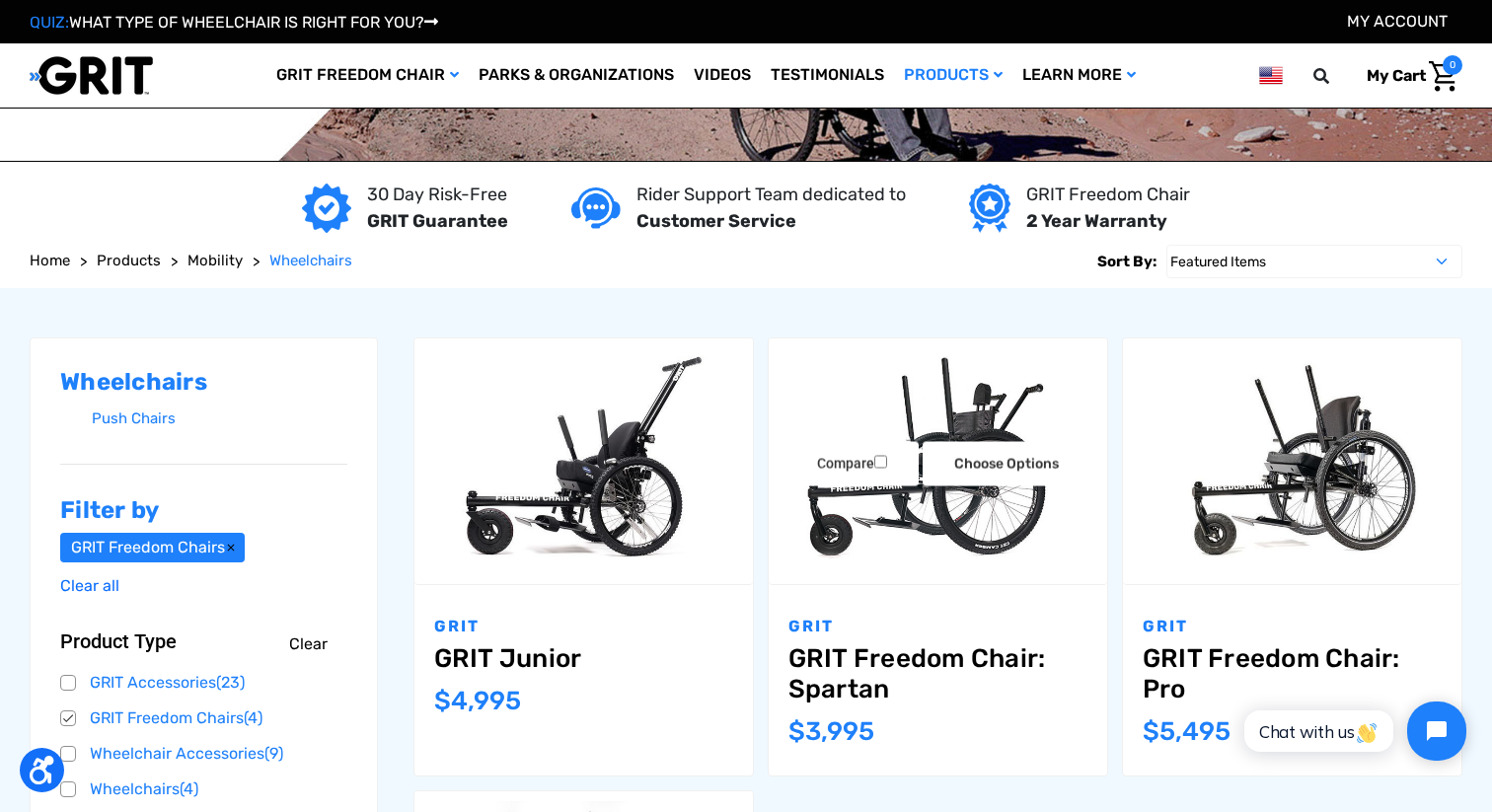 click on "GRIT Freedom Chair: Spartan" at bounding box center (937, 674) 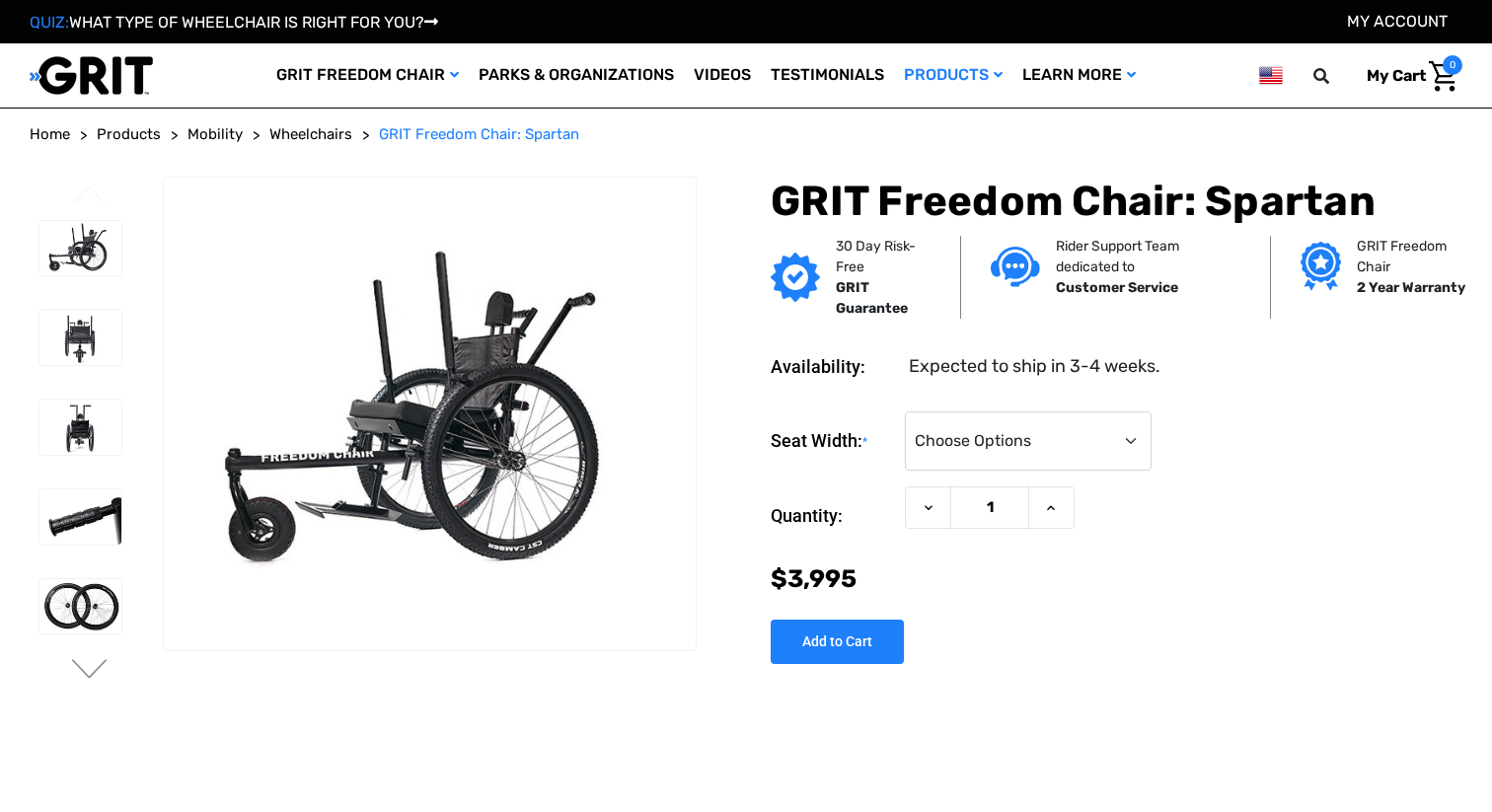 scroll, scrollTop: 0, scrollLeft: 0, axis: both 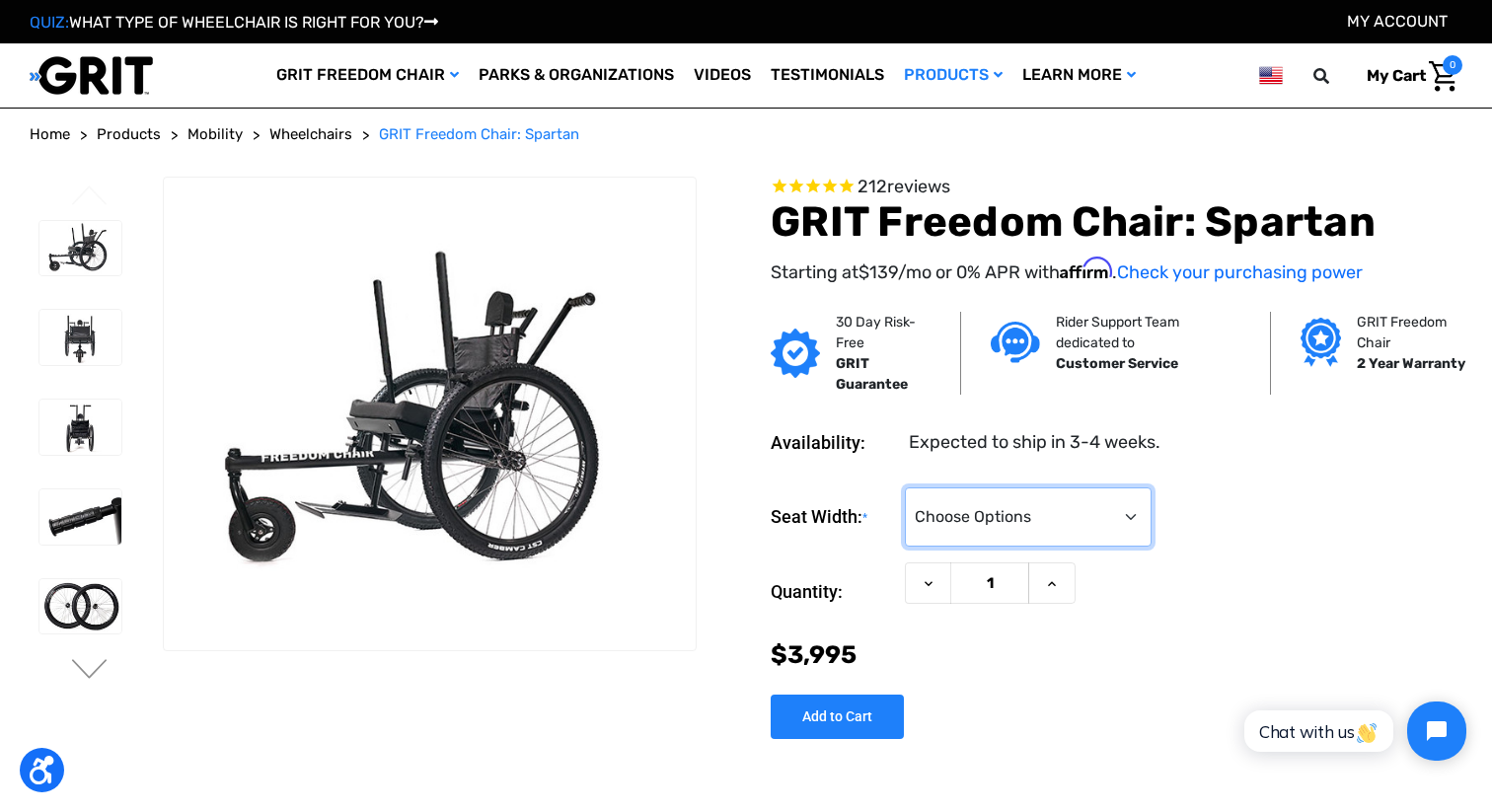 click on "Choose Options
16"
18"
20"" at bounding box center [1028, 517] 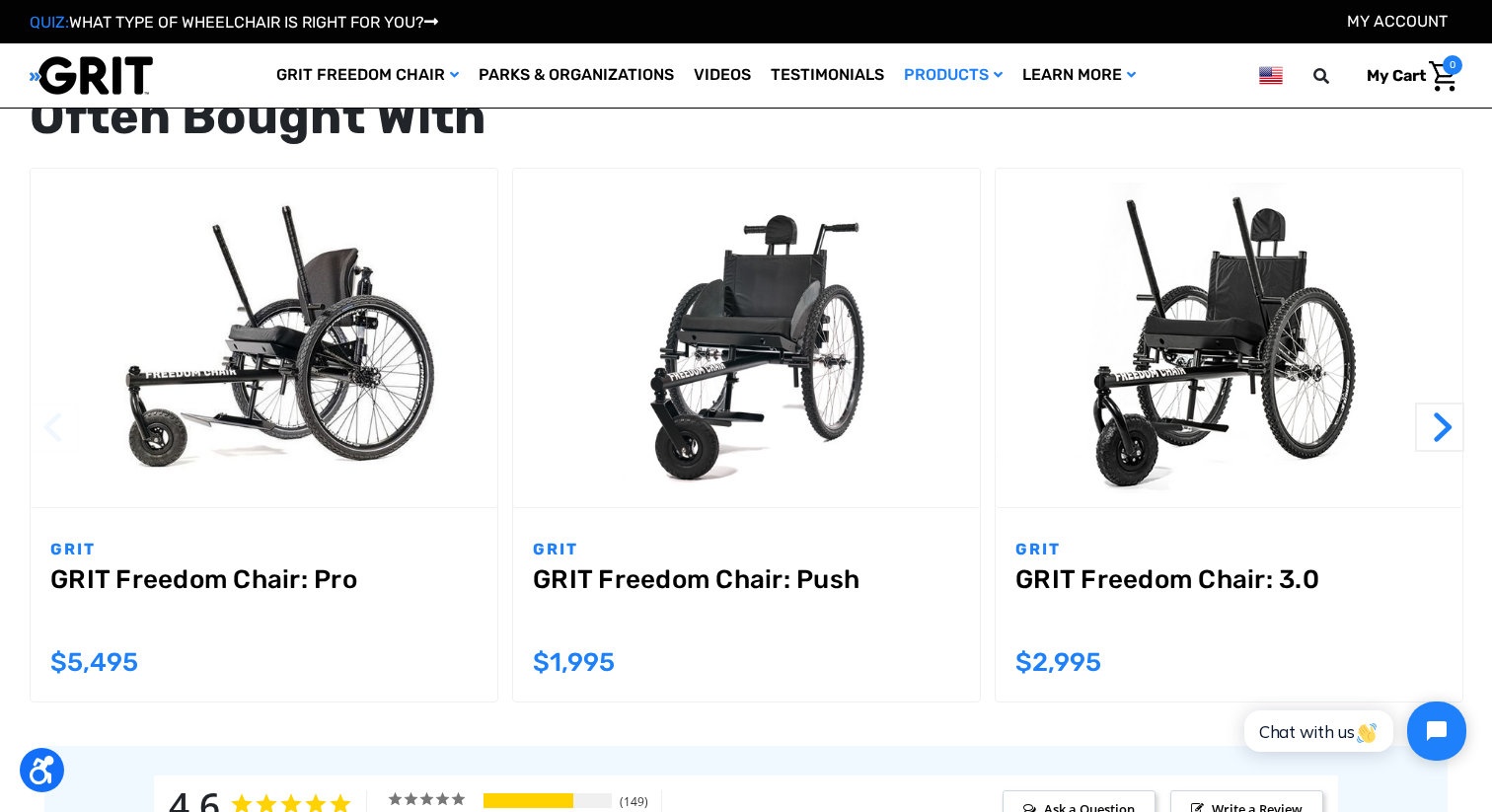 scroll, scrollTop: 1895, scrollLeft: 0, axis: vertical 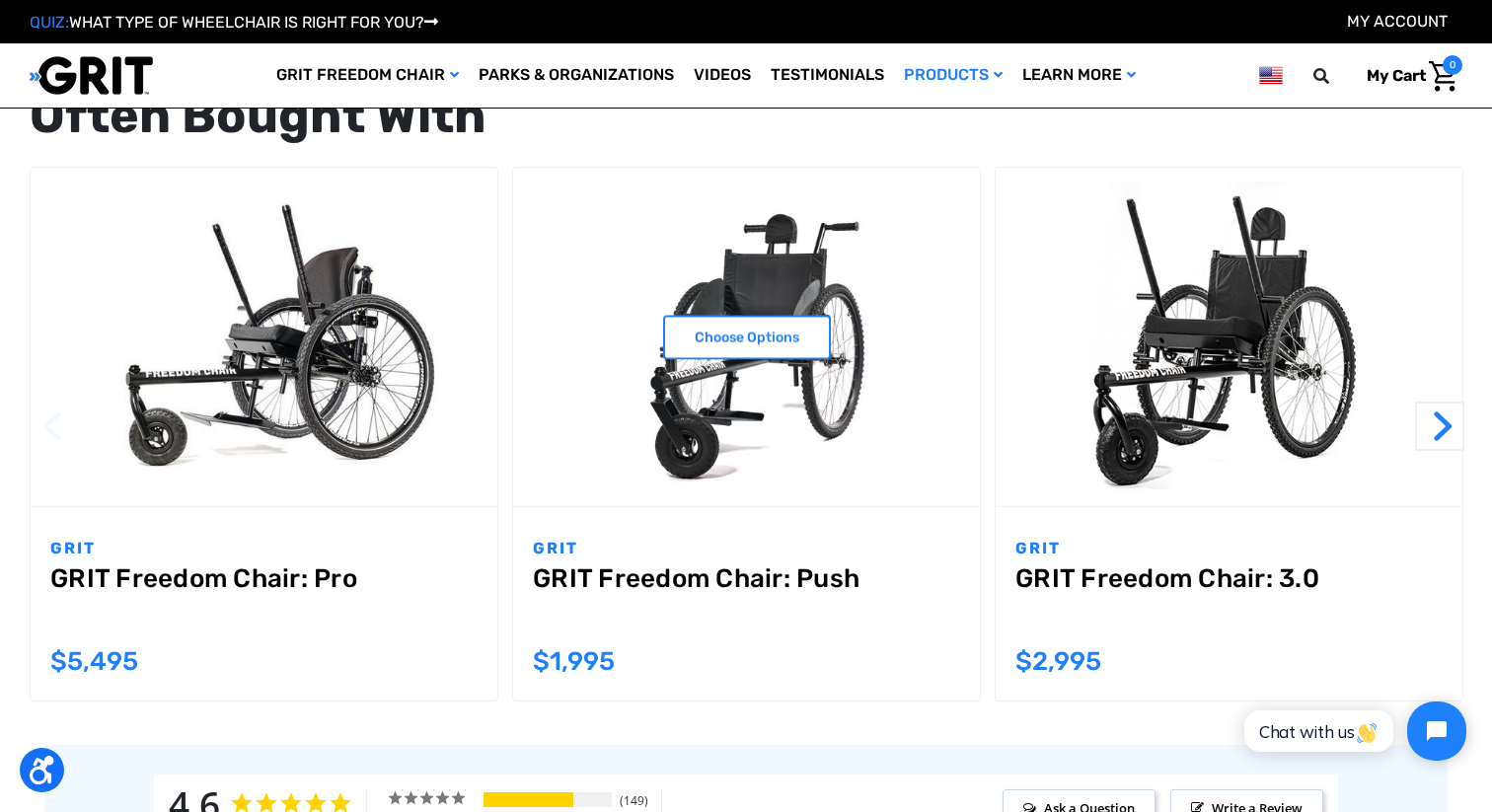 click on "GRIT Freedom Chair: Push" at bounding box center [746, 599] 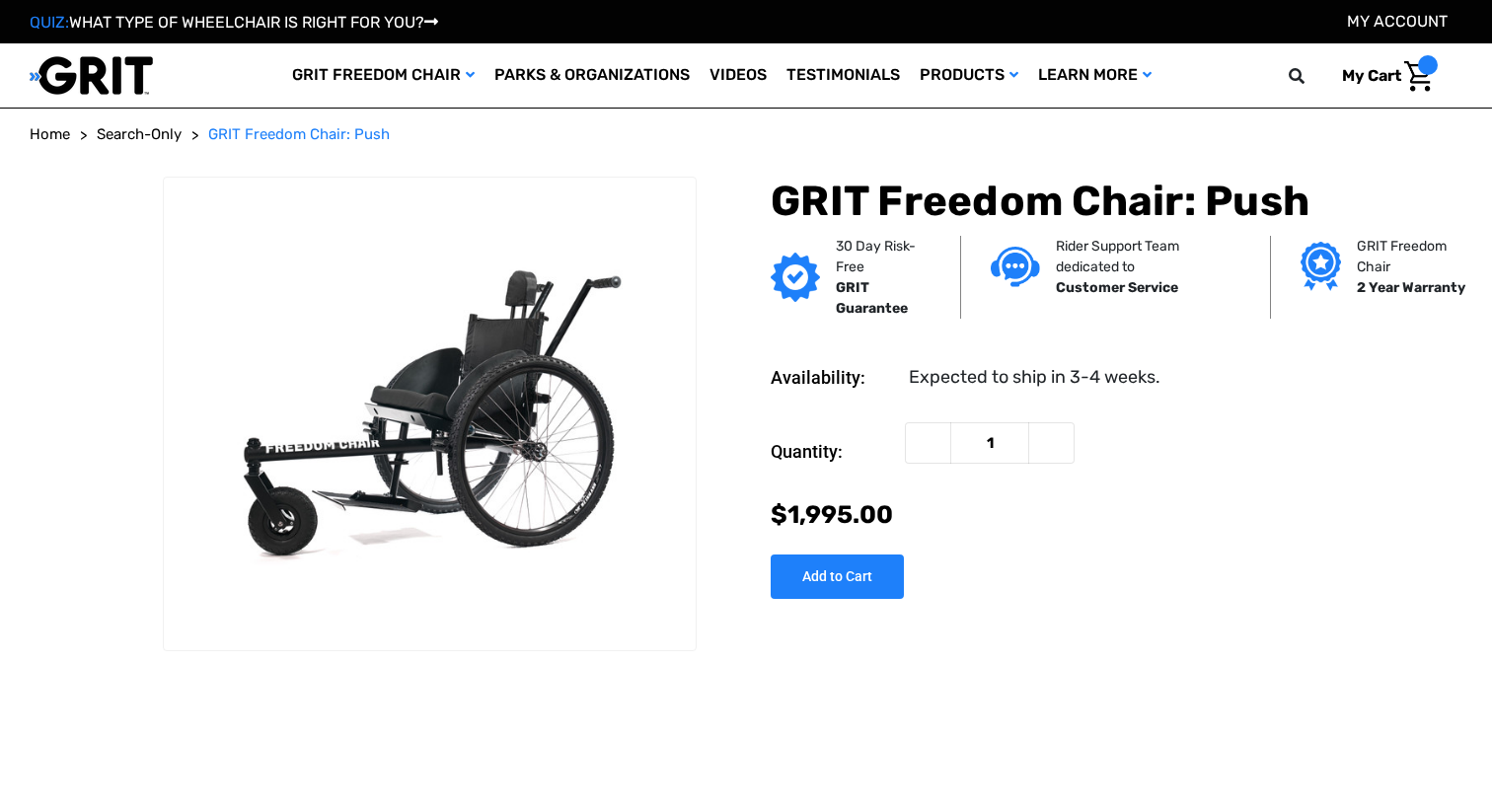 scroll, scrollTop: 0, scrollLeft: 0, axis: both 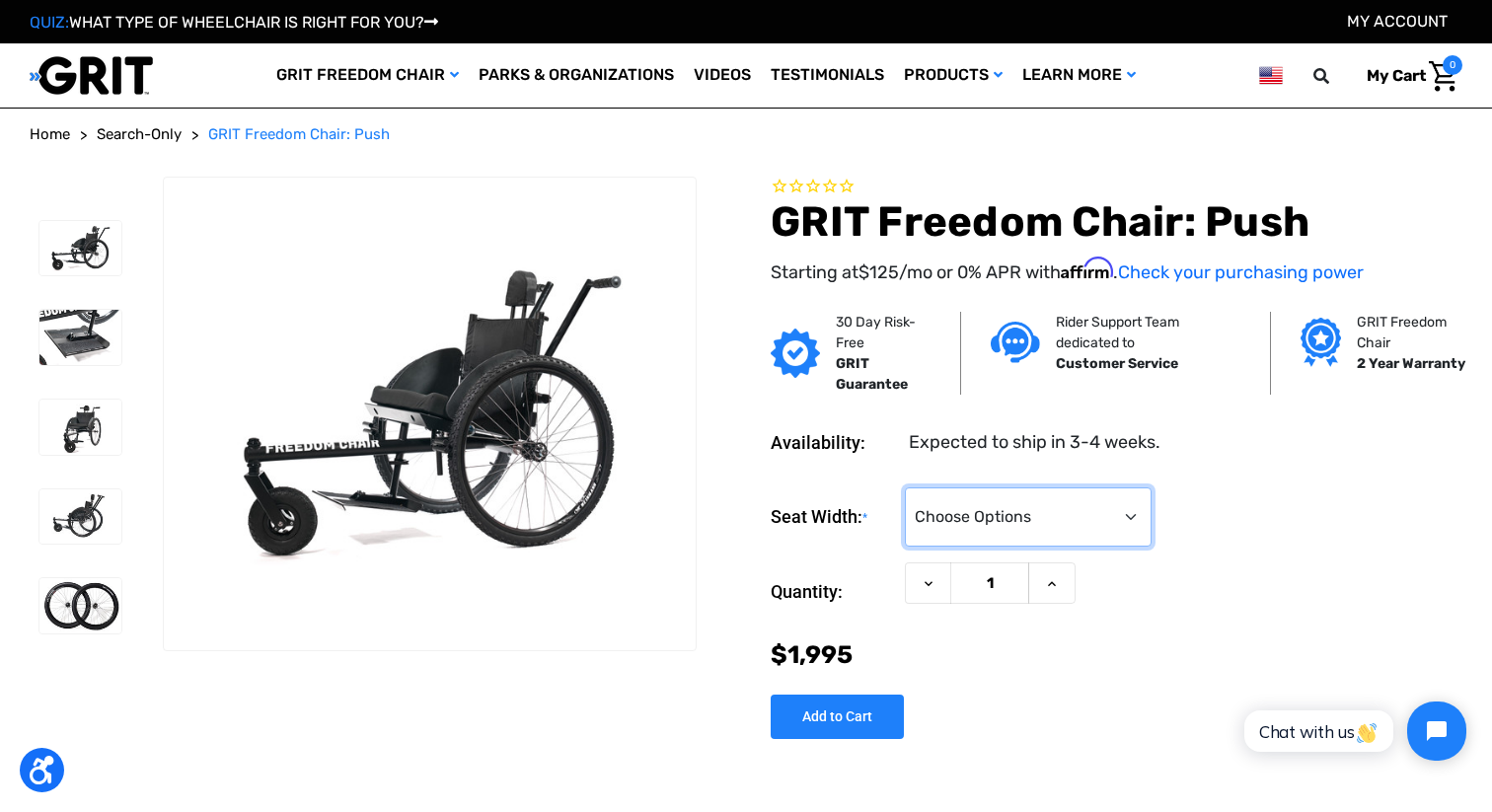 click on "Choose Options
16"
18"
20"" at bounding box center (1028, 517) 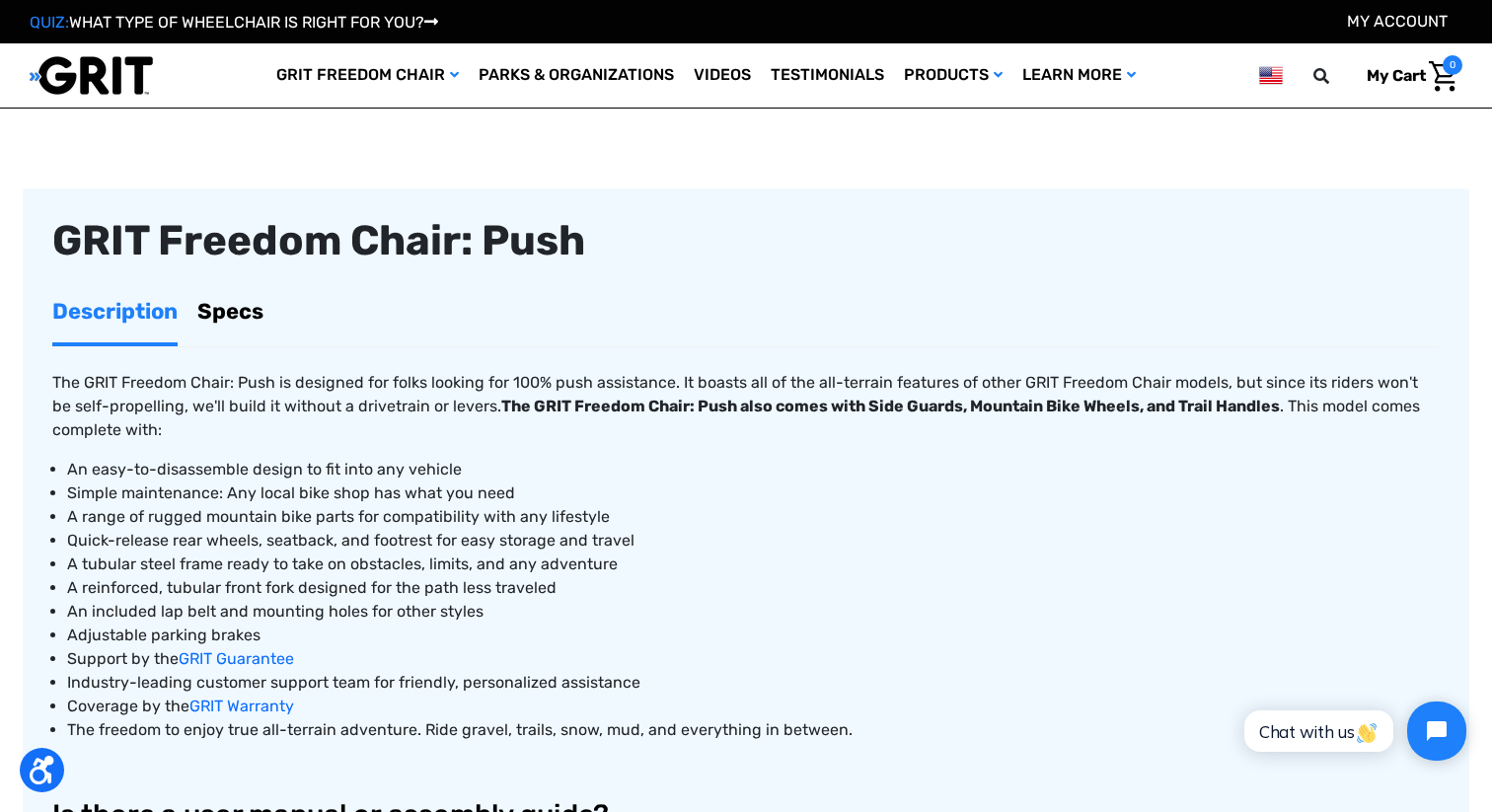 scroll, scrollTop: 565, scrollLeft: 0, axis: vertical 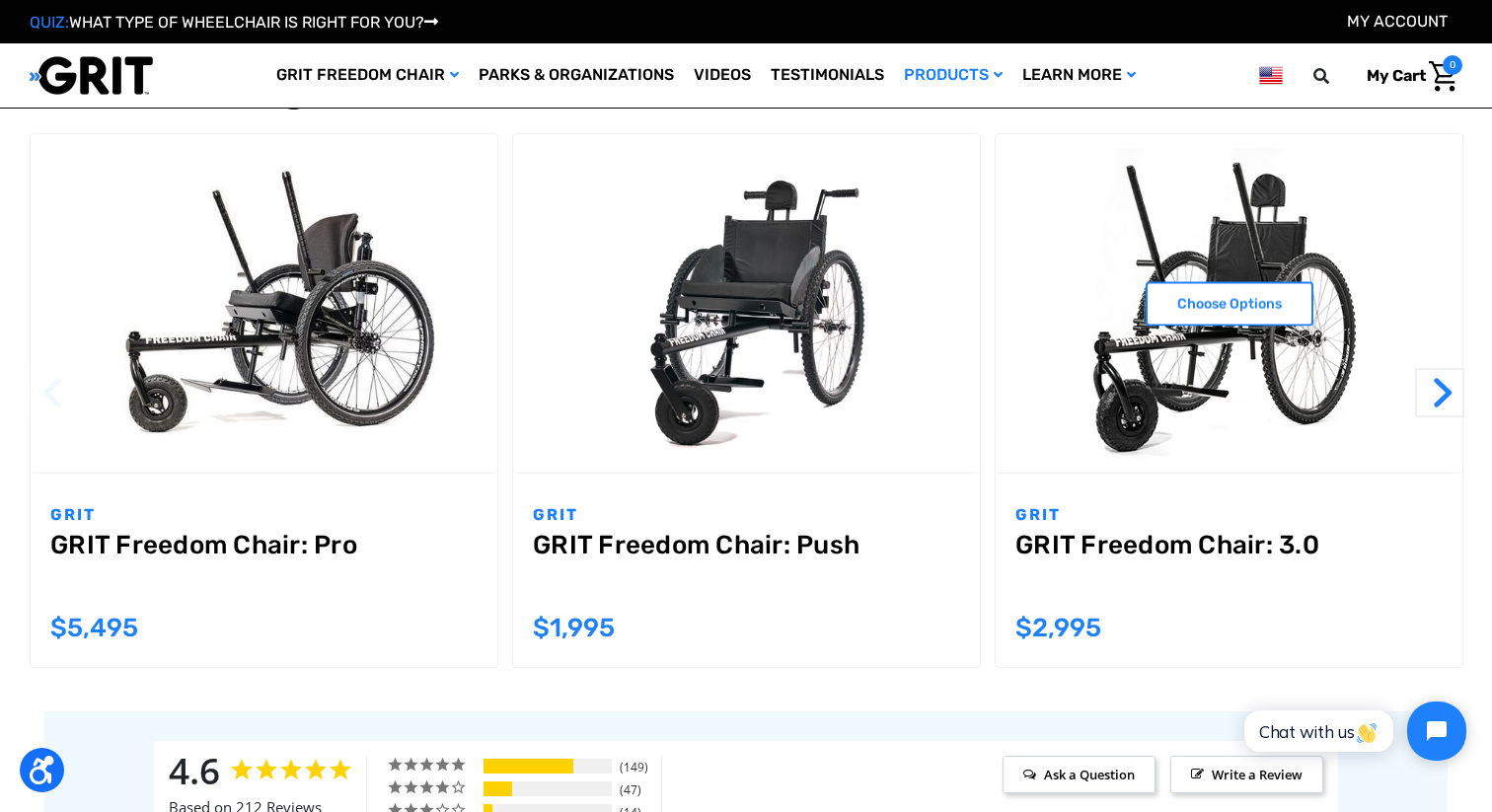 click on "GRIT Freedom Chair: 3.0" at bounding box center [1229, 565] 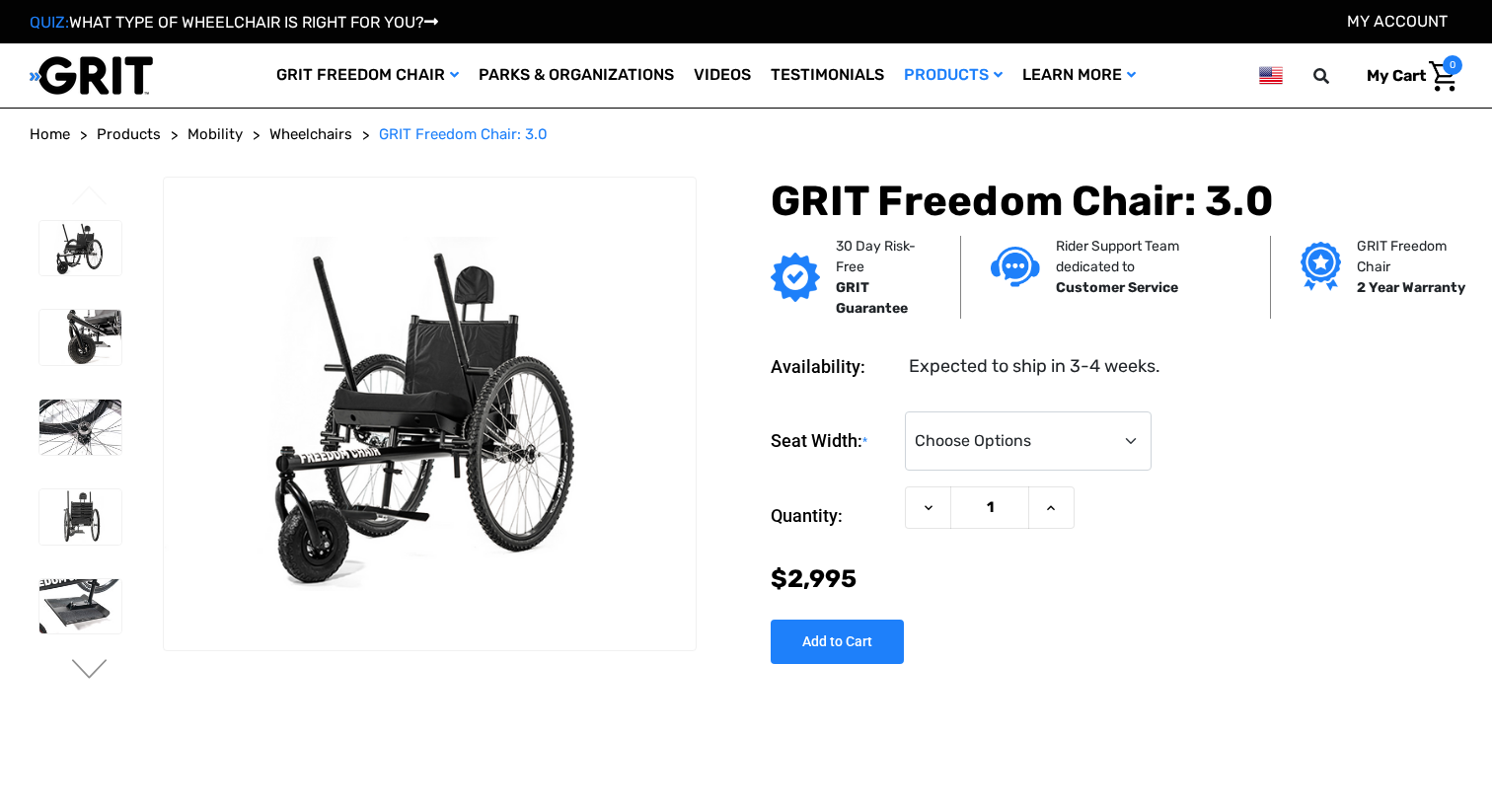 scroll, scrollTop: 0, scrollLeft: 0, axis: both 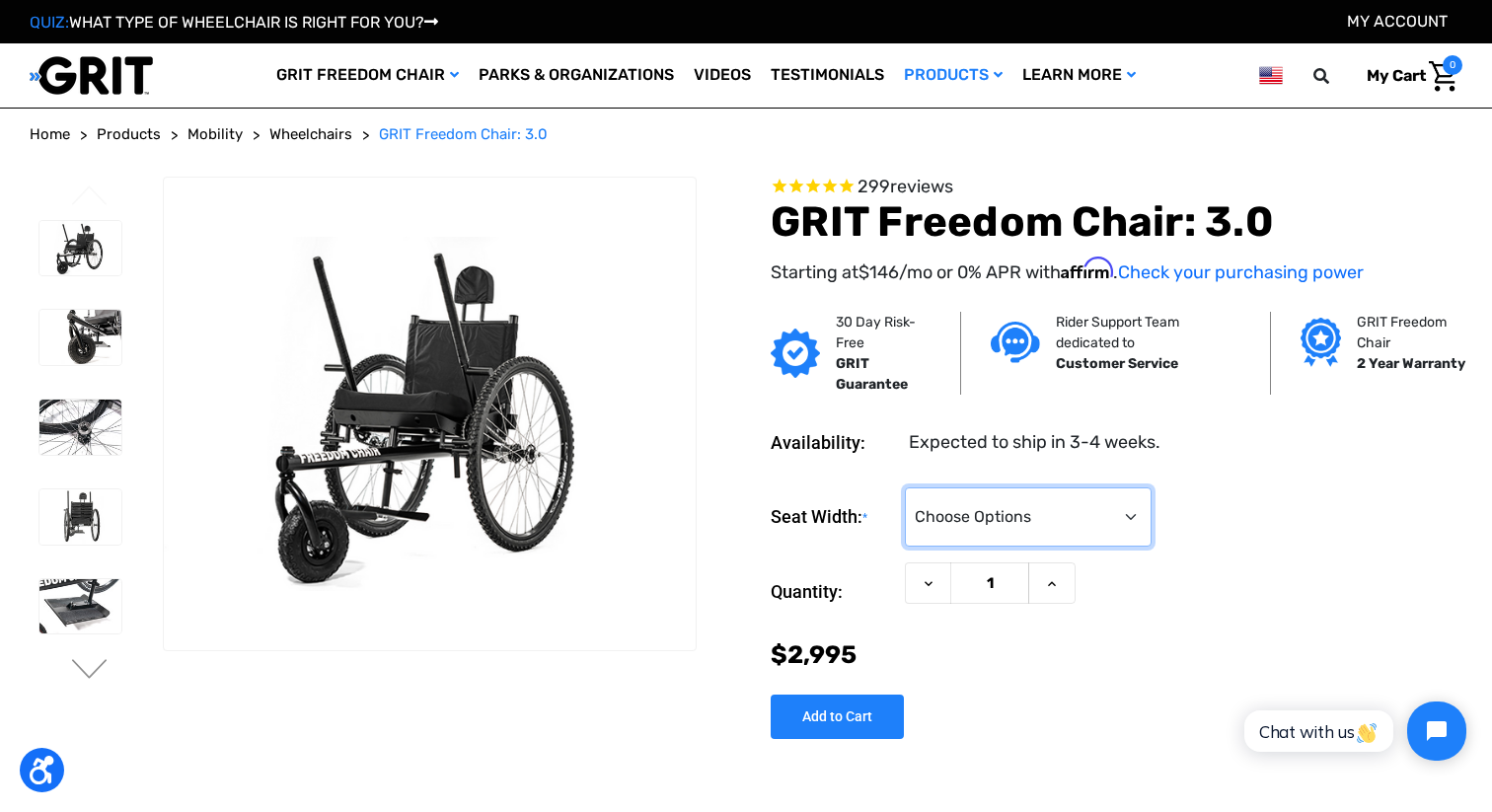 click on "Choose Options
16"
18"
20"" at bounding box center (1028, 517) 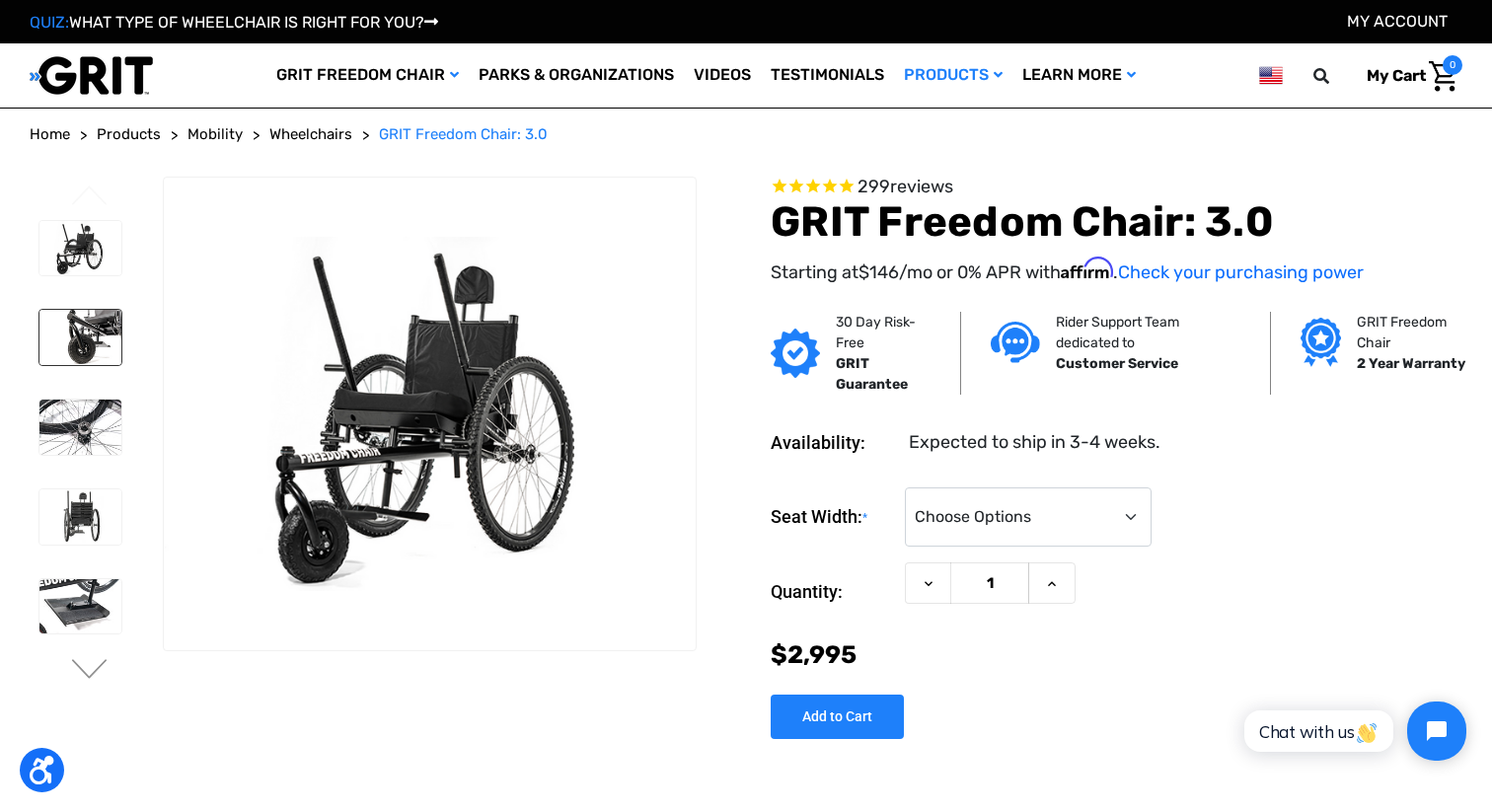click at bounding box center (80, 337) 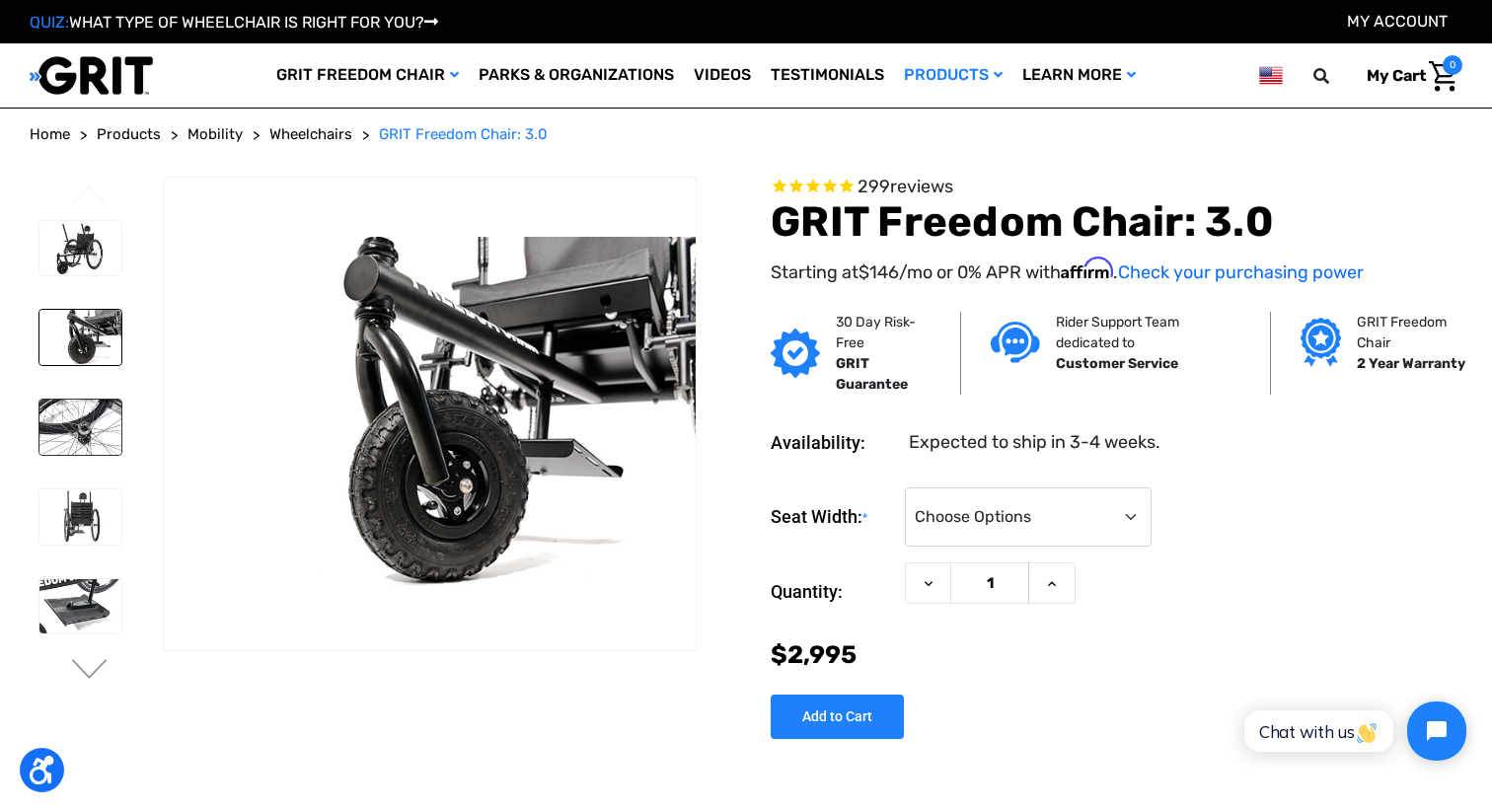 click at bounding box center [80, 427] 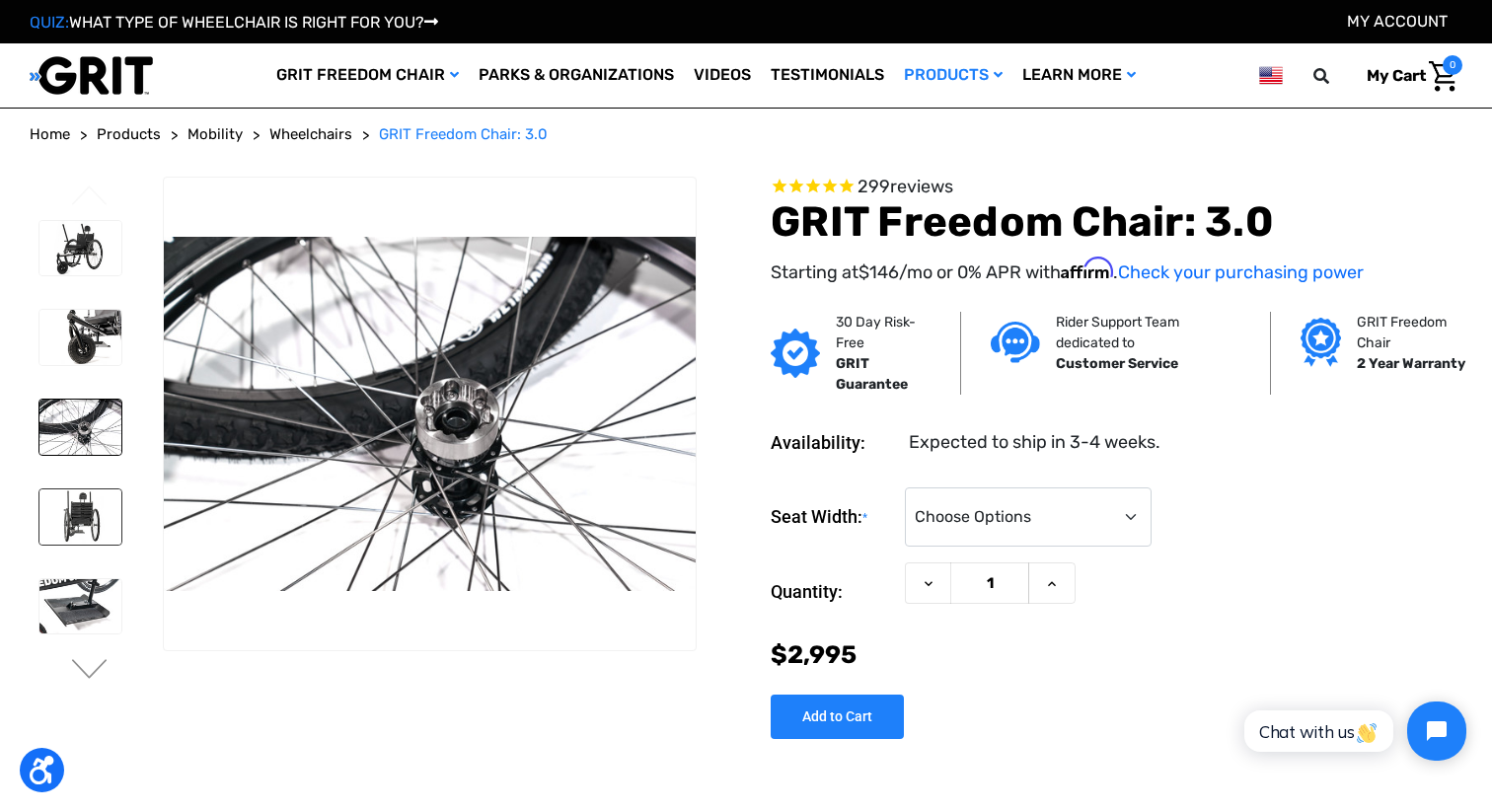 click at bounding box center [80, 517] 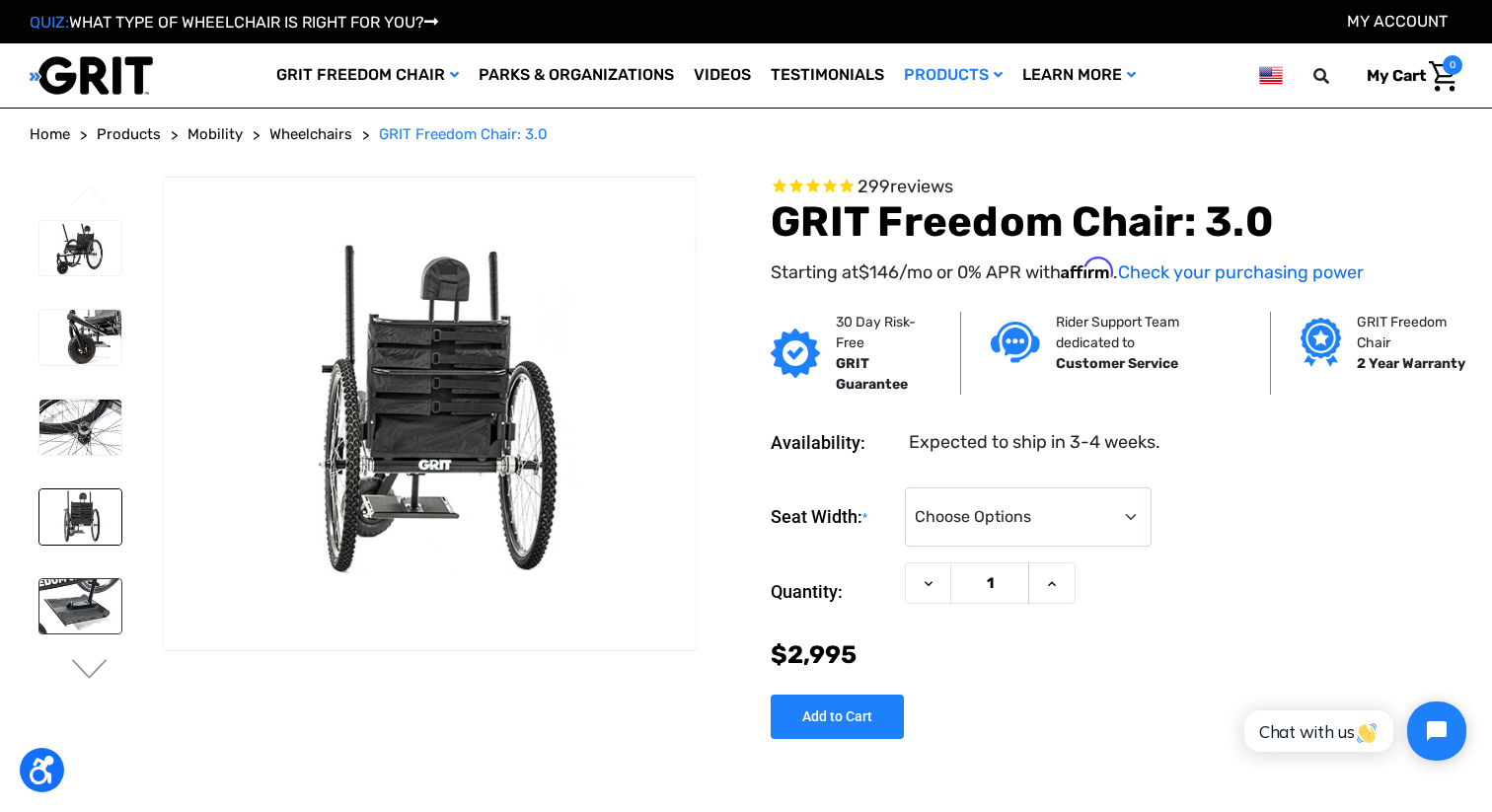 click at bounding box center (80, 607) 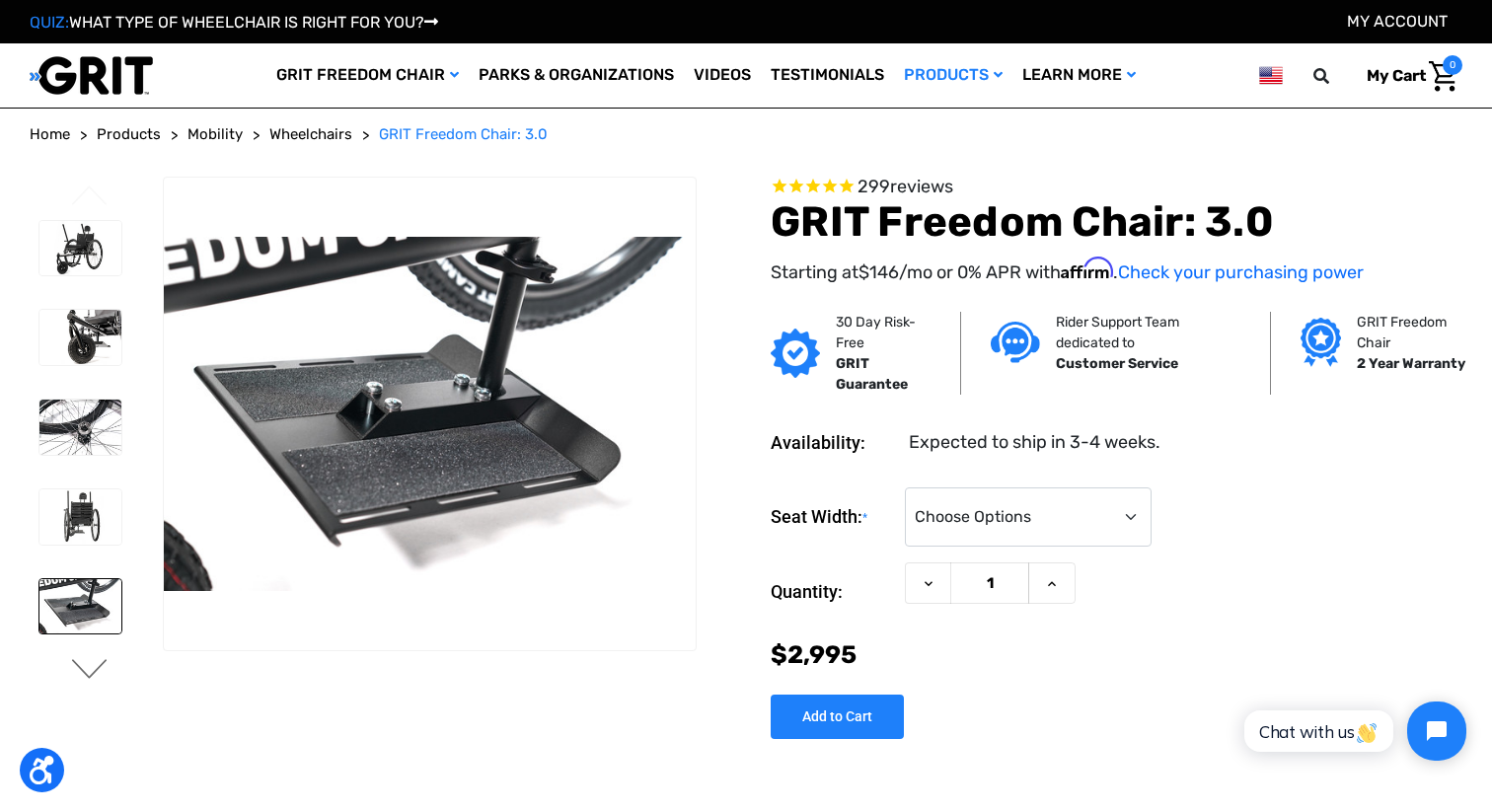 click on "Next" at bounding box center [90, 671] 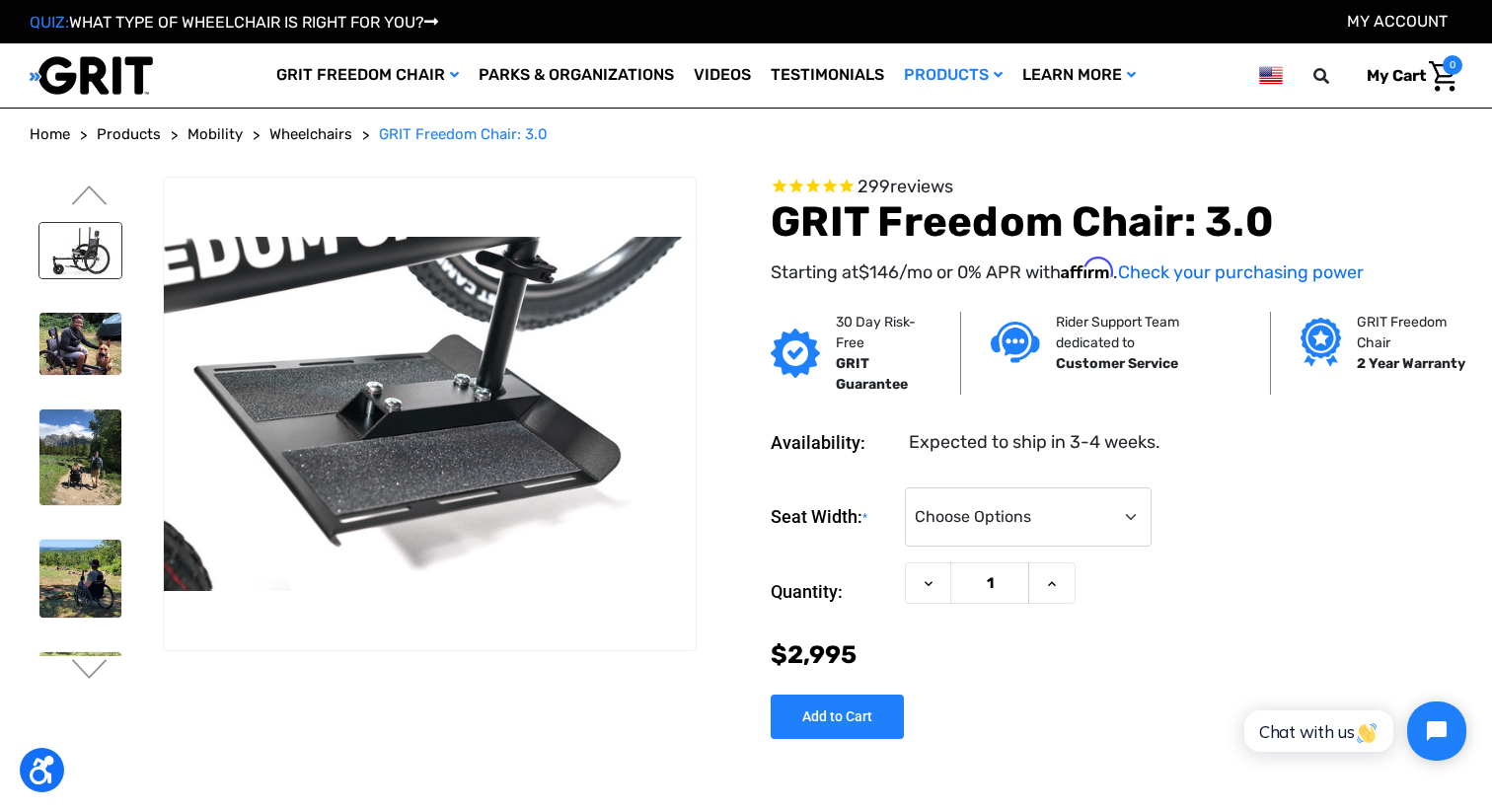 click at bounding box center (80, 251) 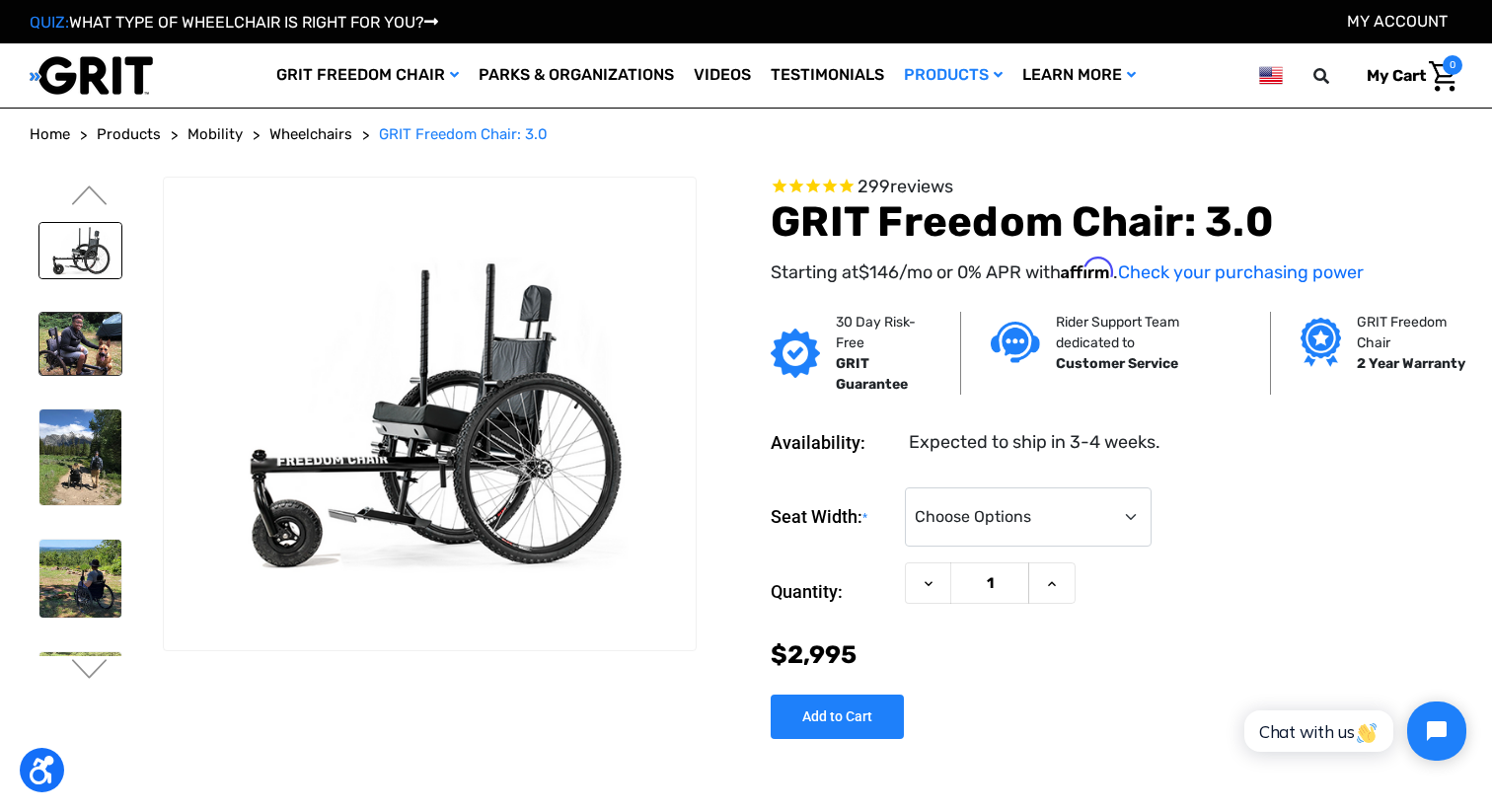 click at bounding box center (80, 343) 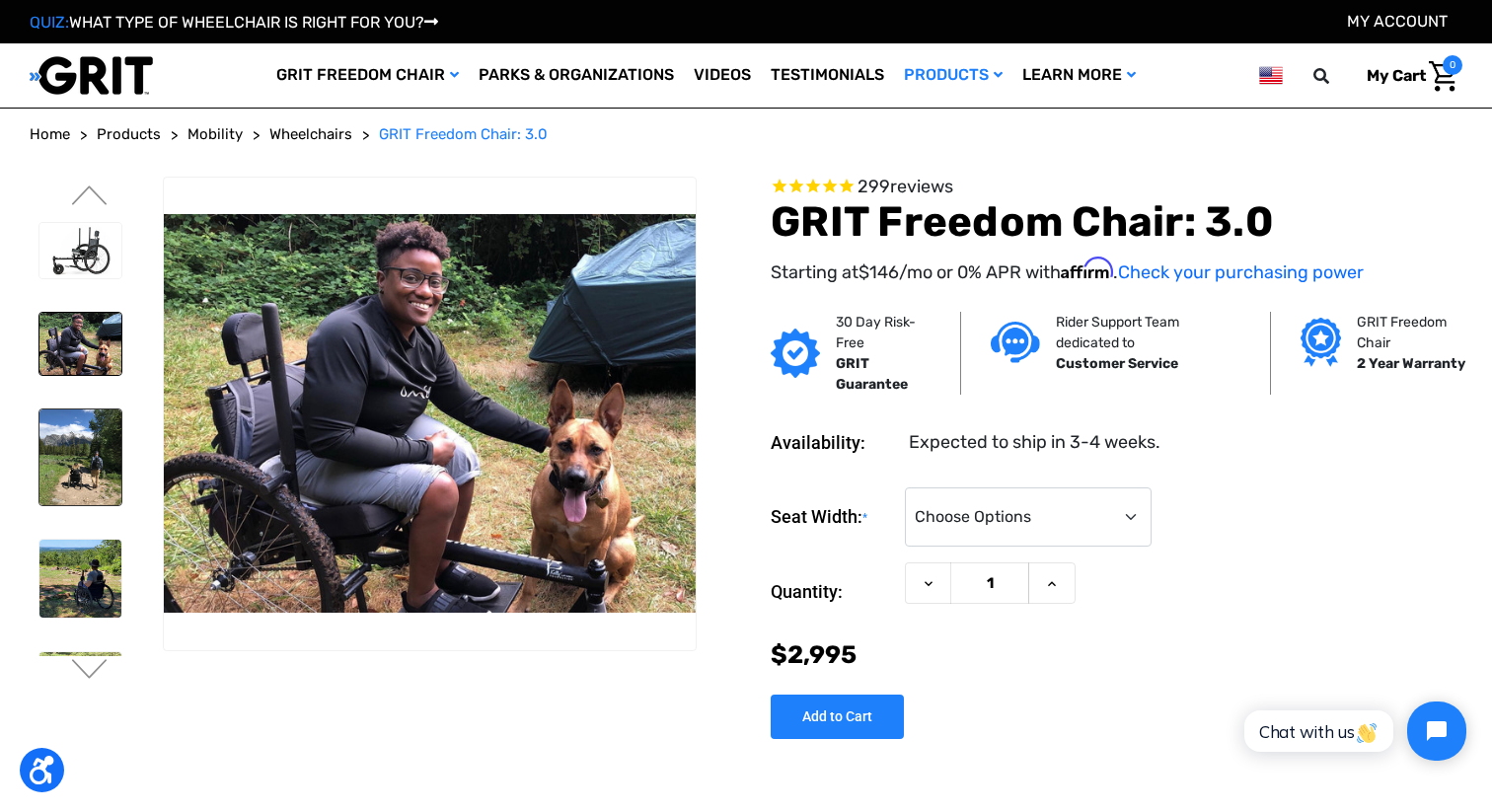 click at bounding box center (80, 457) 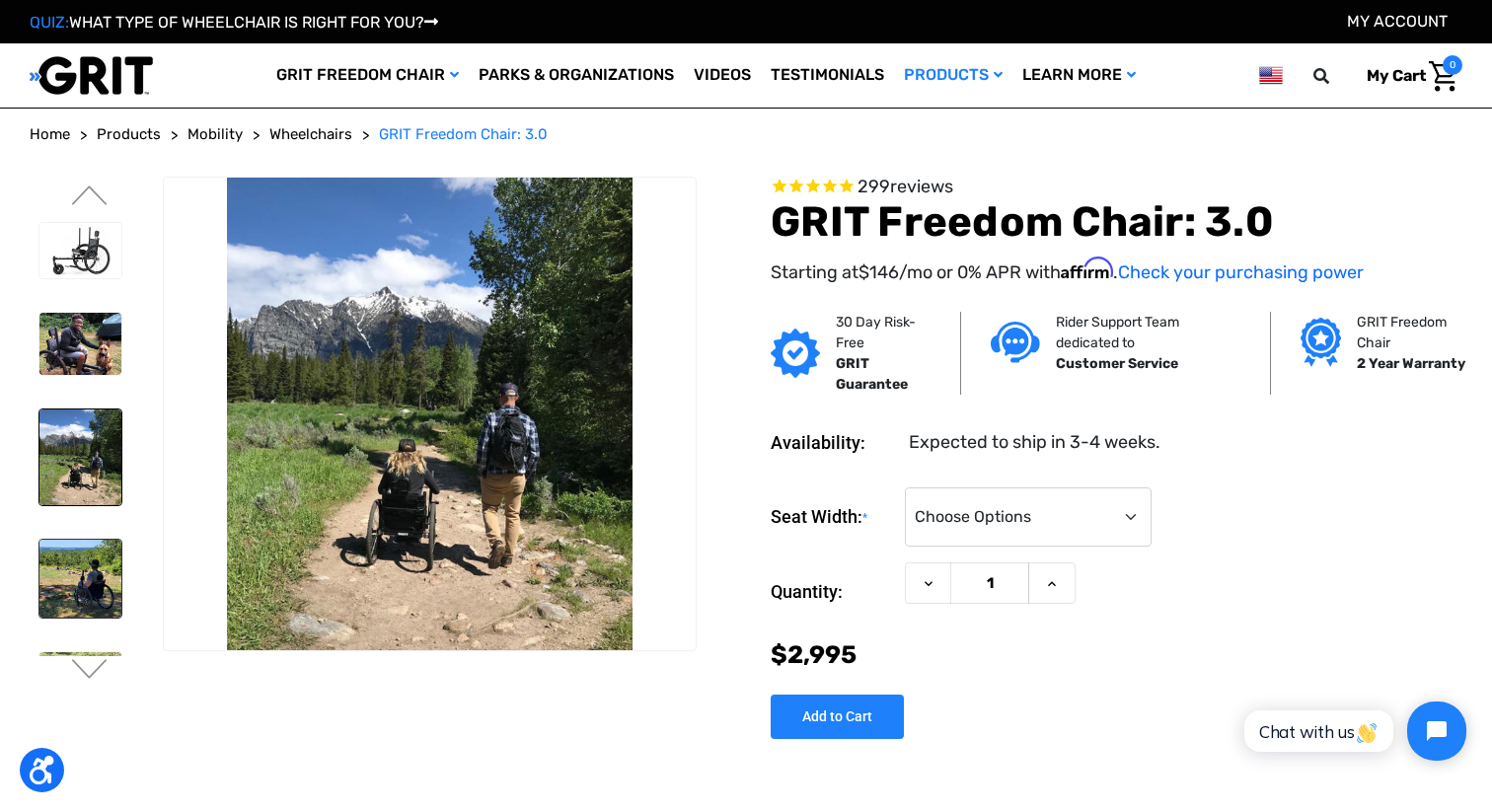 click at bounding box center [80, 578] 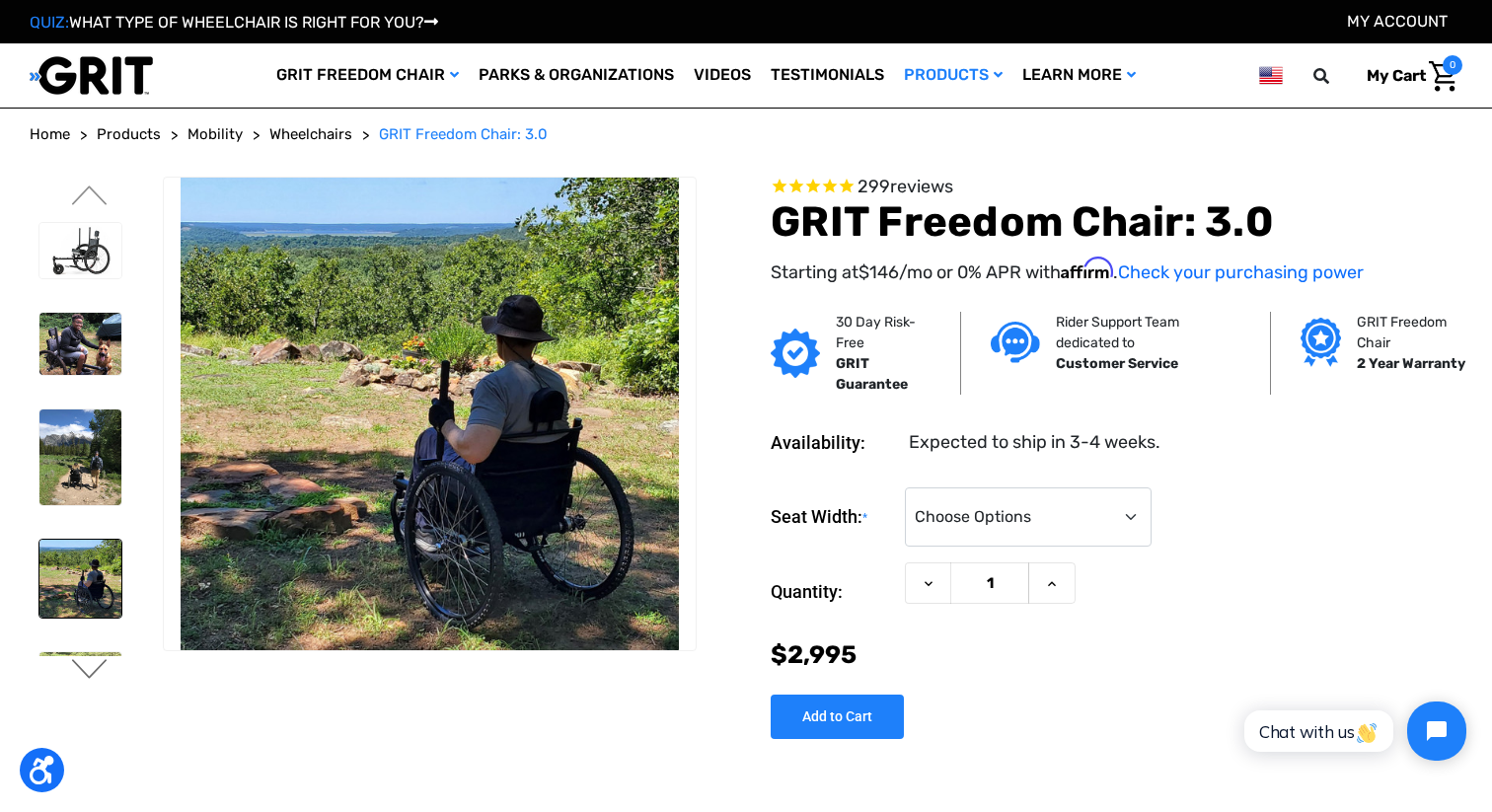 click on "Next" at bounding box center [90, 671] 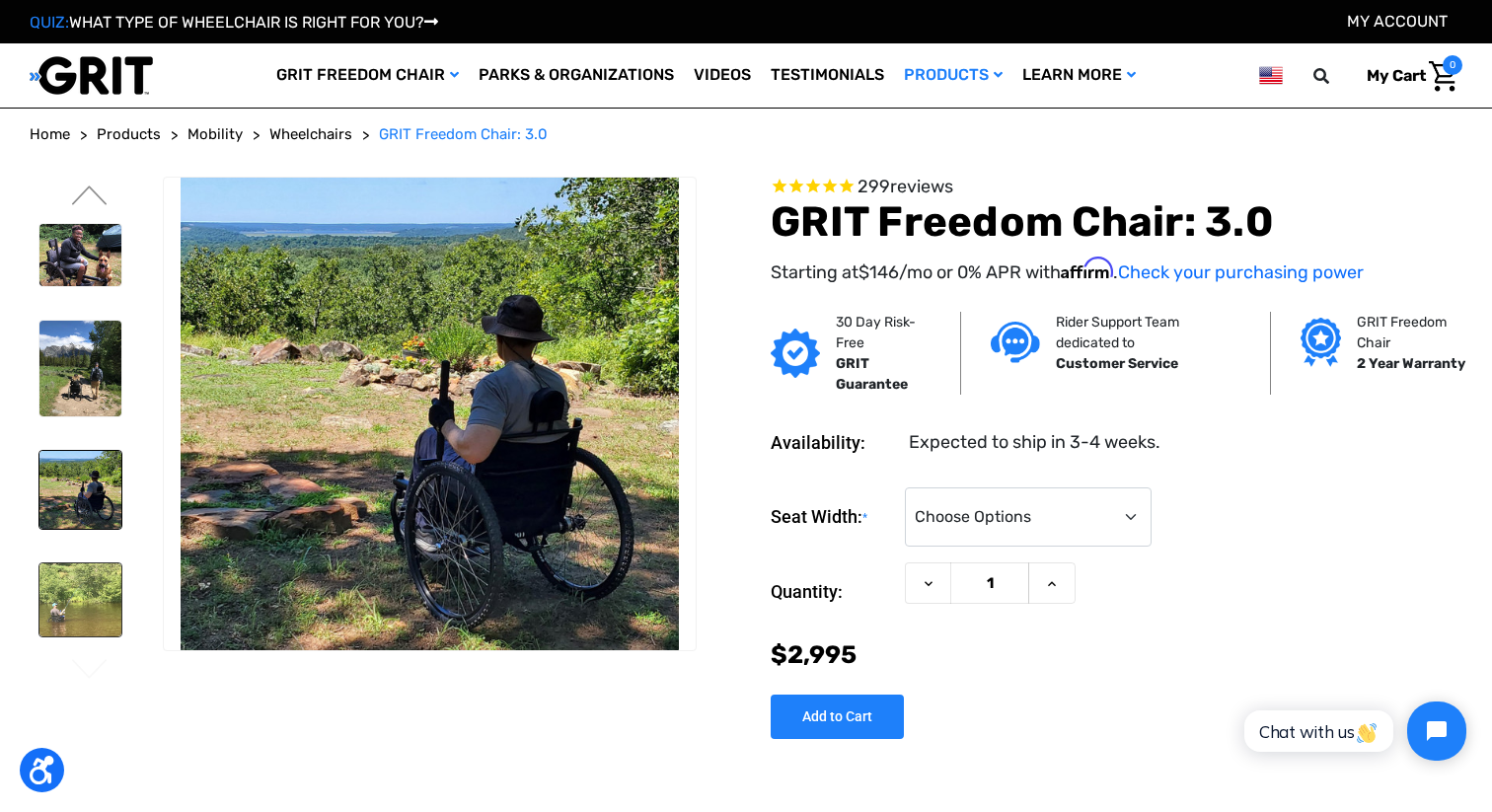 click at bounding box center [80, 600] 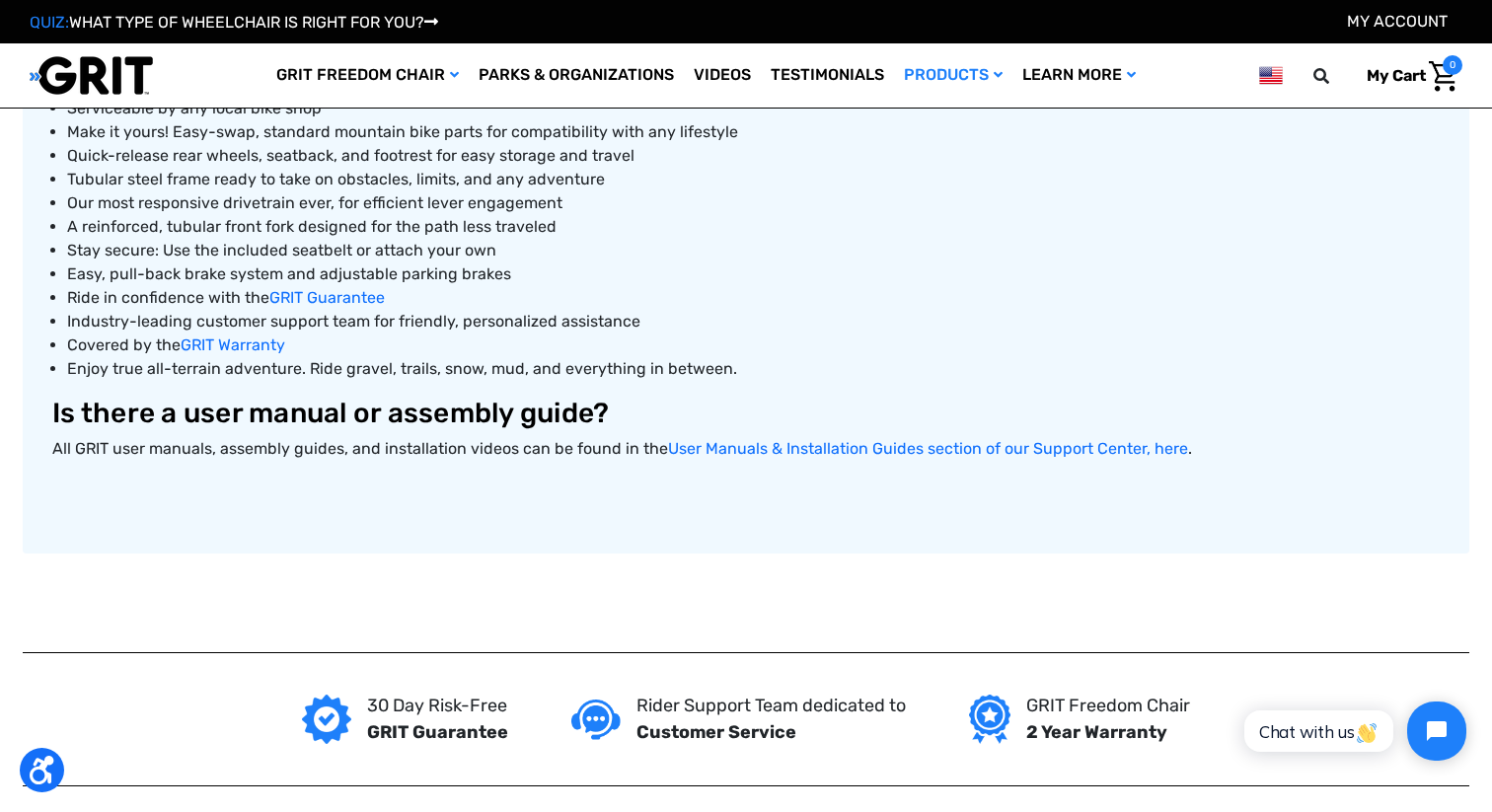 scroll, scrollTop: 930, scrollLeft: 0, axis: vertical 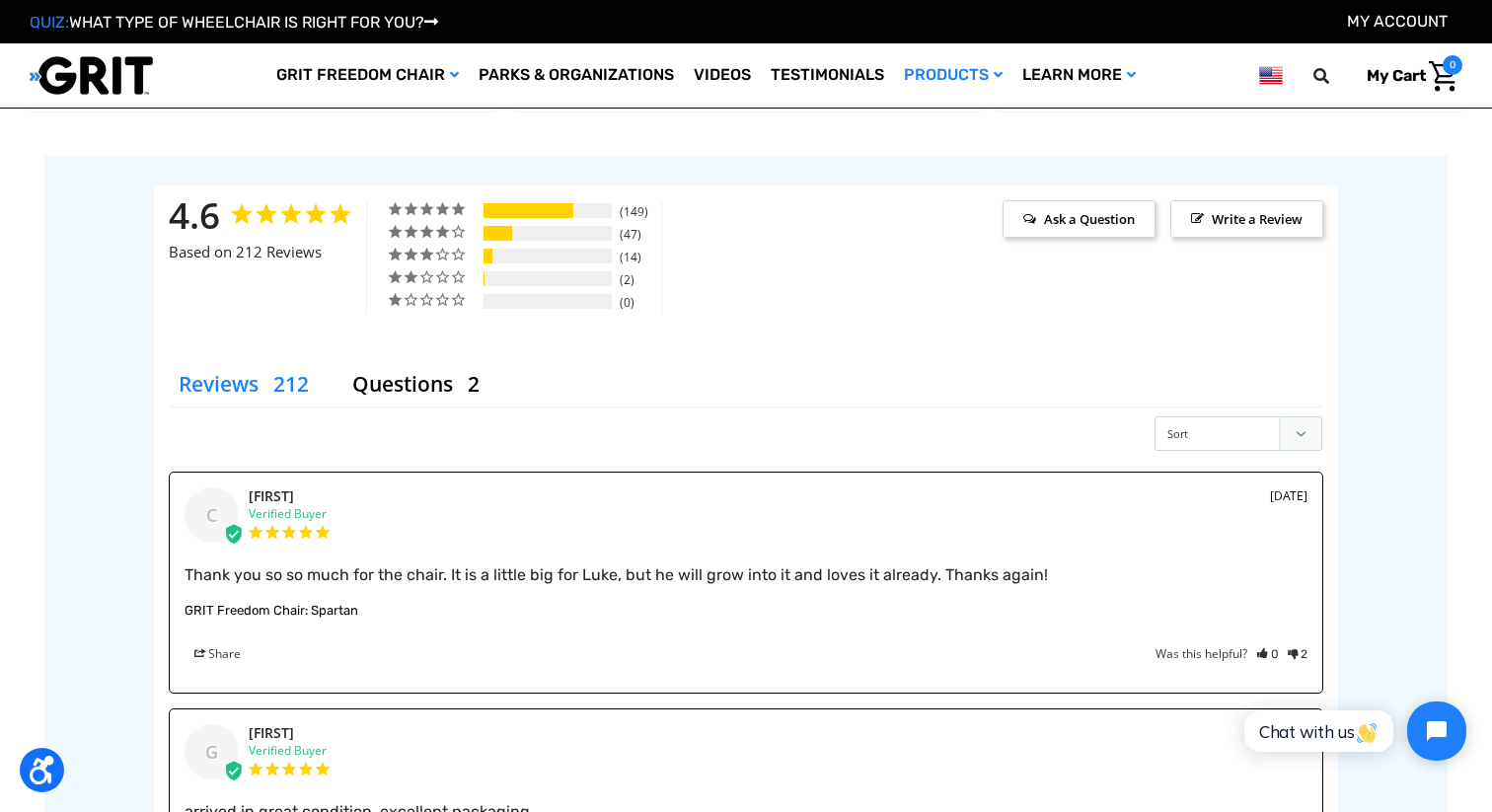 click on "Reviews" at bounding box center (246, 385) 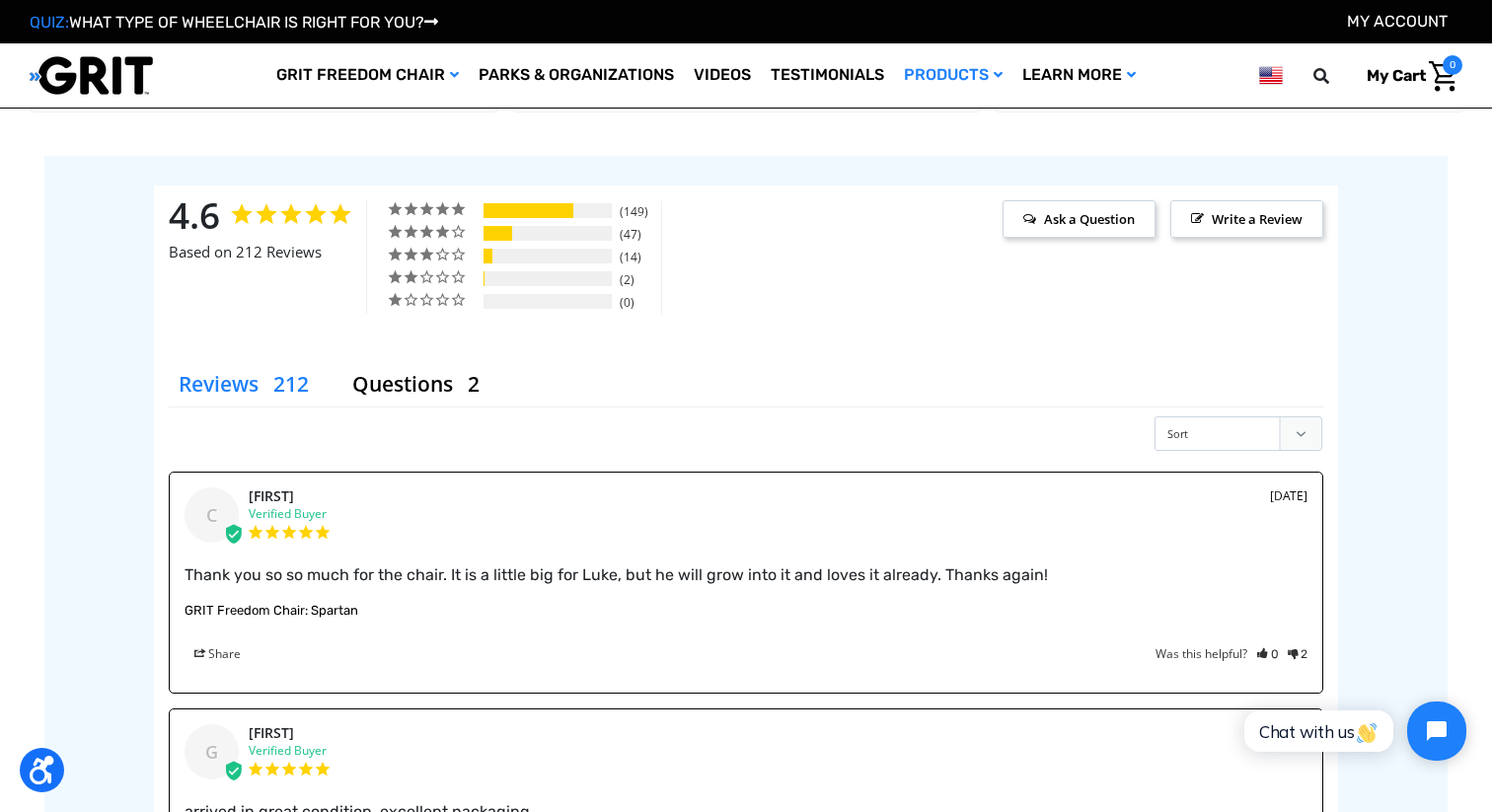 click on "Reviews" at bounding box center [246, 385] 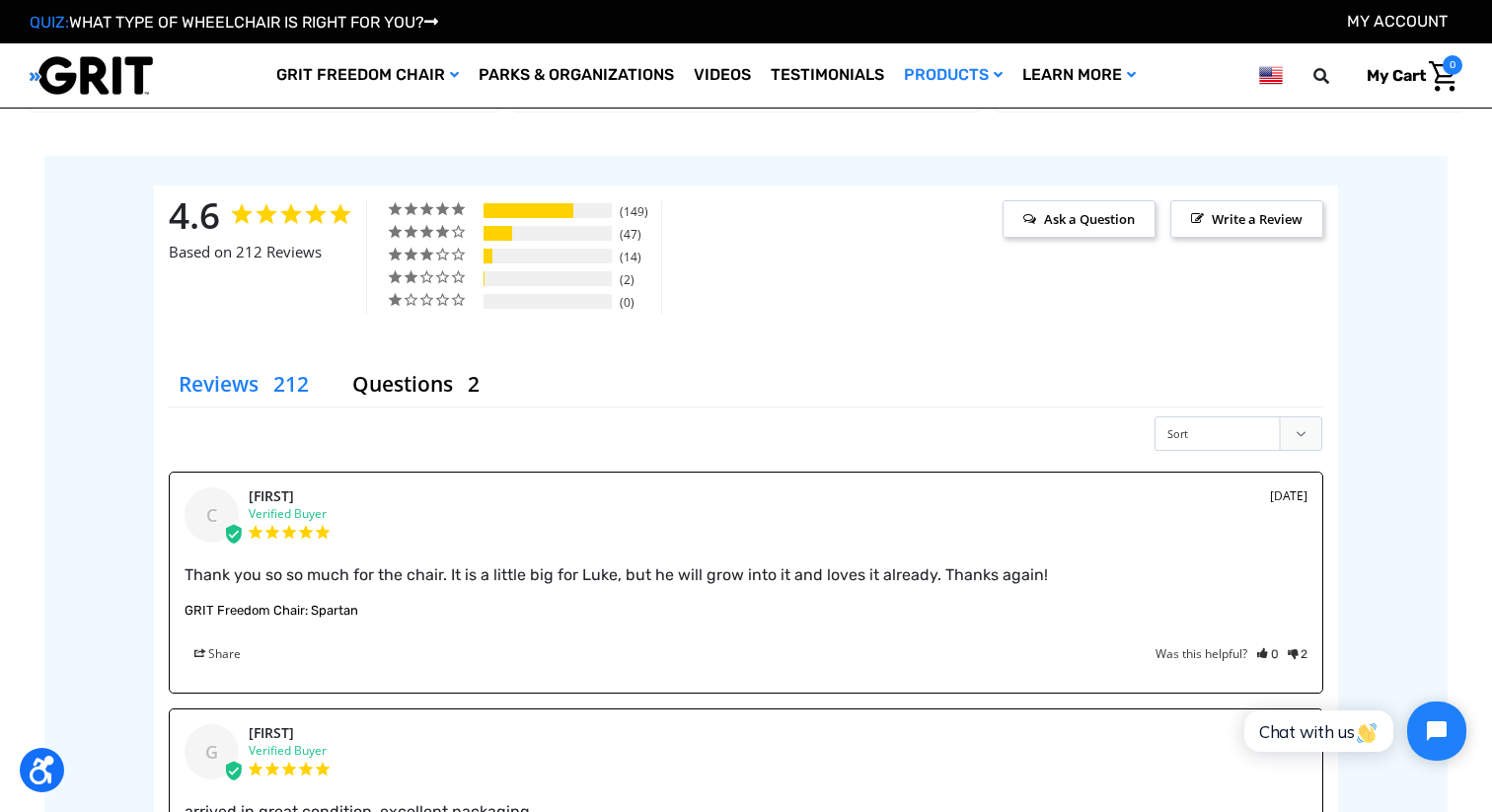 click on "Reviews" at bounding box center [246, 385] 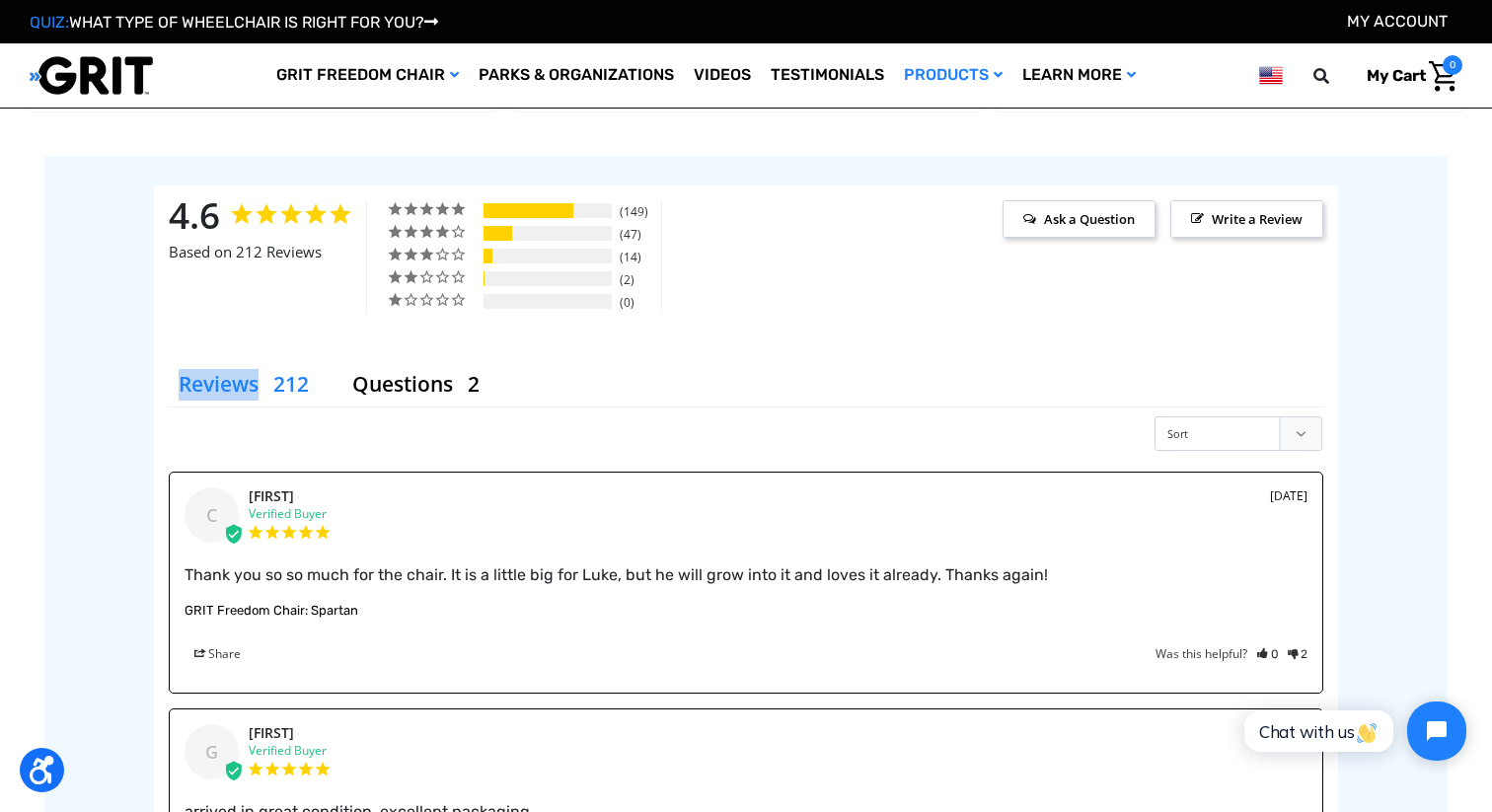 click on "Reviews" at bounding box center (246, 385) 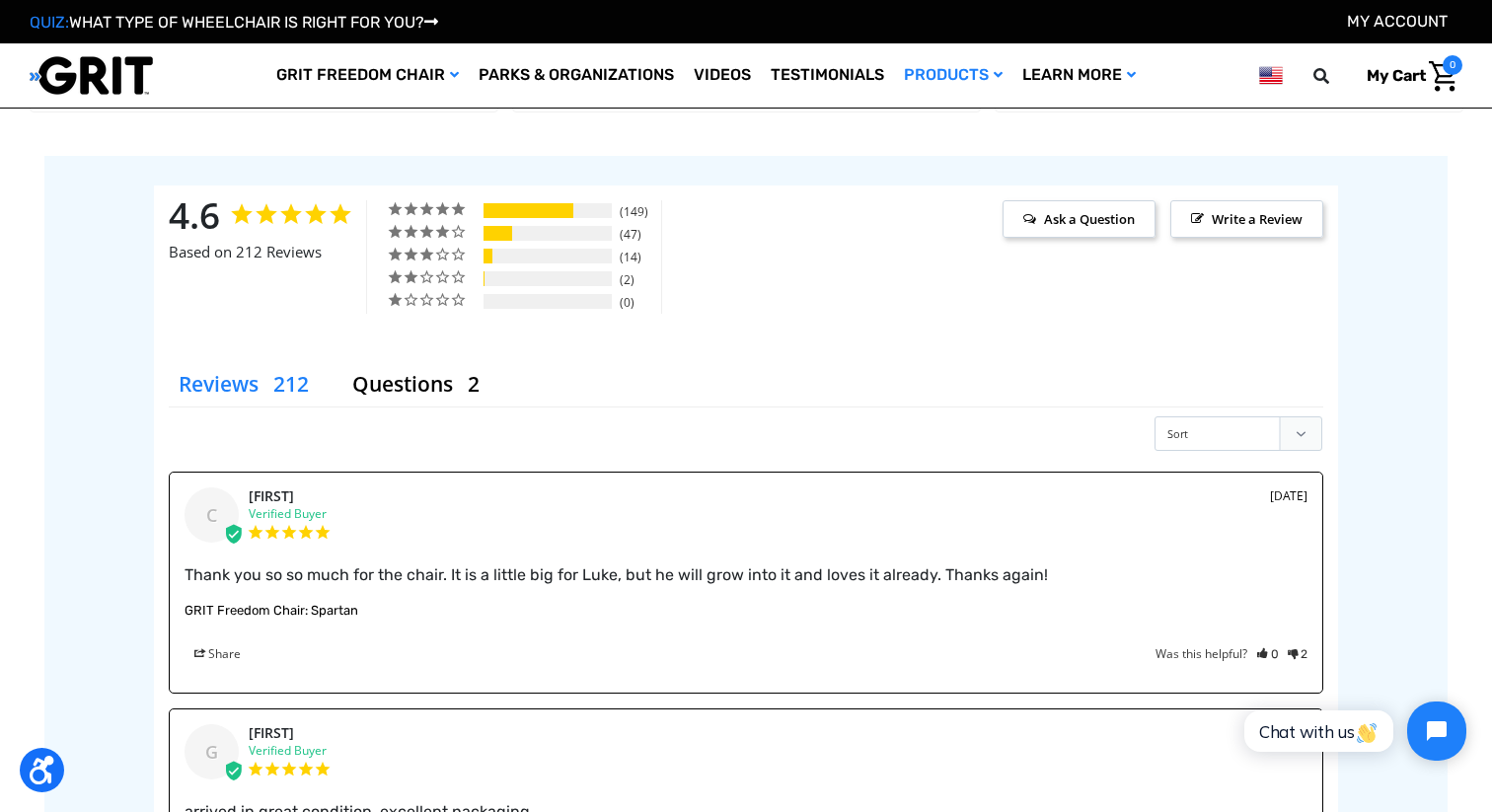 click on "4.6                                                                                                                Based on 212 Reviews                                                                                                                         5 ★                                                                 70%                                                              149                                                                                 4 ★                                                                  22%                                                              47                                                                                 3 ★                                                                  7%                                                              14                                                                                 2 ★" at bounding box center (746, 266) 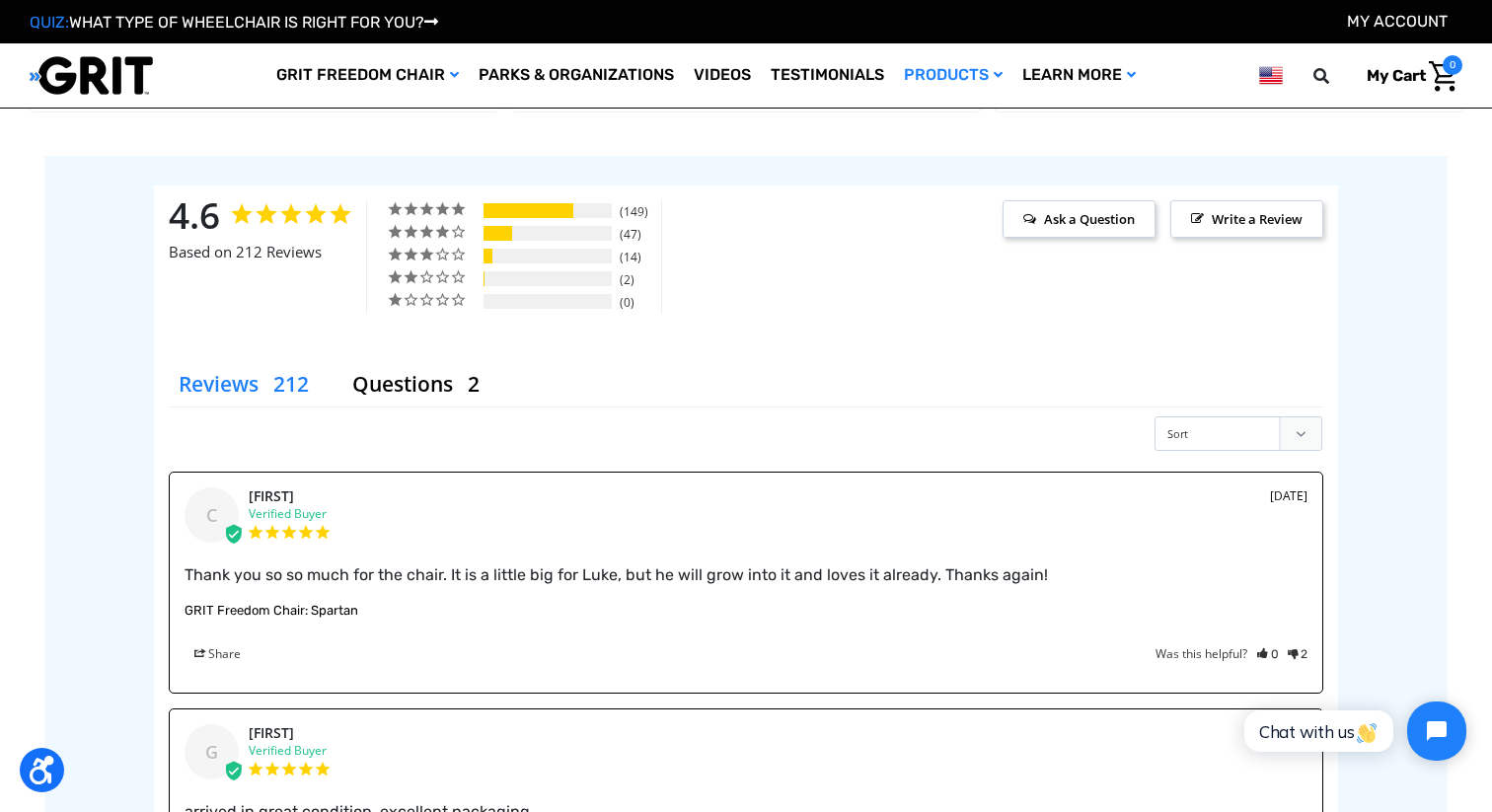 click on "Reviews" at bounding box center [246, 385] 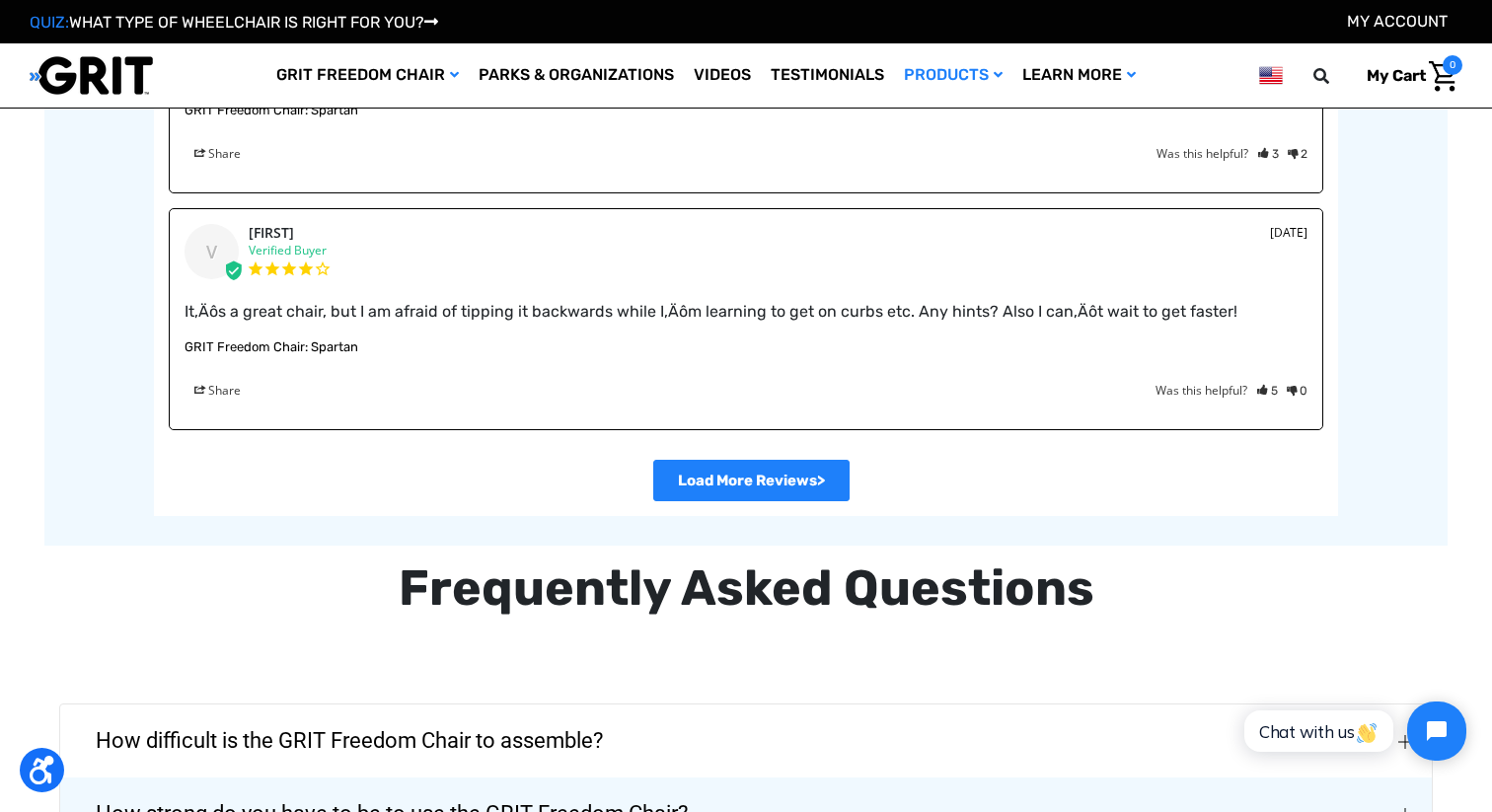 scroll, scrollTop: 3929, scrollLeft: 0, axis: vertical 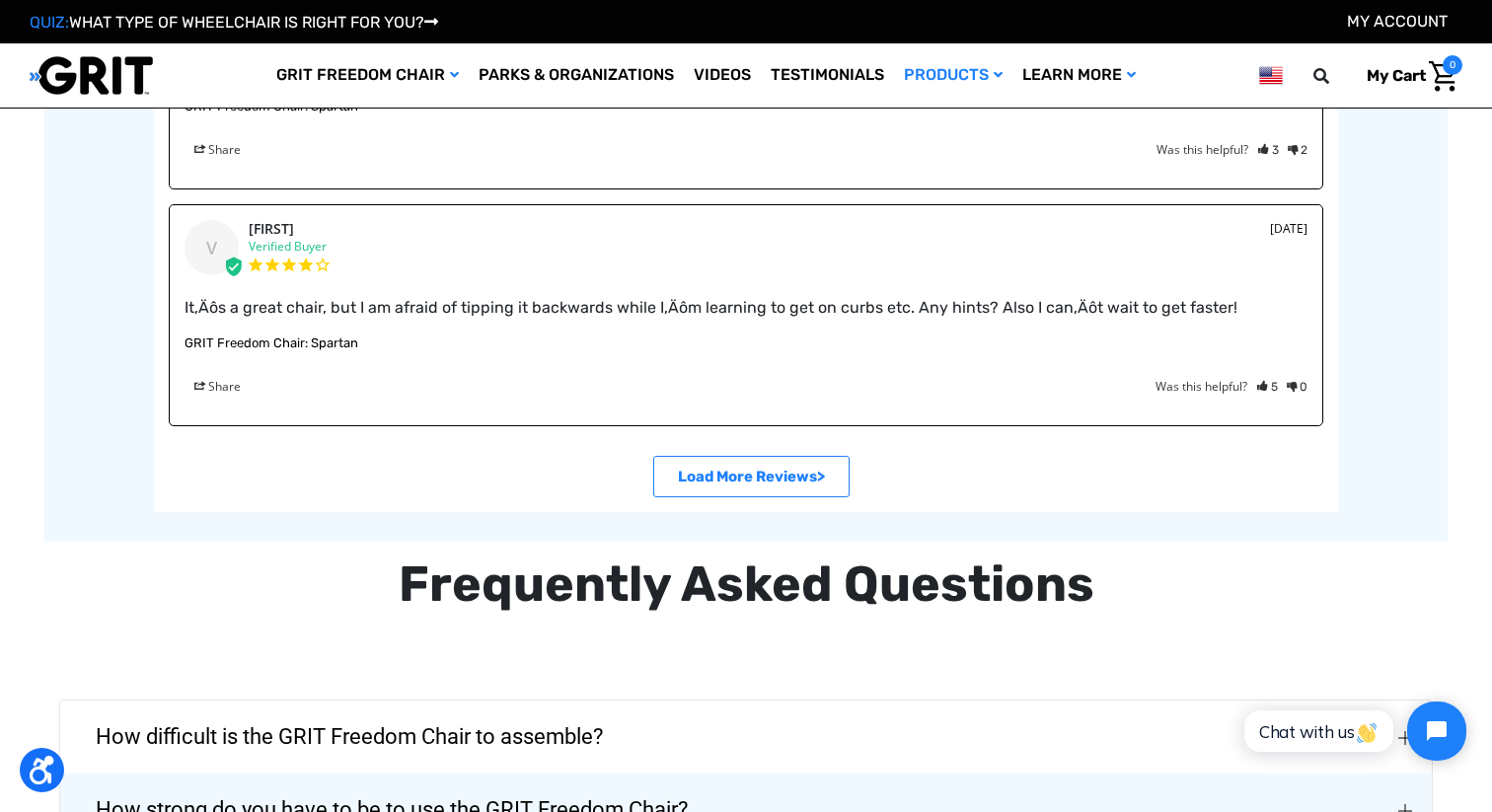 click on ">" at bounding box center [751, 477] 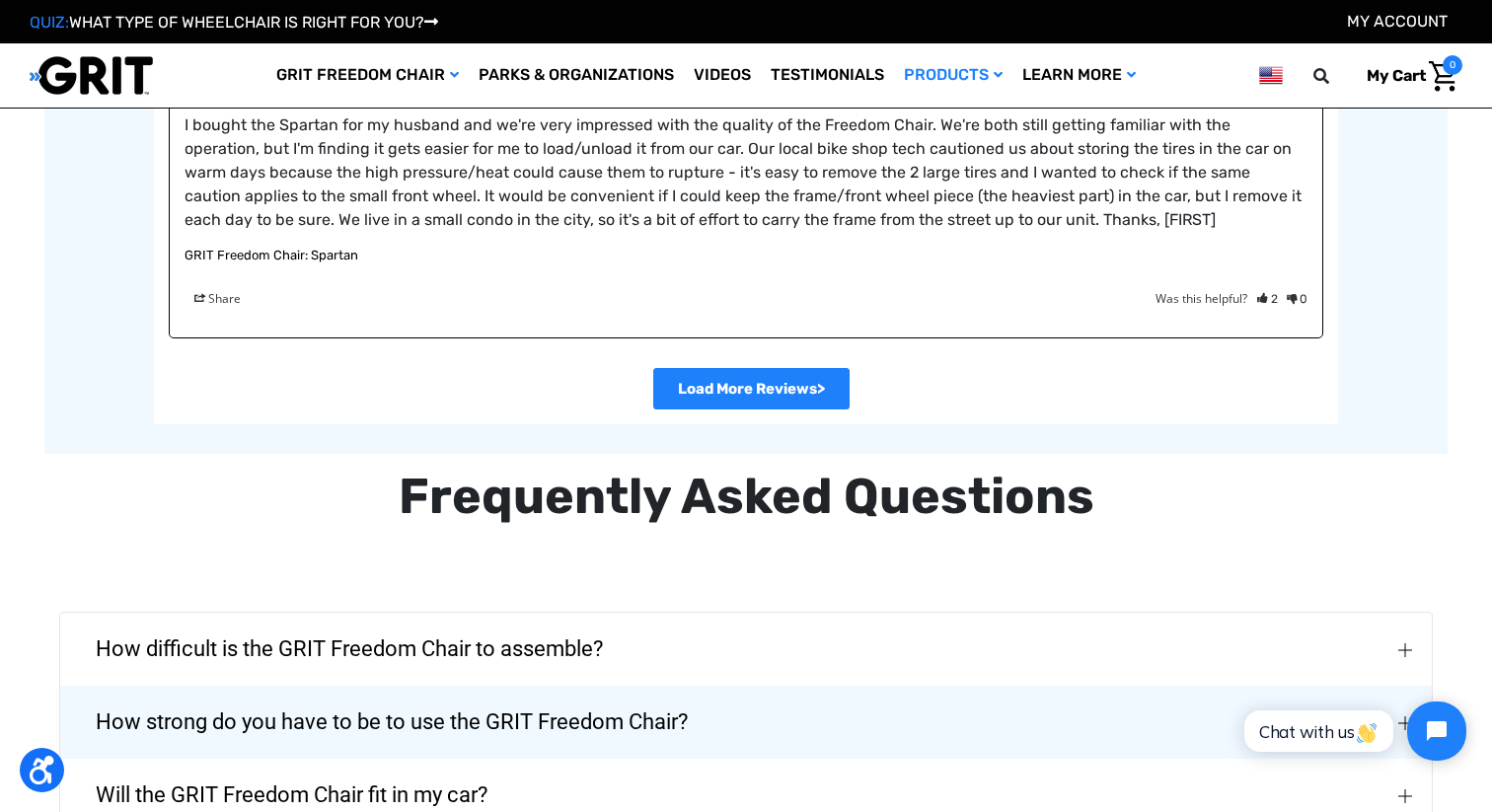 scroll, scrollTop: 4052, scrollLeft: 0, axis: vertical 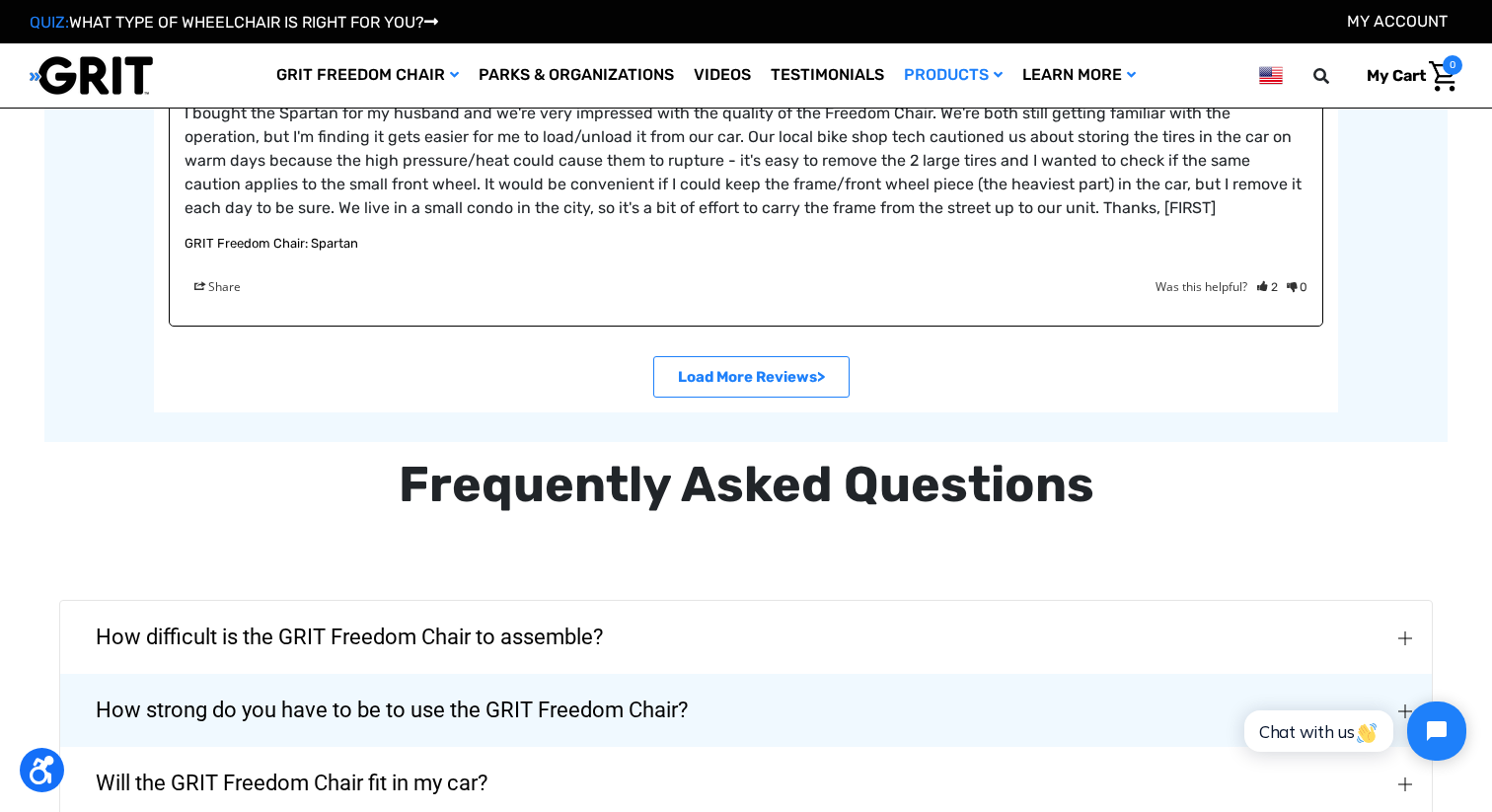 click on ">" at bounding box center (751, 377) 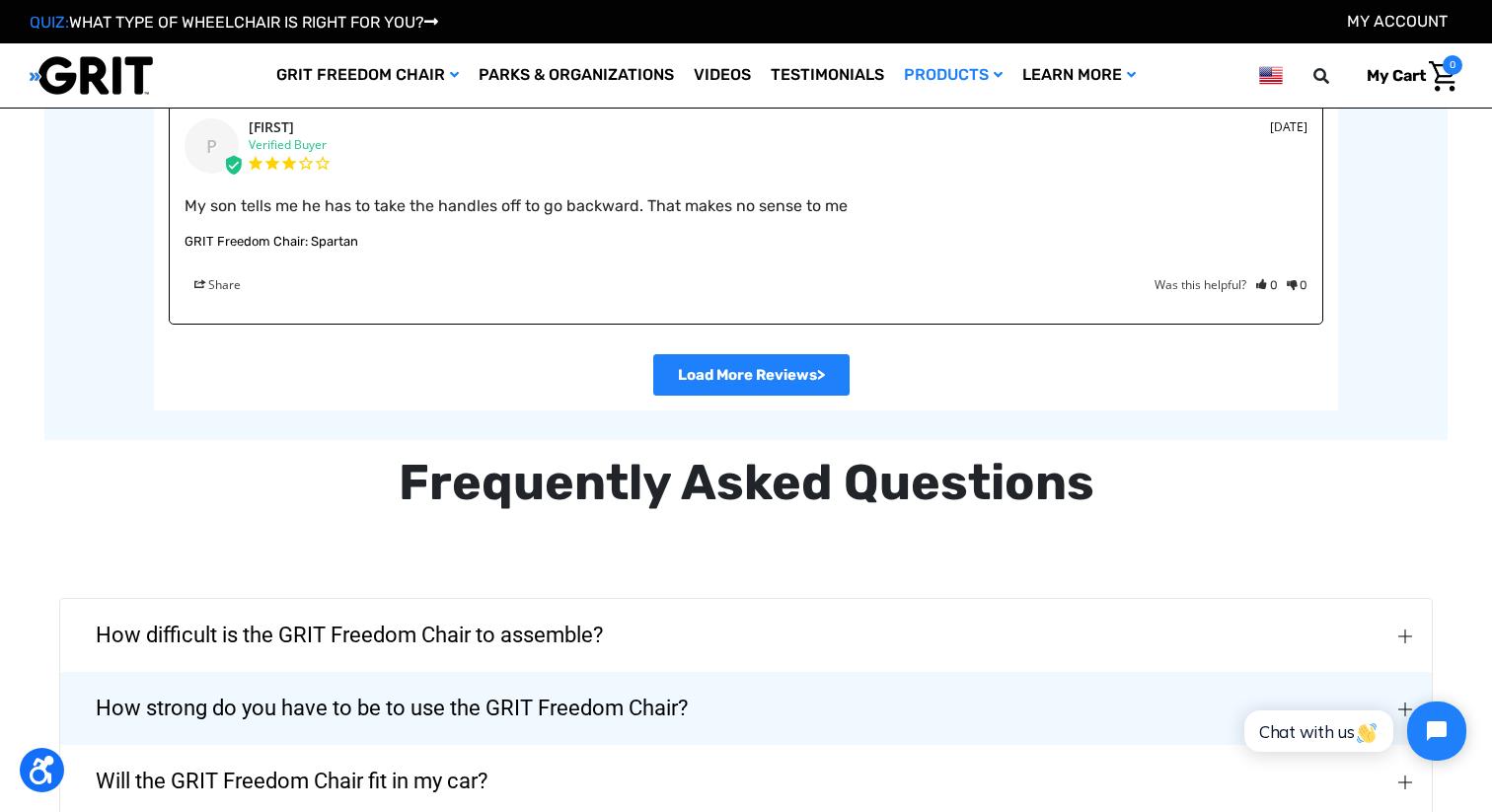 scroll, scrollTop: 3985, scrollLeft: 0, axis: vertical 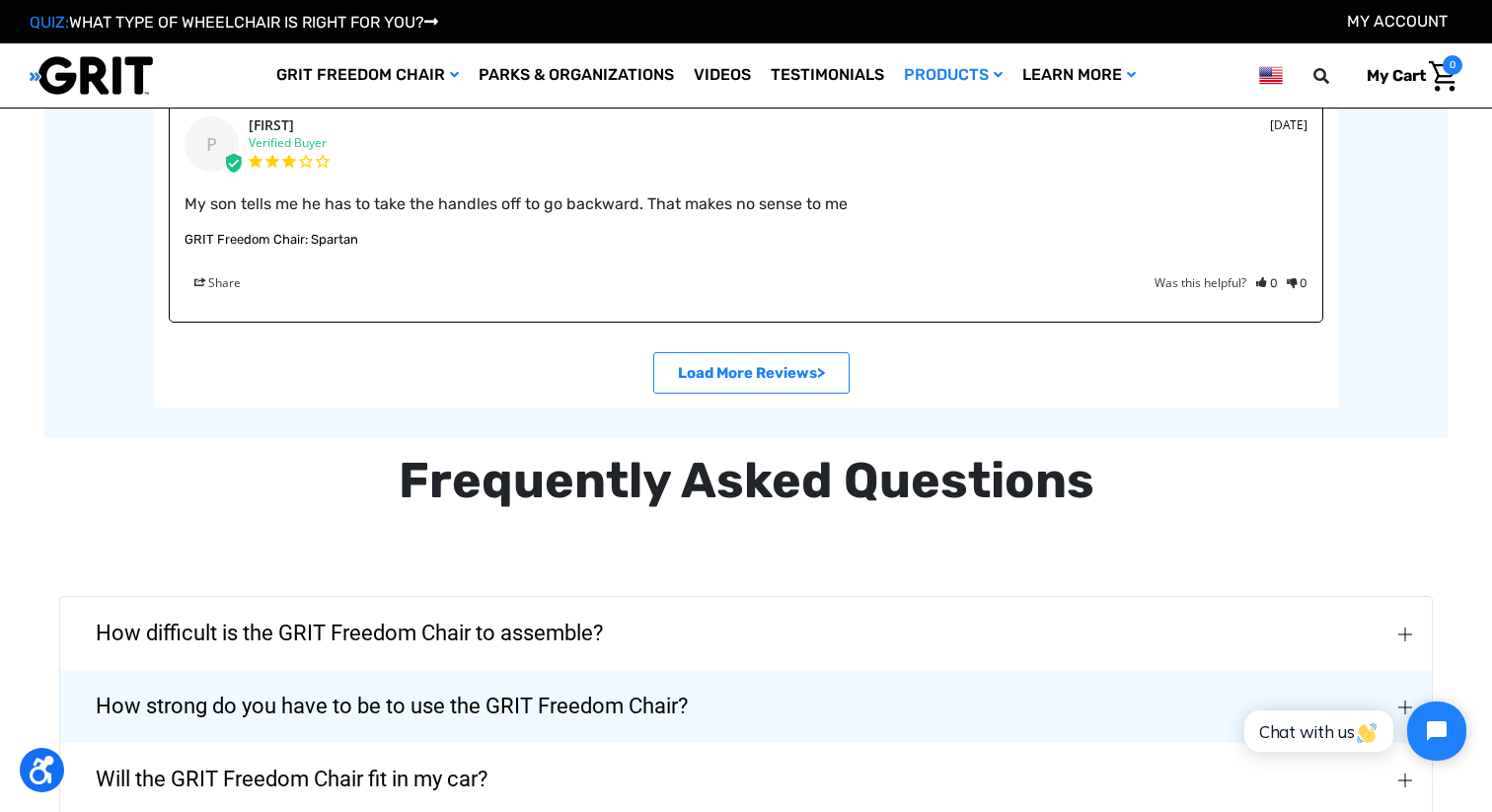 click on ">" at bounding box center [751, 373] 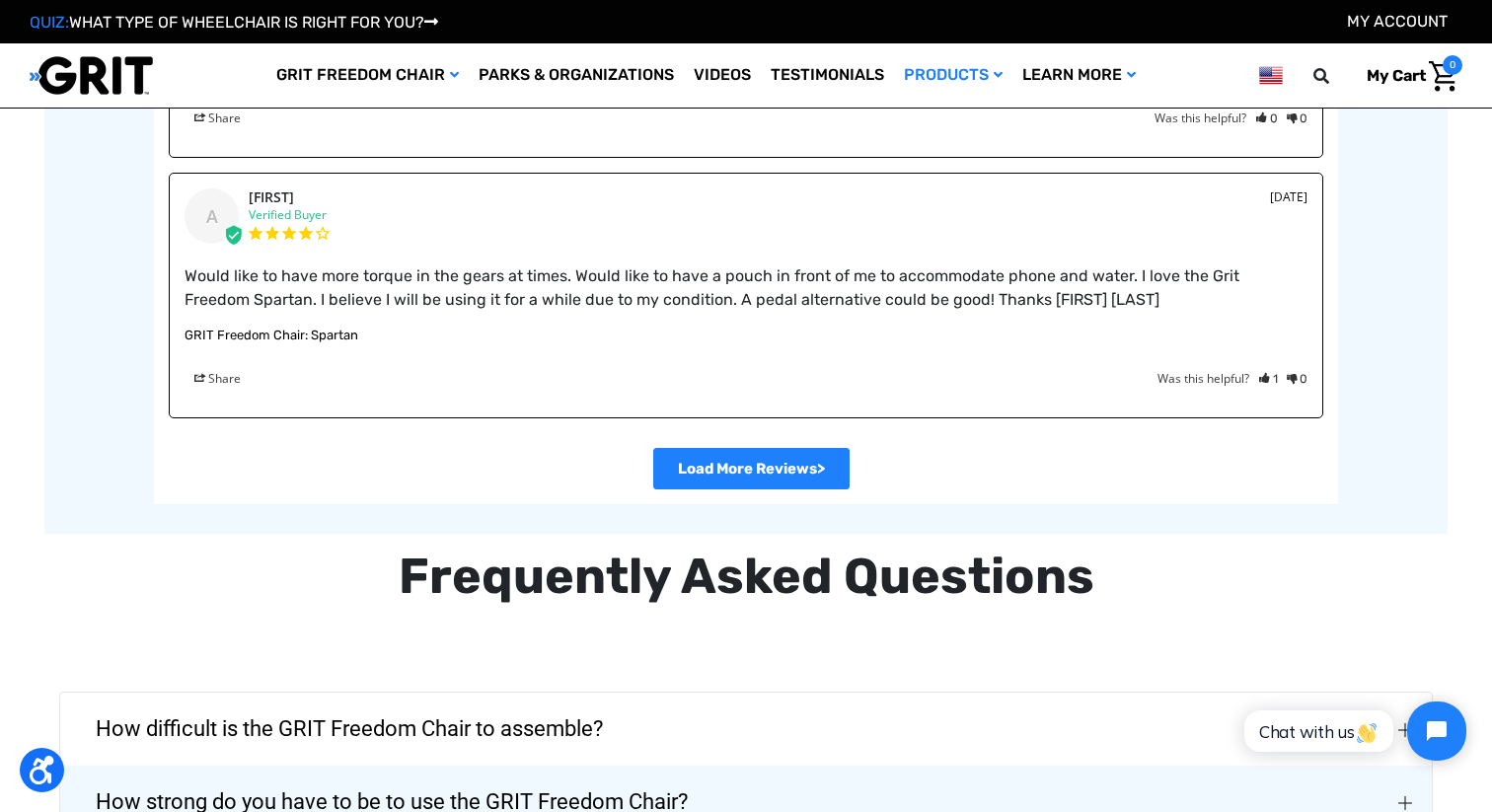 scroll, scrollTop: 3822, scrollLeft: 0, axis: vertical 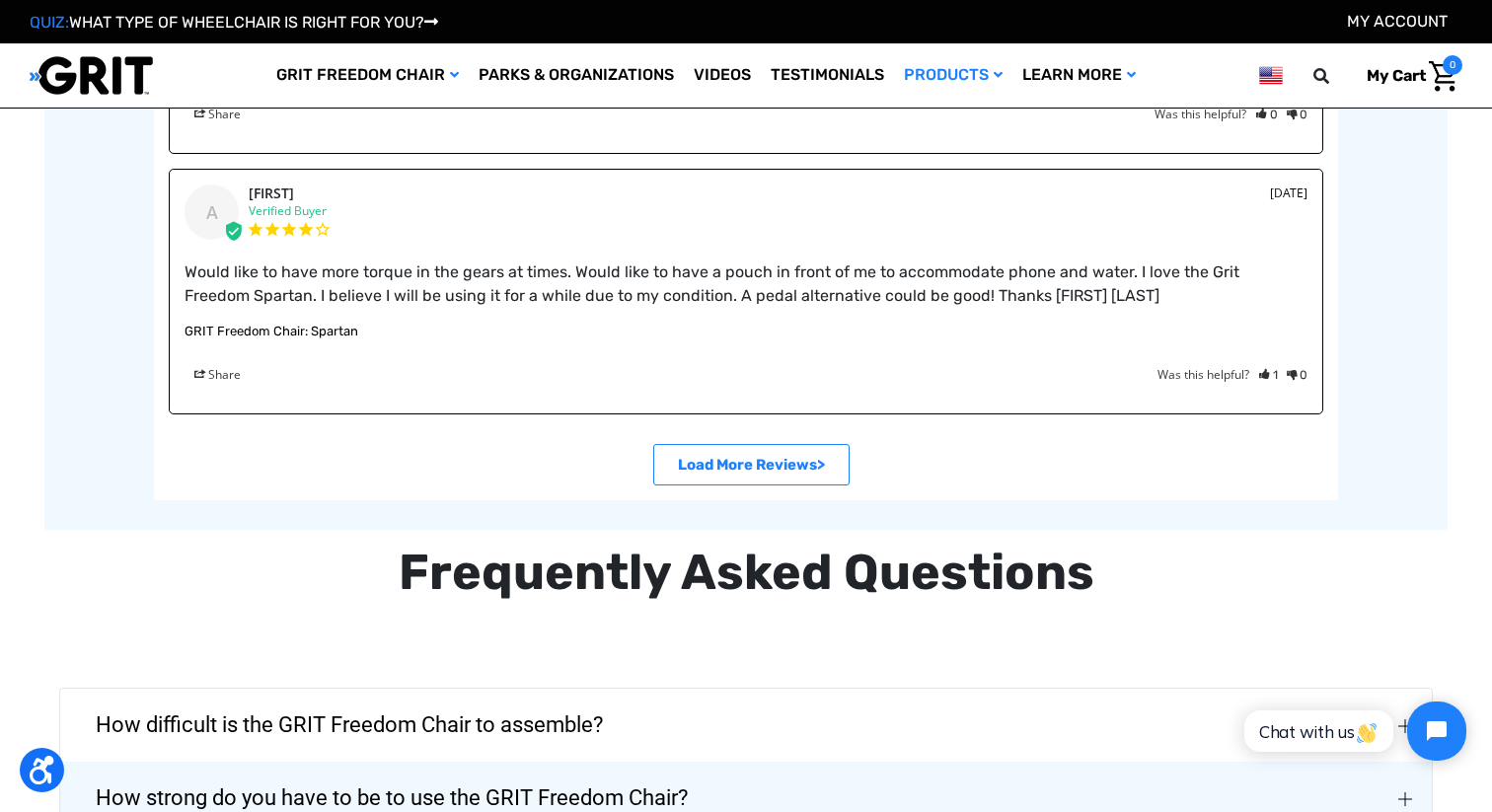 click on ">" at bounding box center (751, 465) 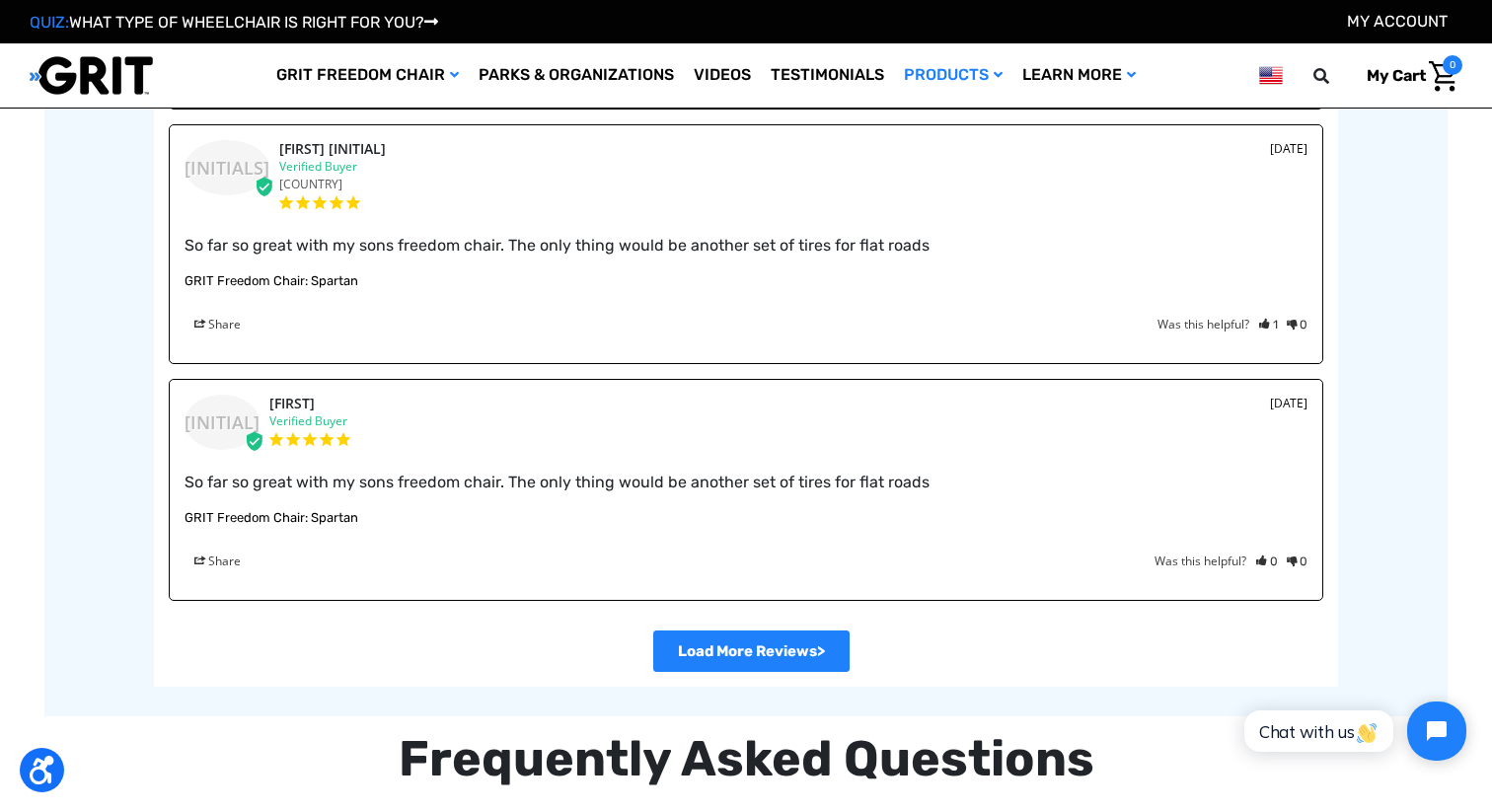 scroll, scrollTop: 3857, scrollLeft: 0, axis: vertical 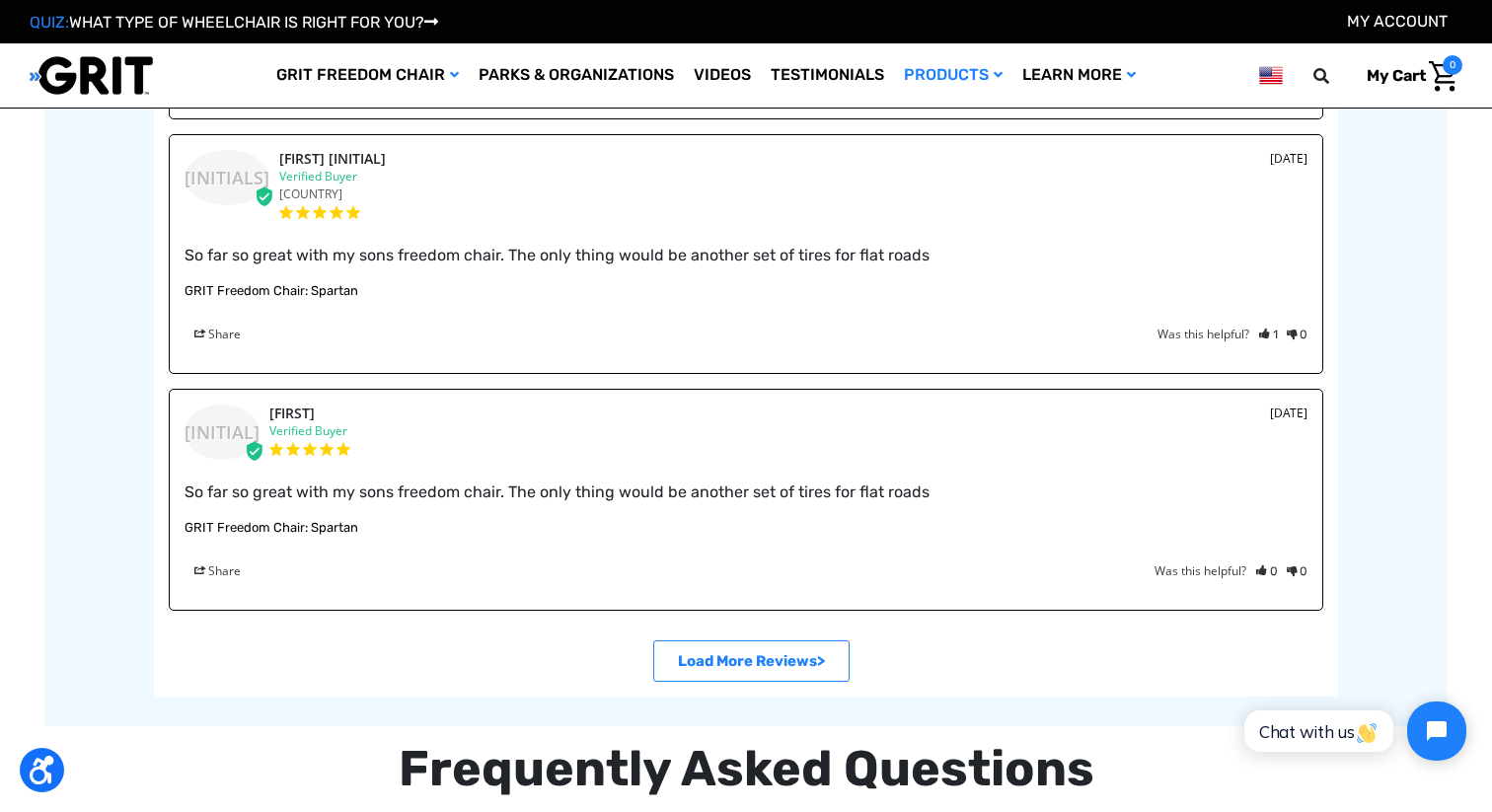 click on ">" at bounding box center (751, 661) 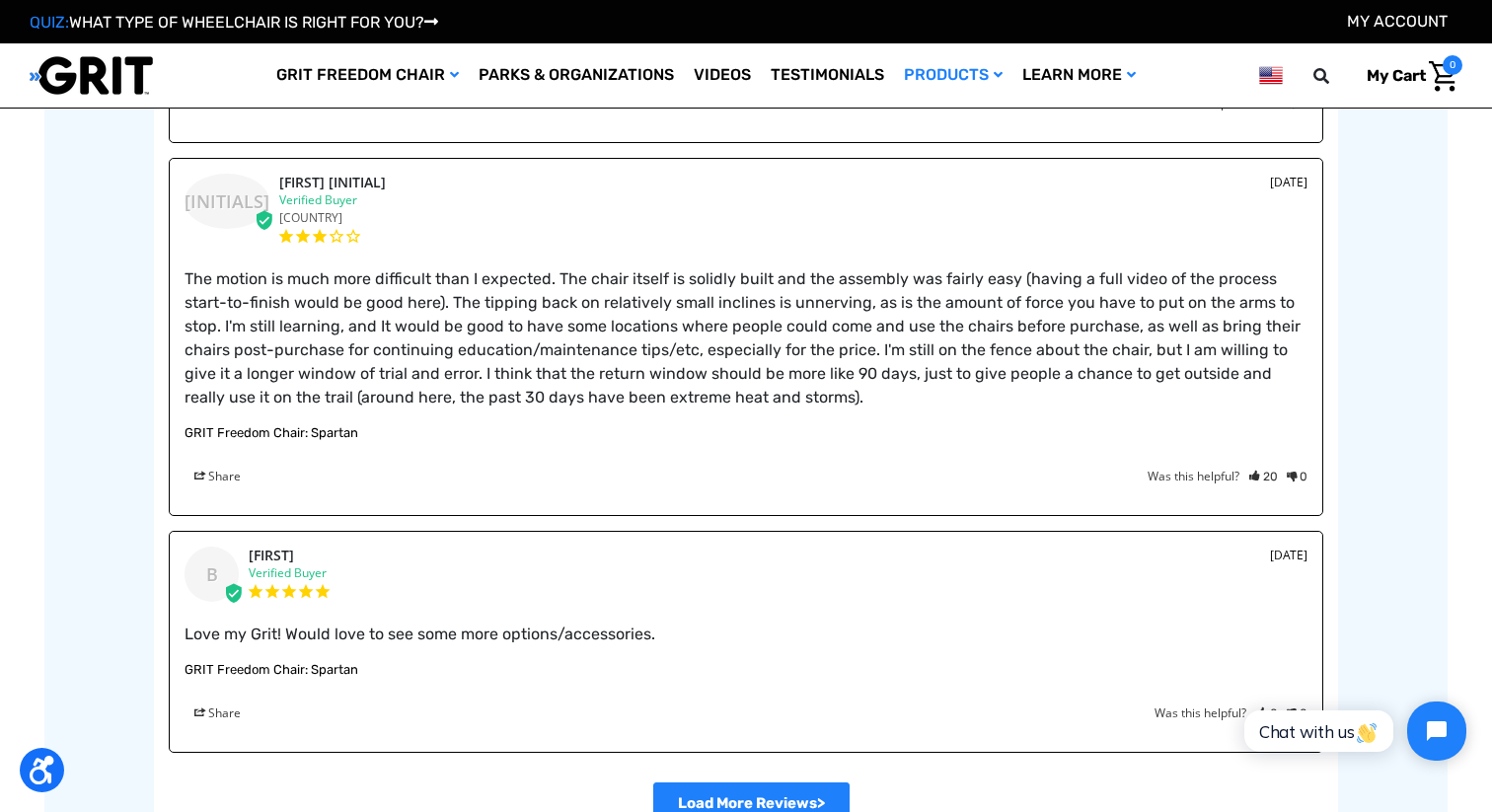 scroll, scrollTop: 3613, scrollLeft: 0, axis: vertical 